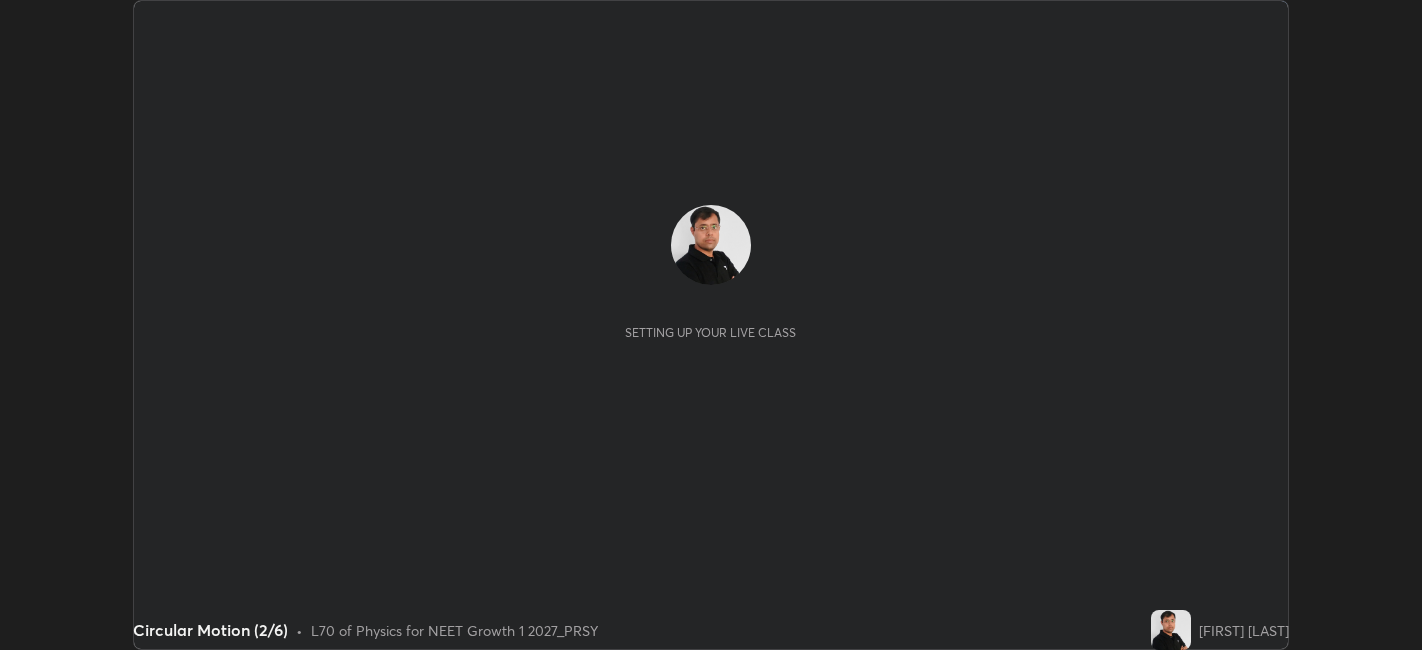 scroll, scrollTop: 0, scrollLeft: 0, axis: both 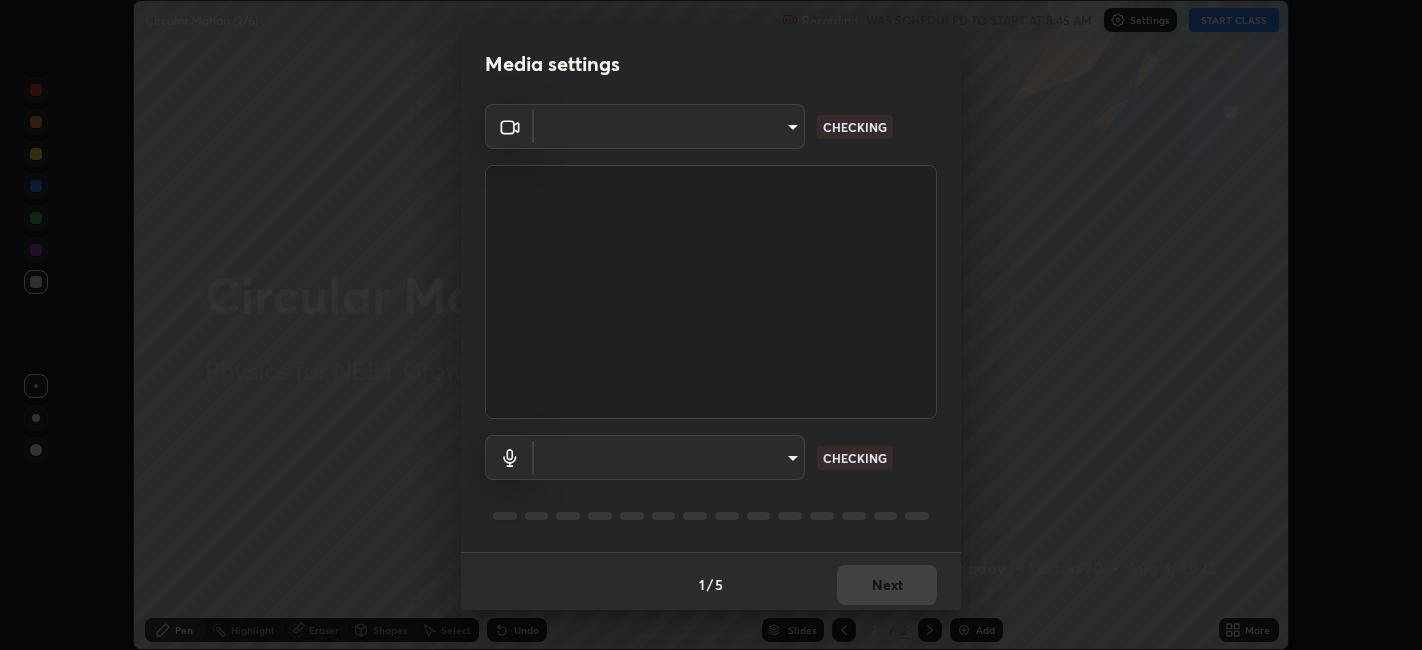 type on "052f9b30e05f62bb2e590cb50044ac96a00de3eab8a32c7a625fc31ec407be61" 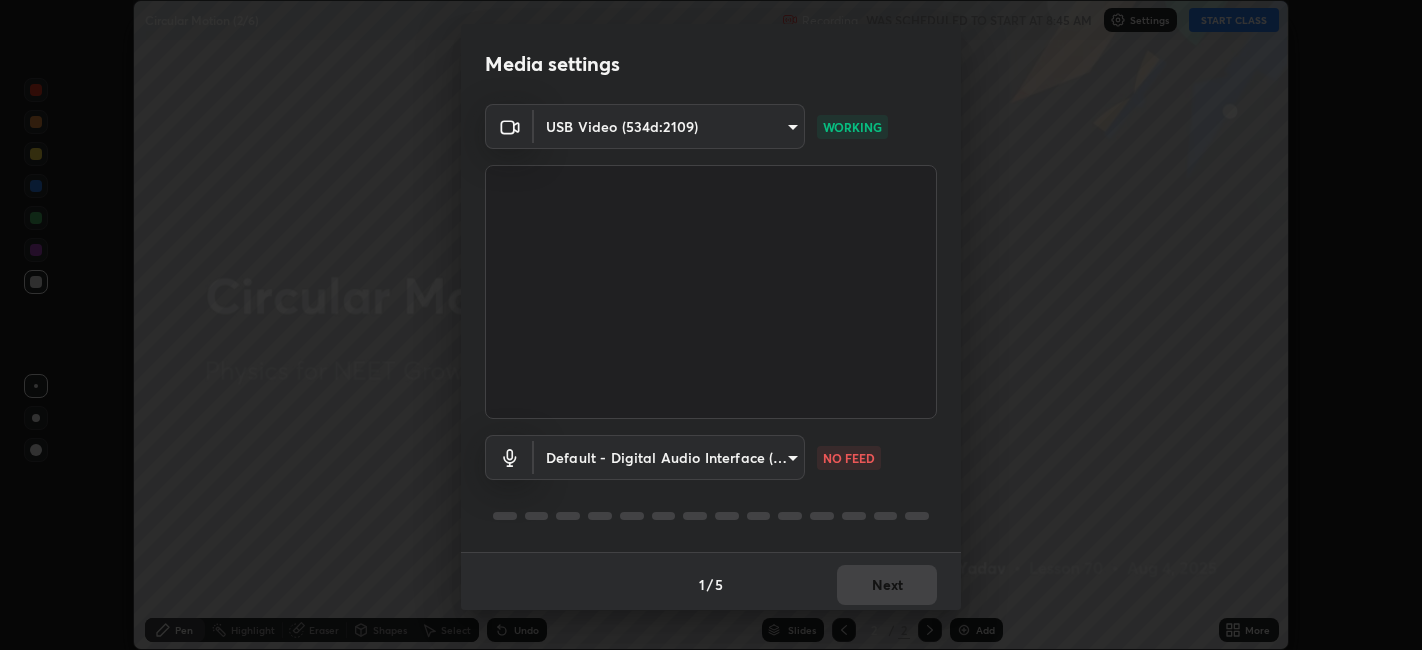 click on "Erase all Circular Motion (2/6) Recording WAS SCHEDULED TO START AT  8:45 AM Settings START CLASS Setting up your live class Circular Motion (2/6) • L70 of Physics for NEET Growth 1 2027_PRSY [FIRST] [LAST] Pen Highlight Eraser Shapes Select Undo Slides 2 / 2 Add More No doubts shared Encourage your learners to ask a doubt for better clarity Report an issue Reason for reporting Buffering Chat not working Audio - Video sync issue Educator video quality low ​ Attach an image Report Media settings USB Video (534d:2109) 052f9b30e05f62bb2e590cb50044ac96a00de3eab8a32c7a625fc31ec407be61 WORKING Default - Digital Audio Interface (USB Digital Audio) default NO FEED 1 / 5 Next" at bounding box center [711, 325] 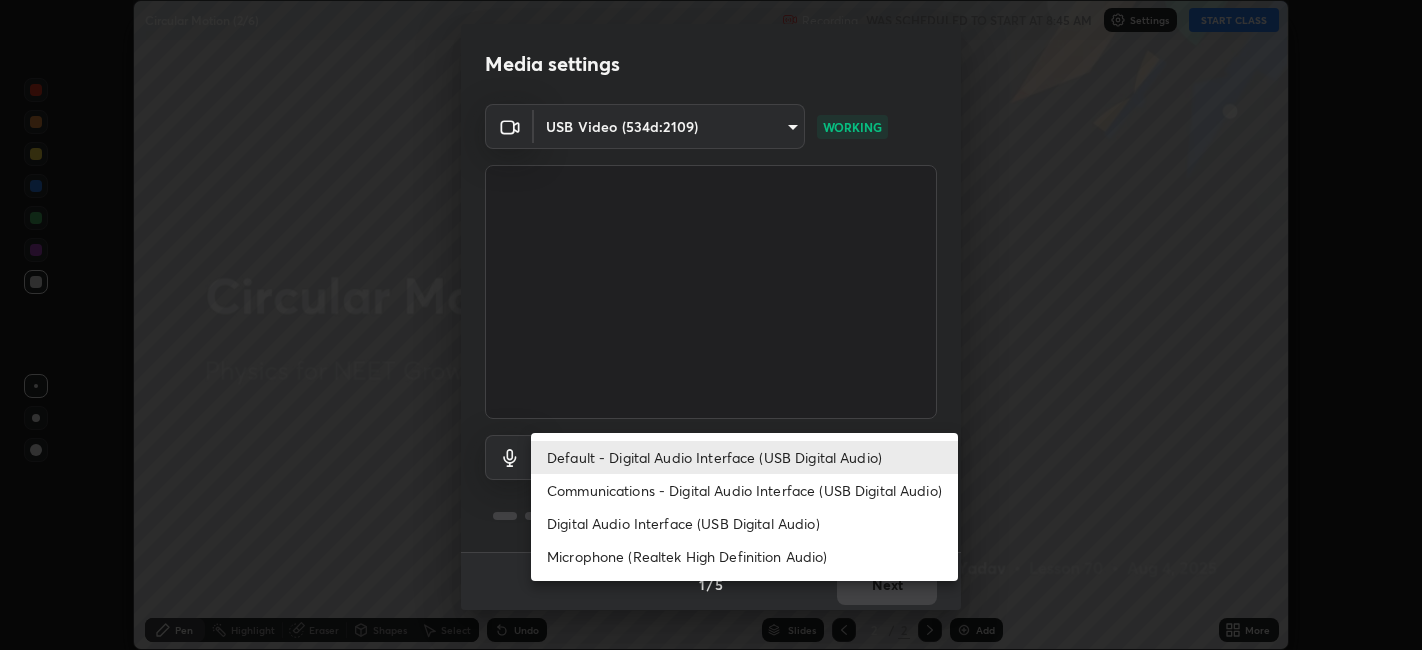 click on "Digital Audio Interface (USB Digital Audio)" at bounding box center [744, 523] 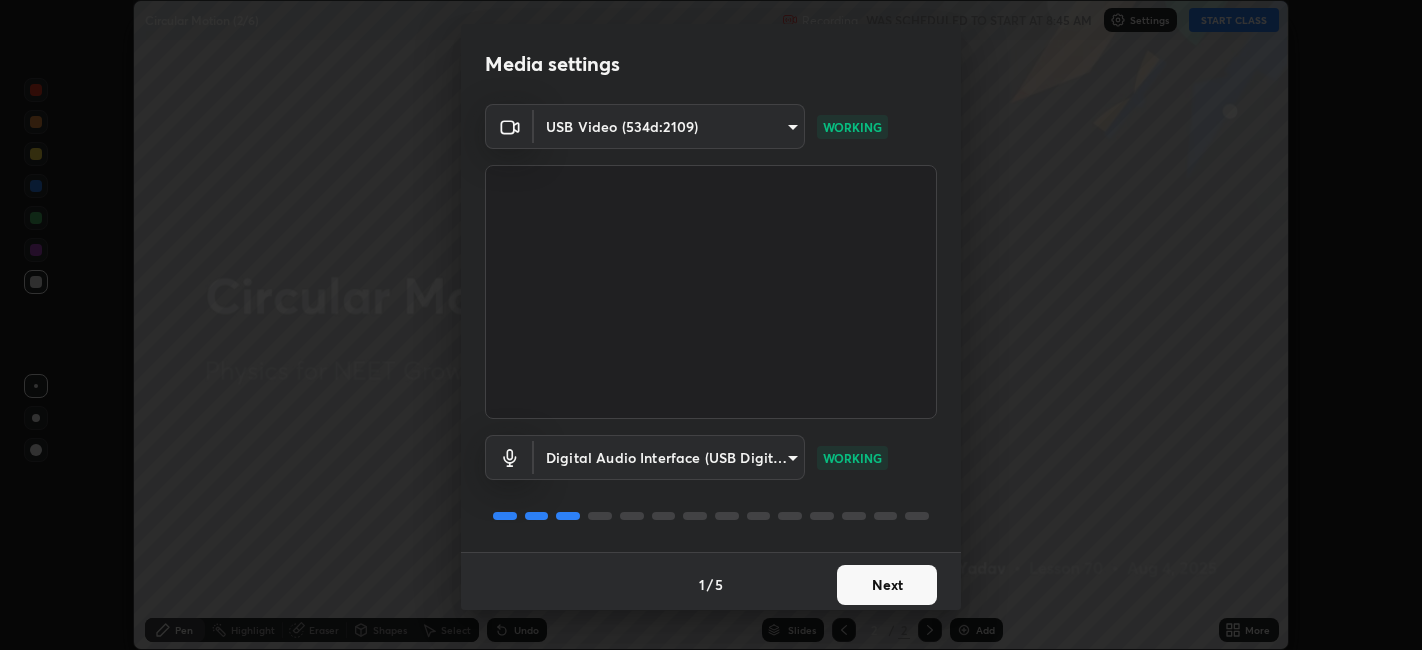 click on "Next" at bounding box center [887, 585] 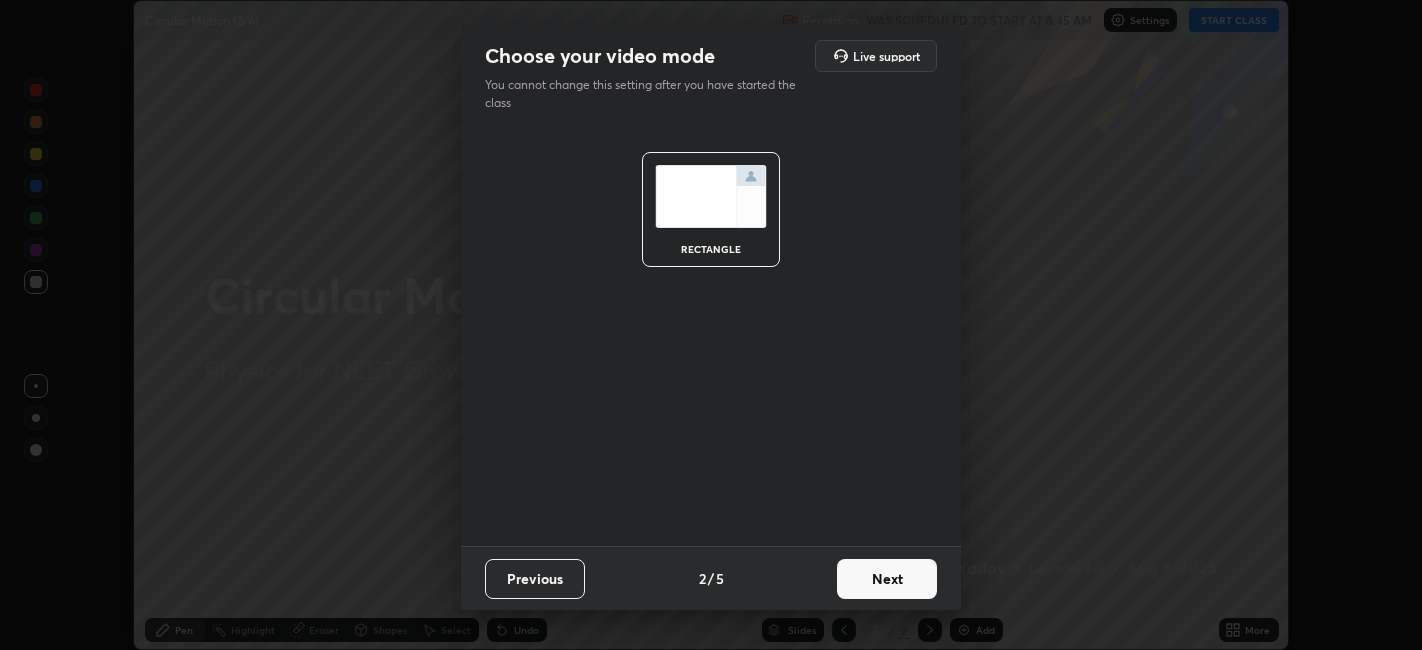 click on "Next" at bounding box center [887, 579] 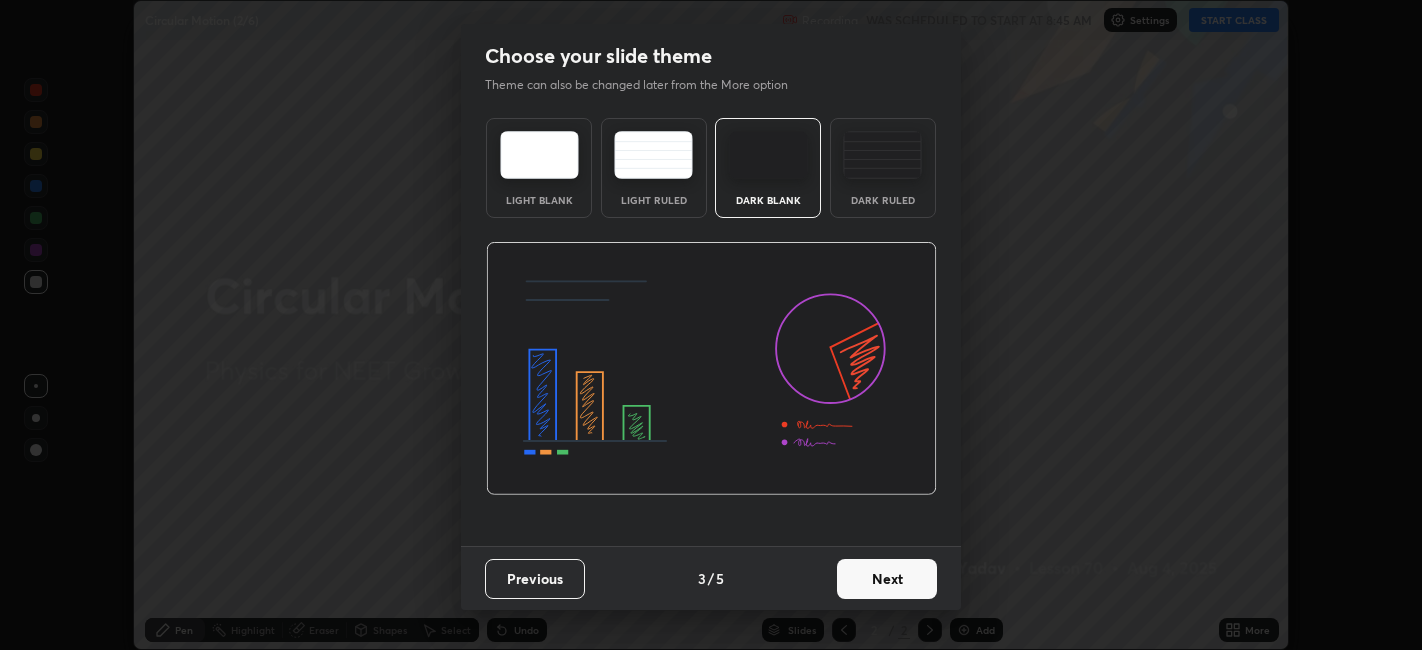 click at bounding box center (882, 155) 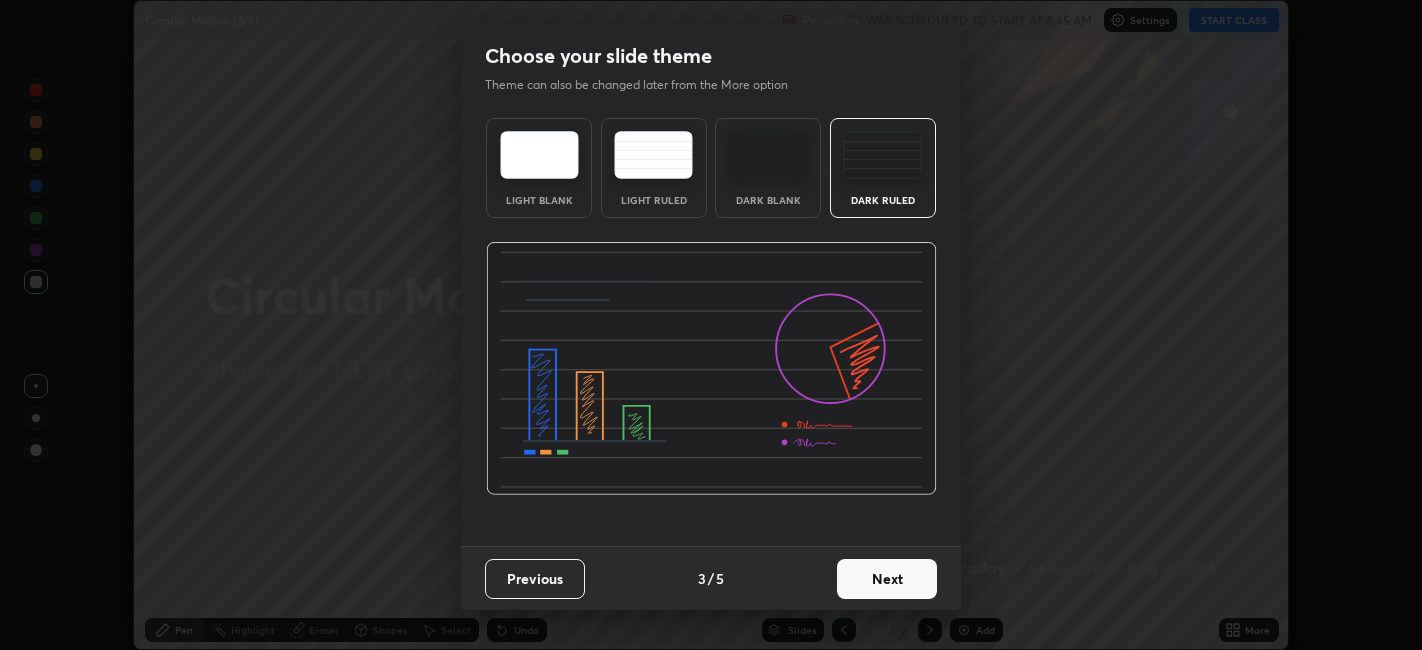click on "Next" at bounding box center (887, 579) 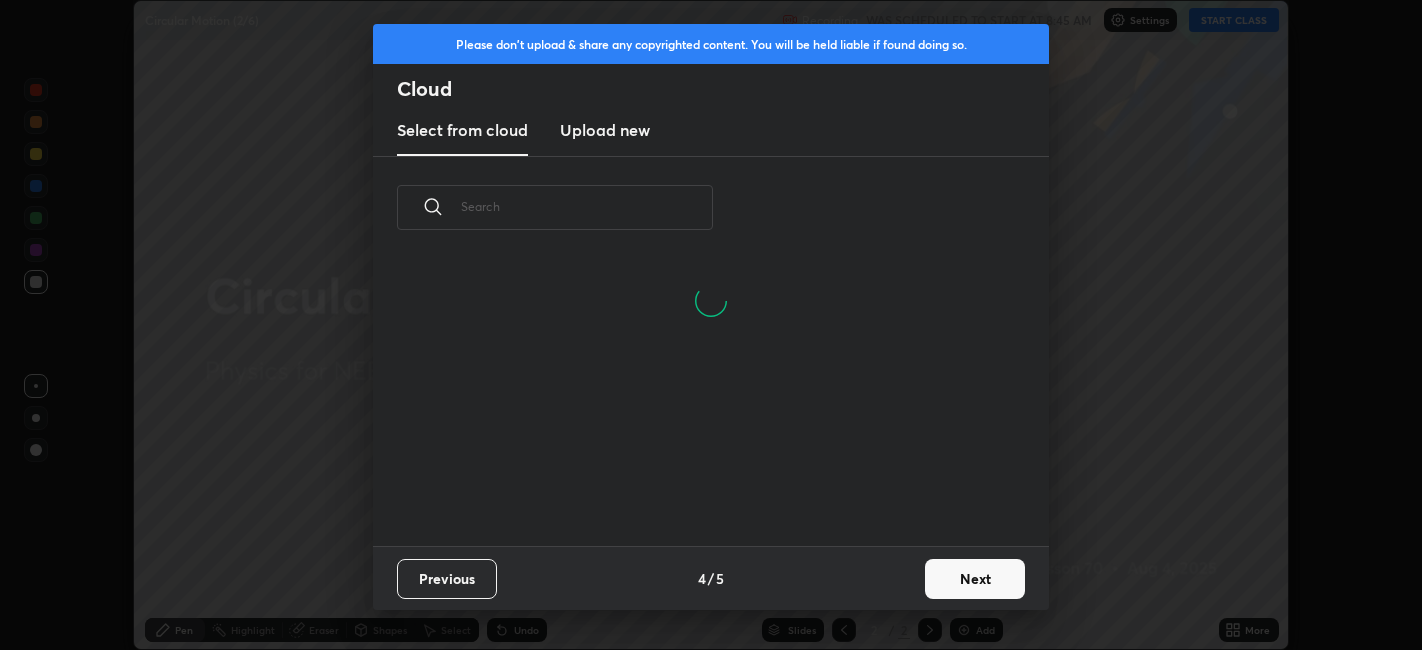 click on "Upload new" at bounding box center (605, 130) 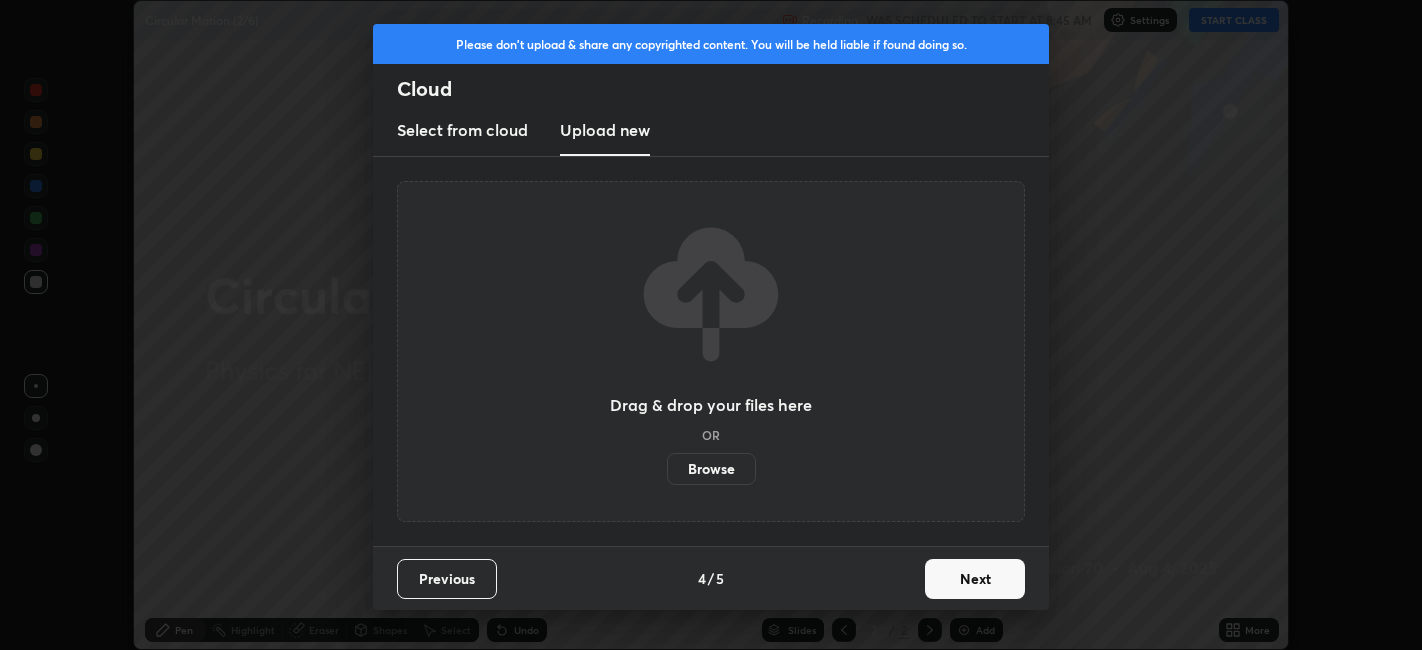 click on "Browse" at bounding box center [711, 469] 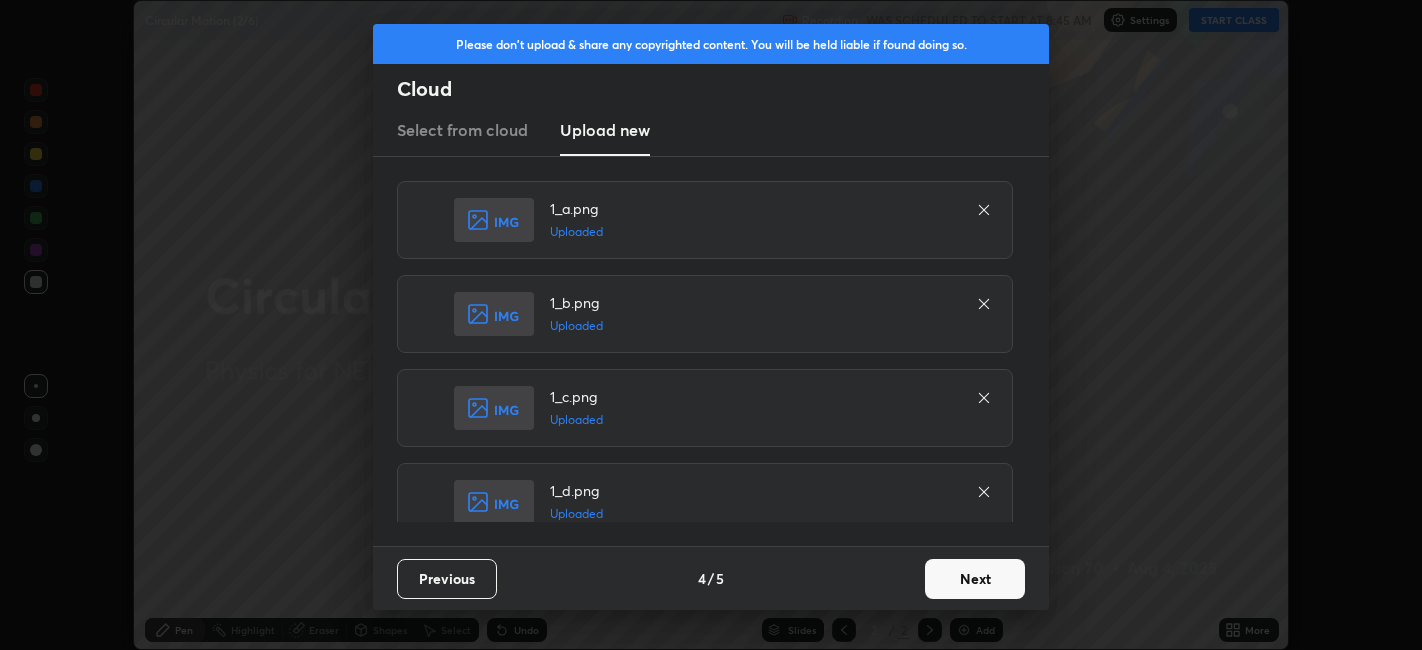 click on "Next" at bounding box center (975, 579) 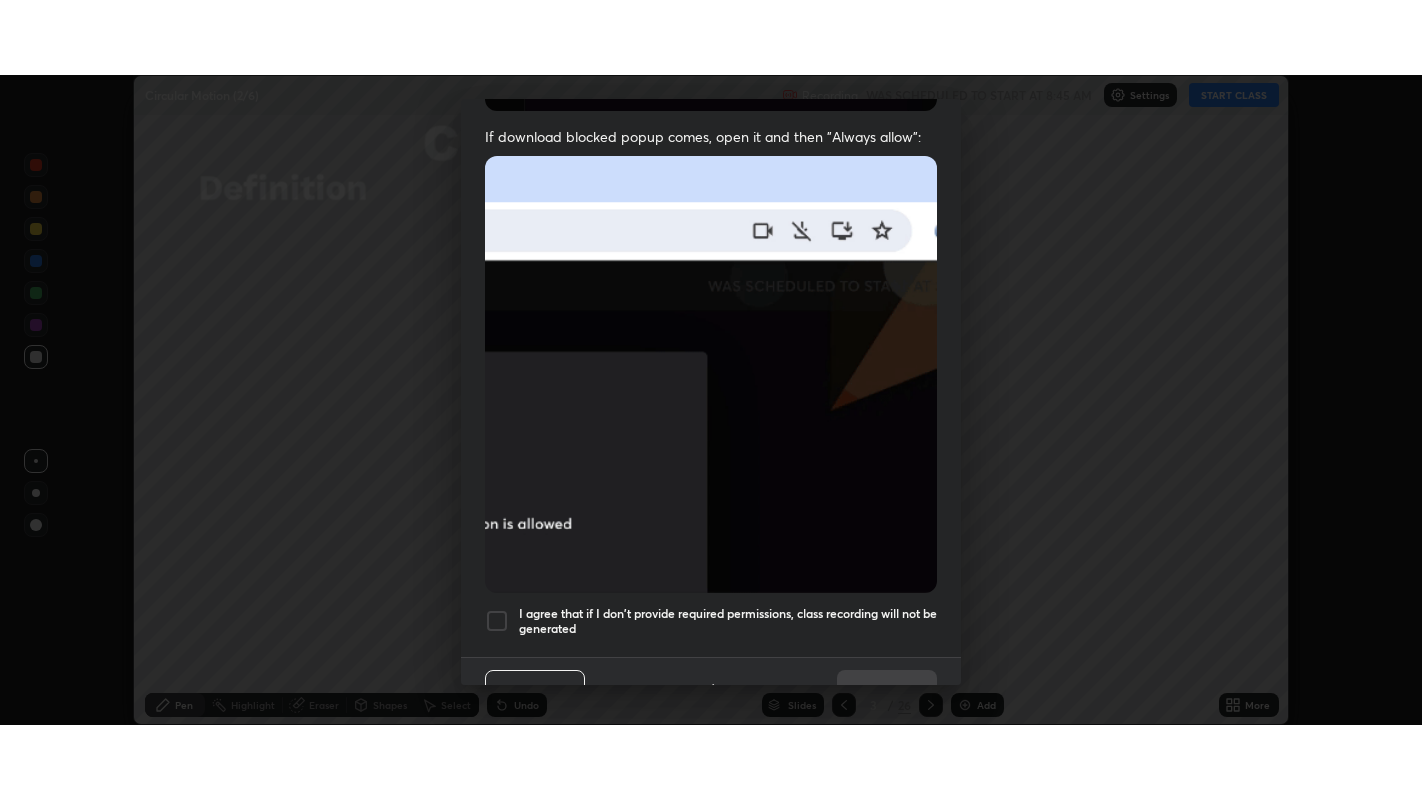 scroll, scrollTop: 413, scrollLeft: 0, axis: vertical 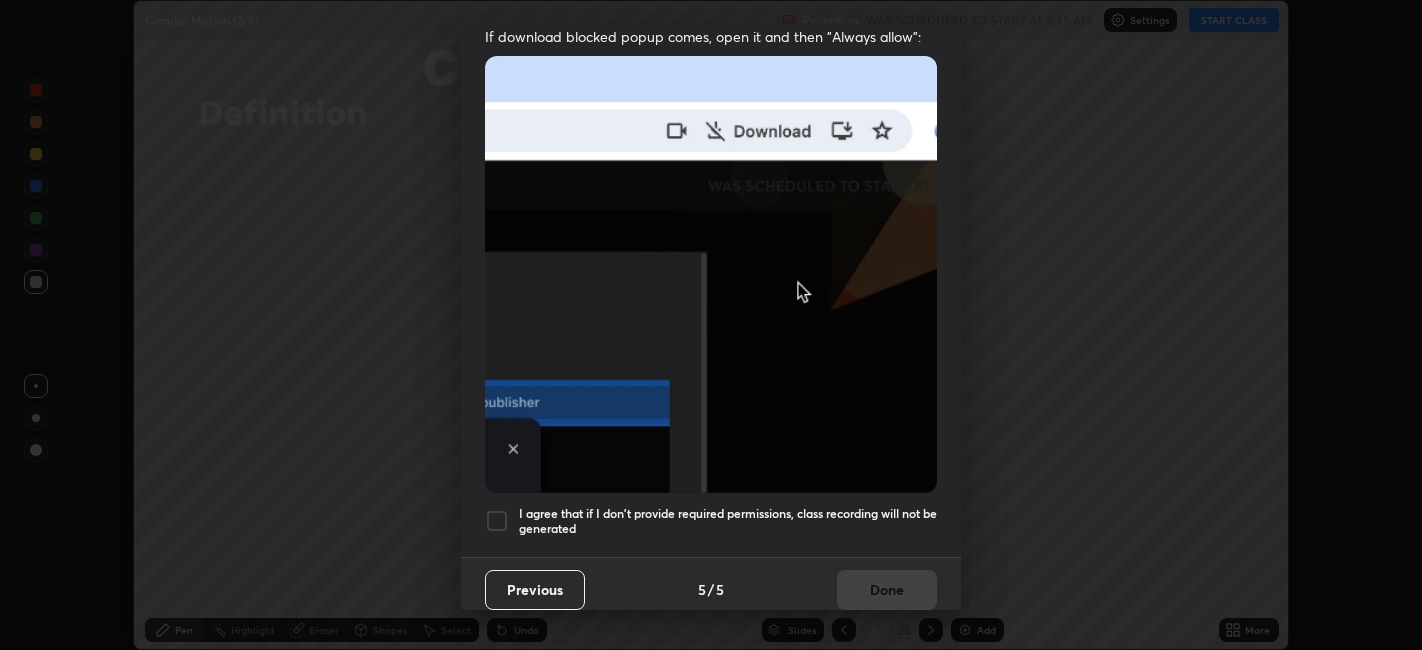 click at bounding box center [497, 521] 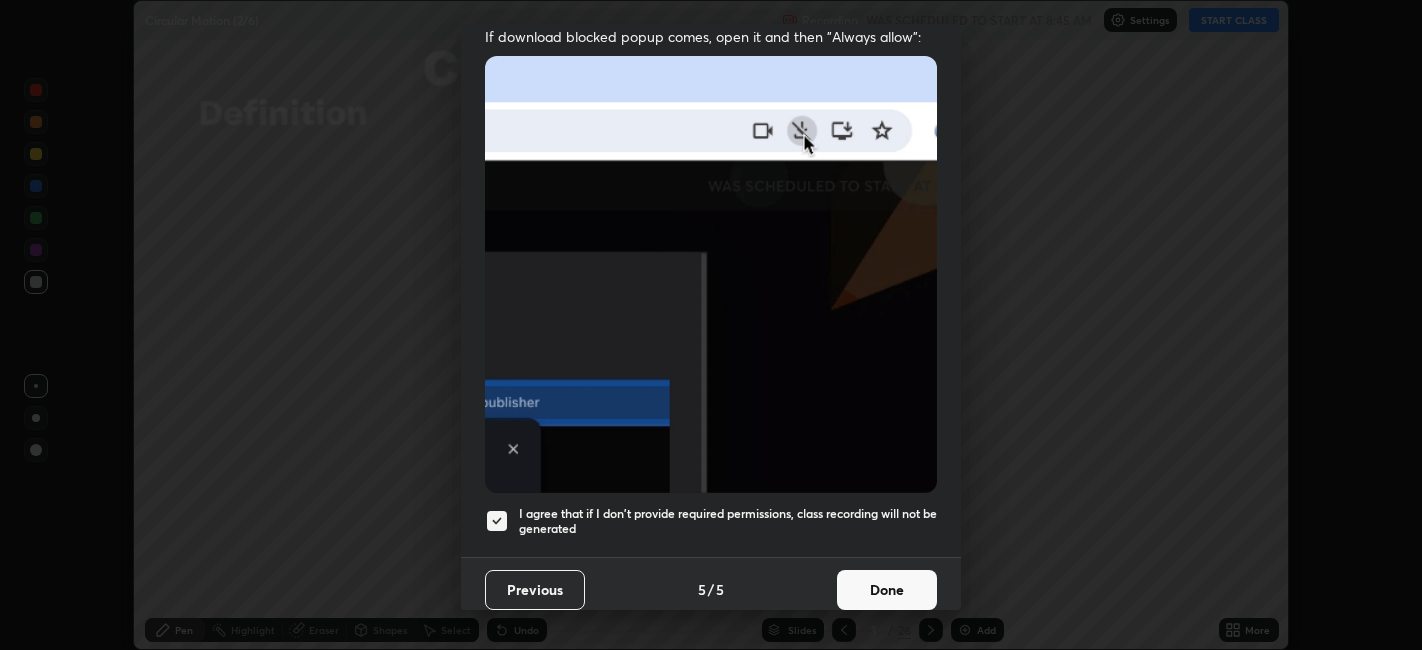 click on "Done" at bounding box center [887, 590] 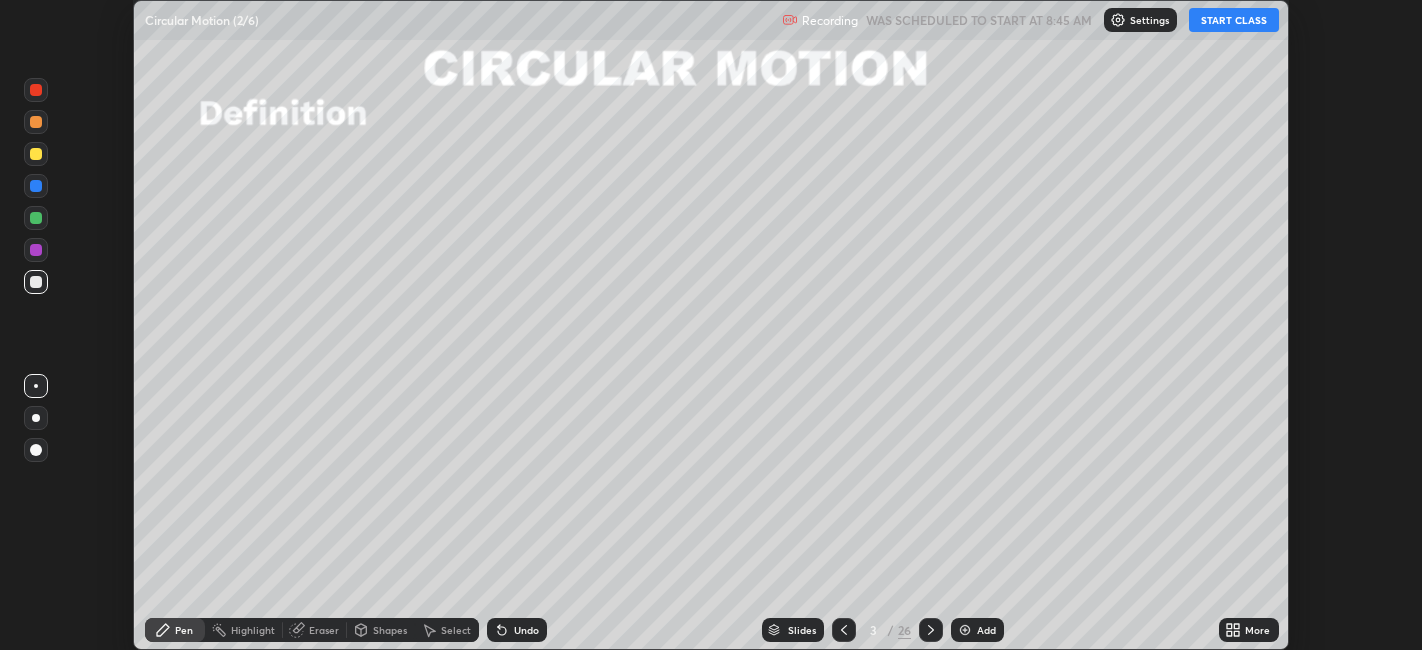 click 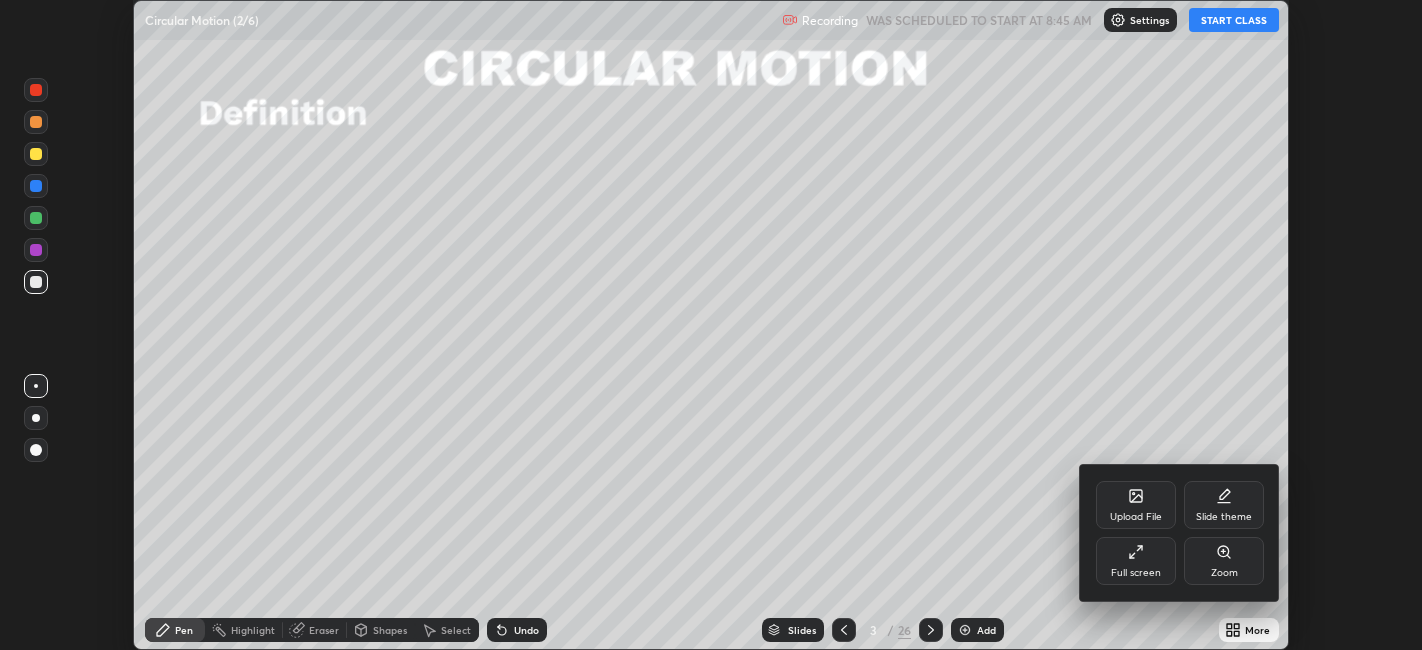 click on "Full screen" at bounding box center (1136, 561) 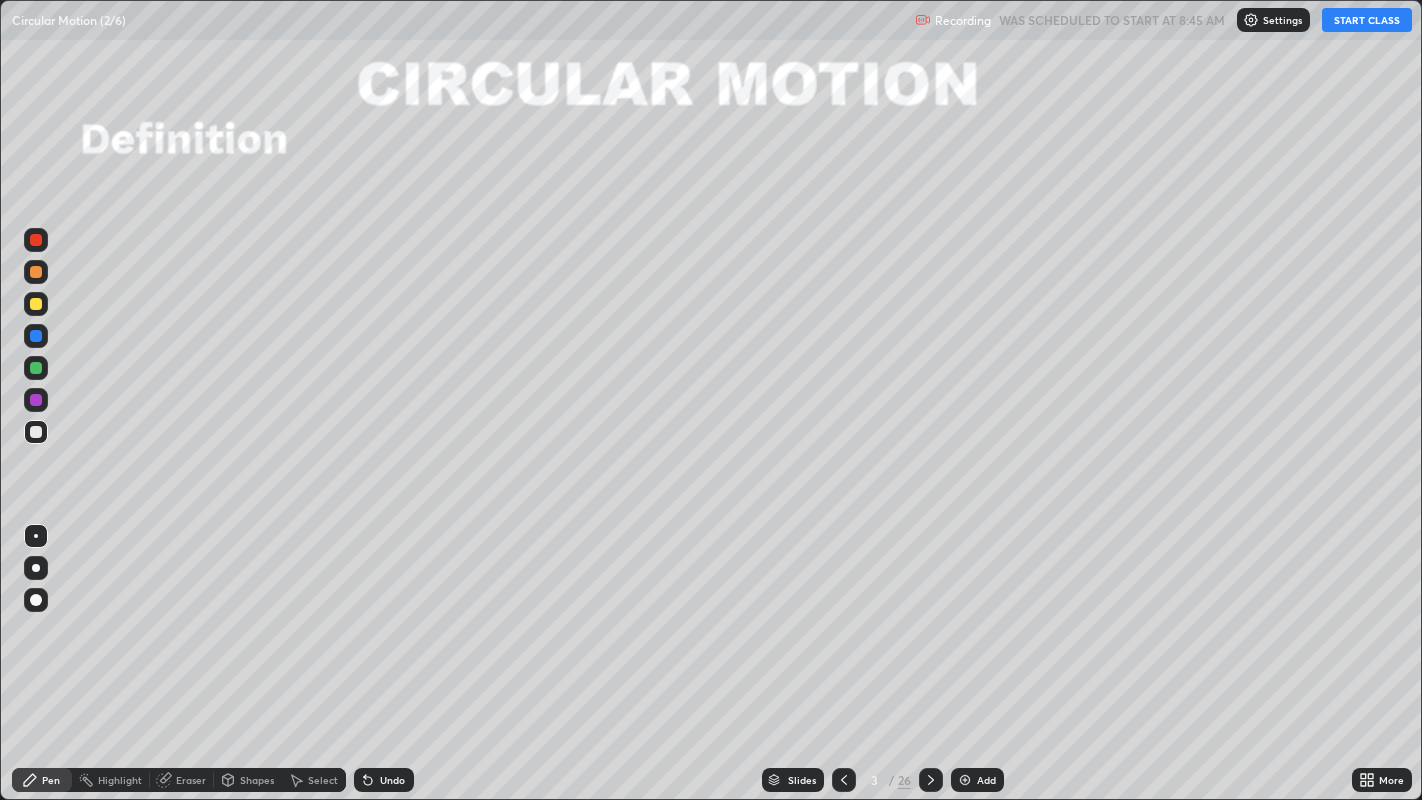 scroll, scrollTop: 99200, scrollLeft: 98577, axis: both 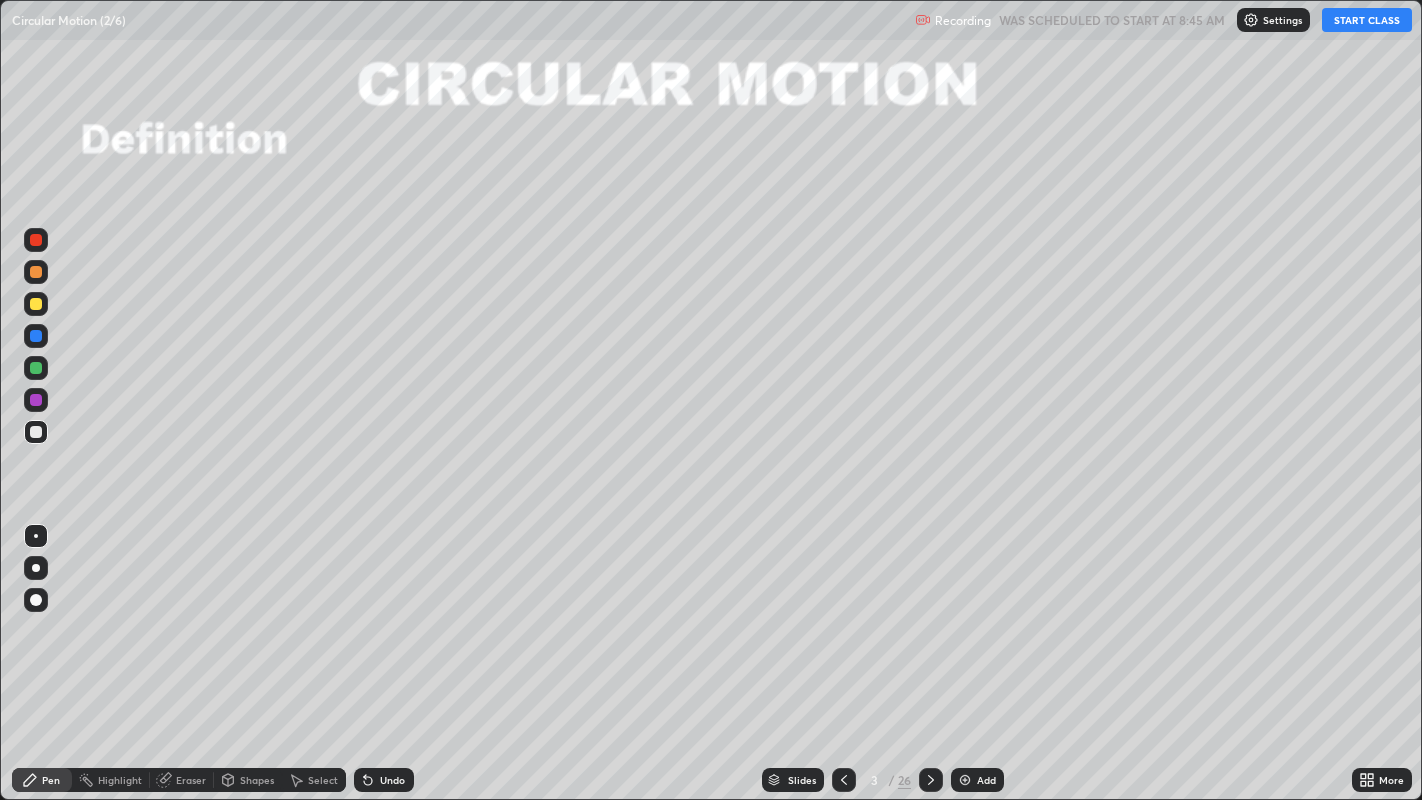 click 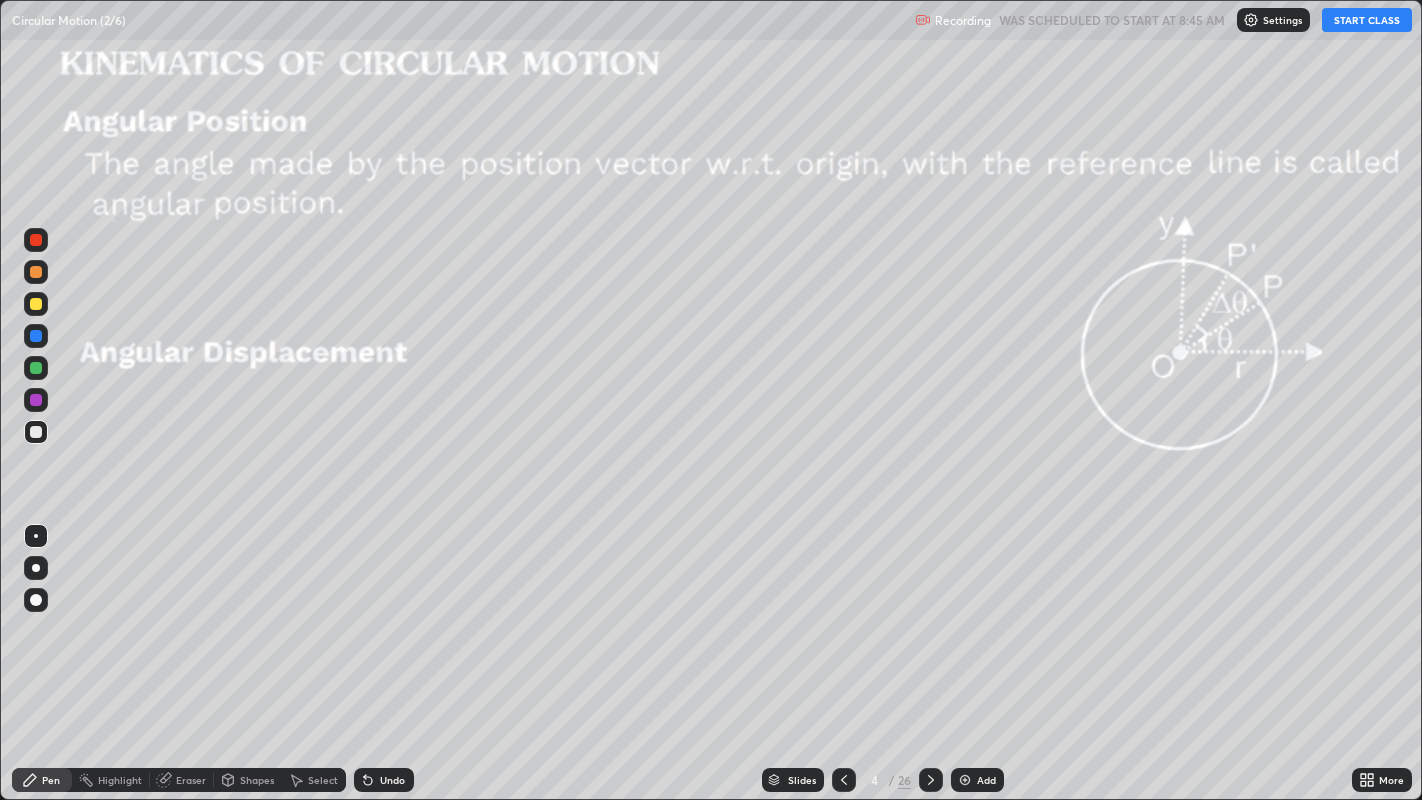 click on "START CLASS" at bounding box center (1367, 20) 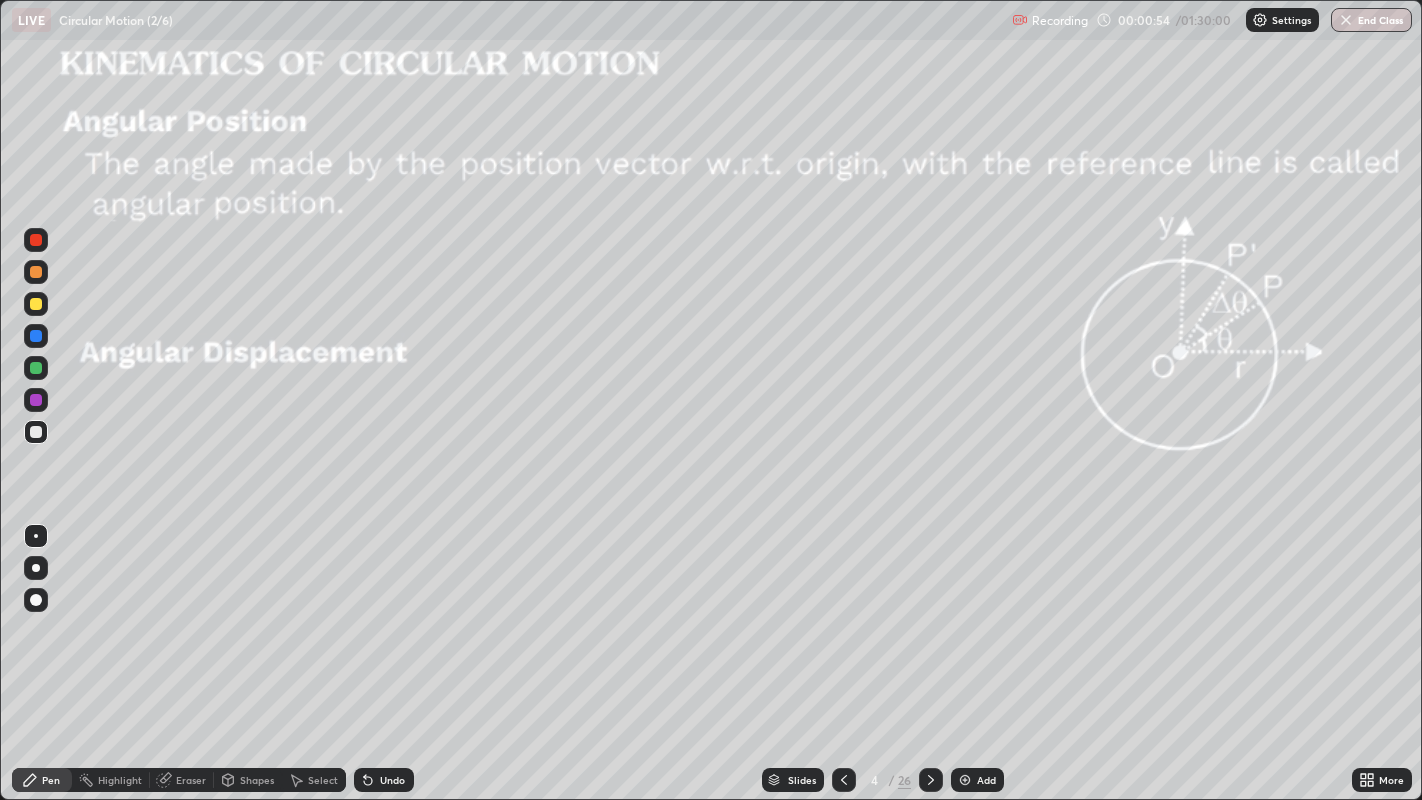 click on "Shapes" at bounding box center (257, 780) 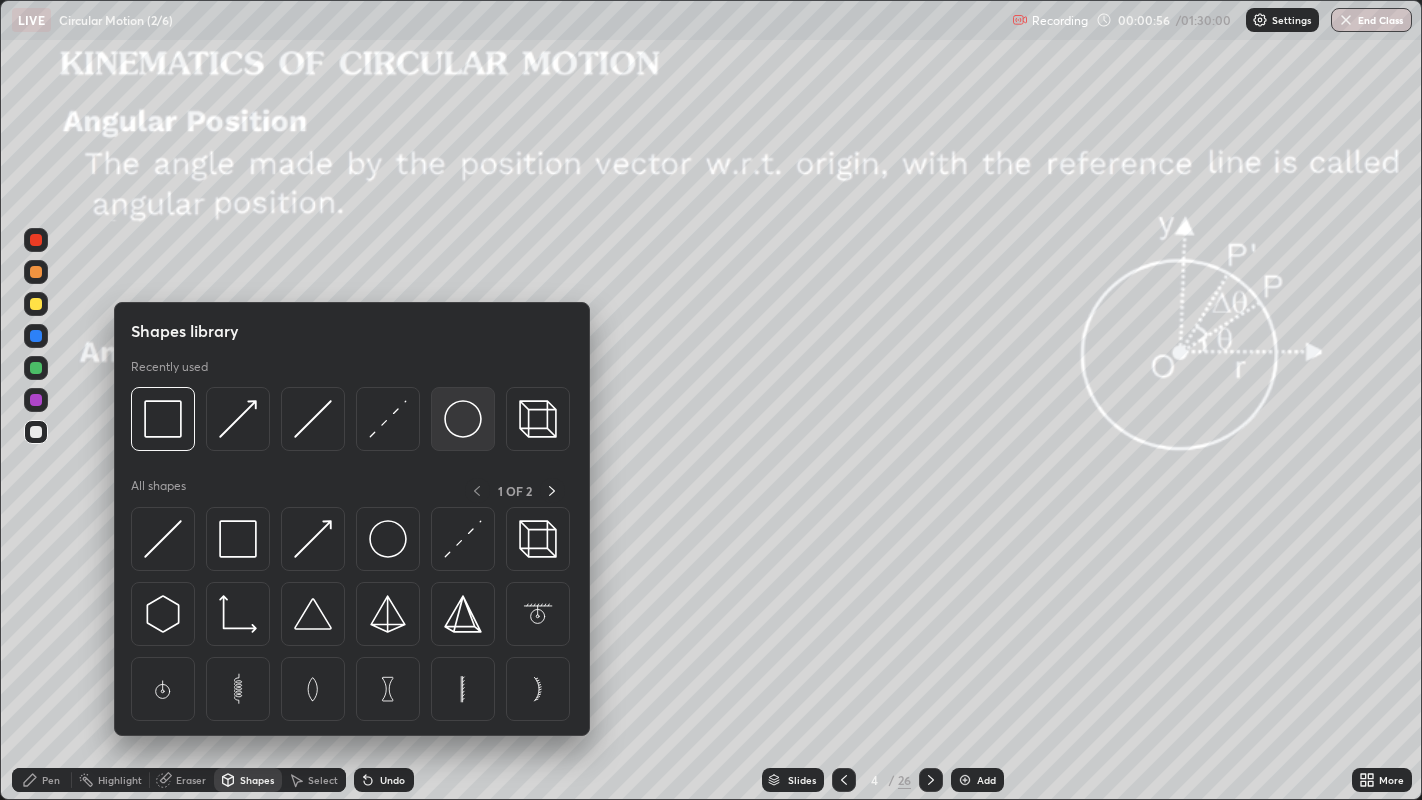click at bounding box center [463, 419] 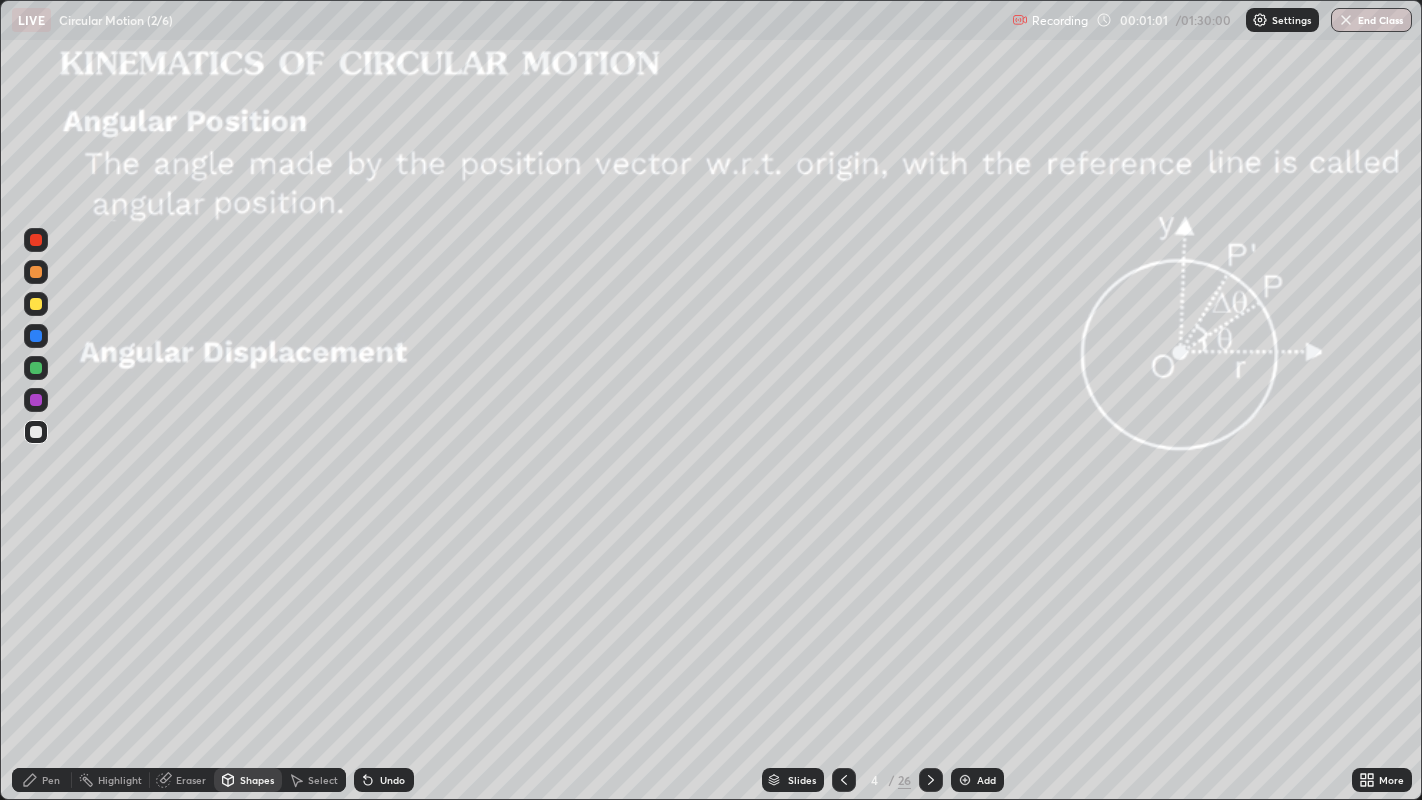 click on "Shapes" at bounding box center (257, 780) 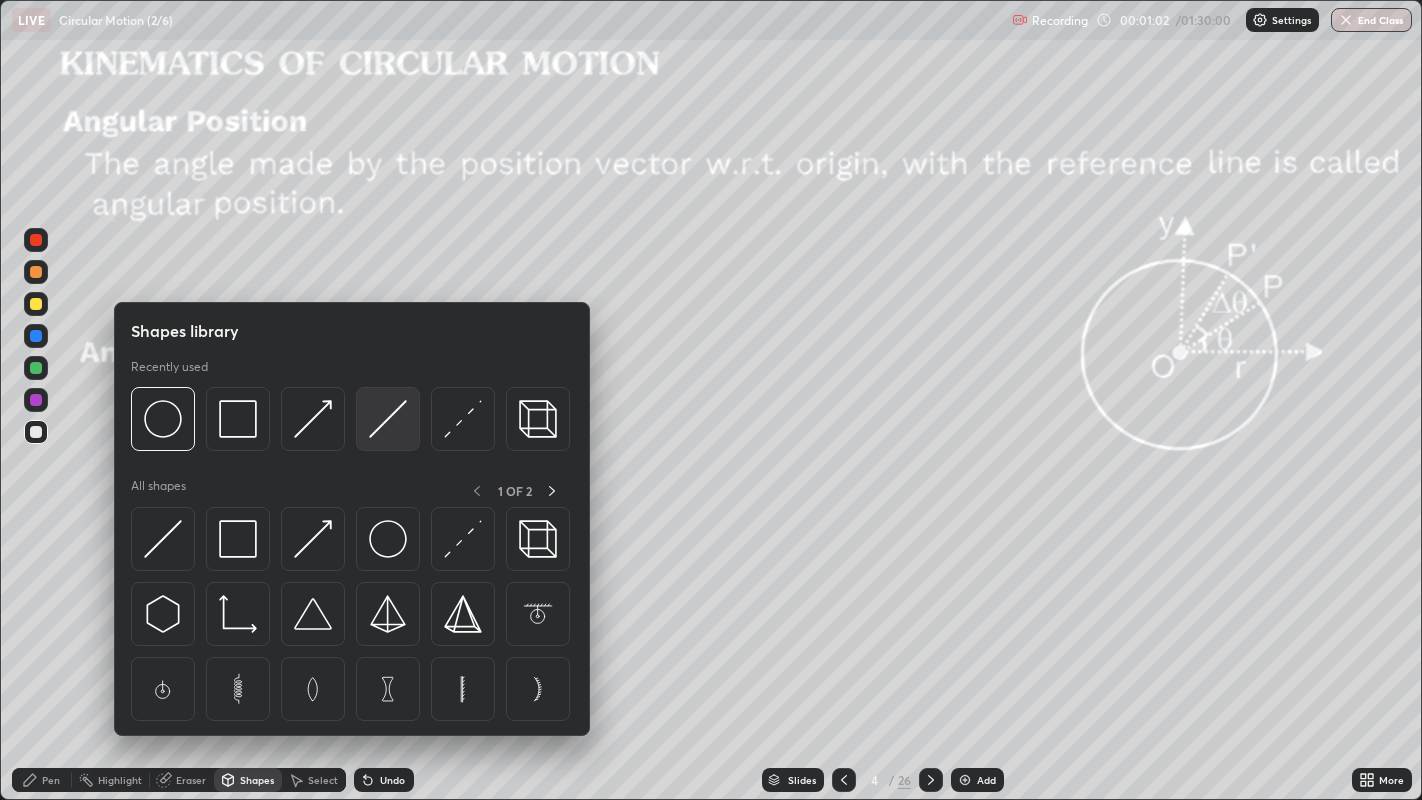 click at bounding box center (388, 419) 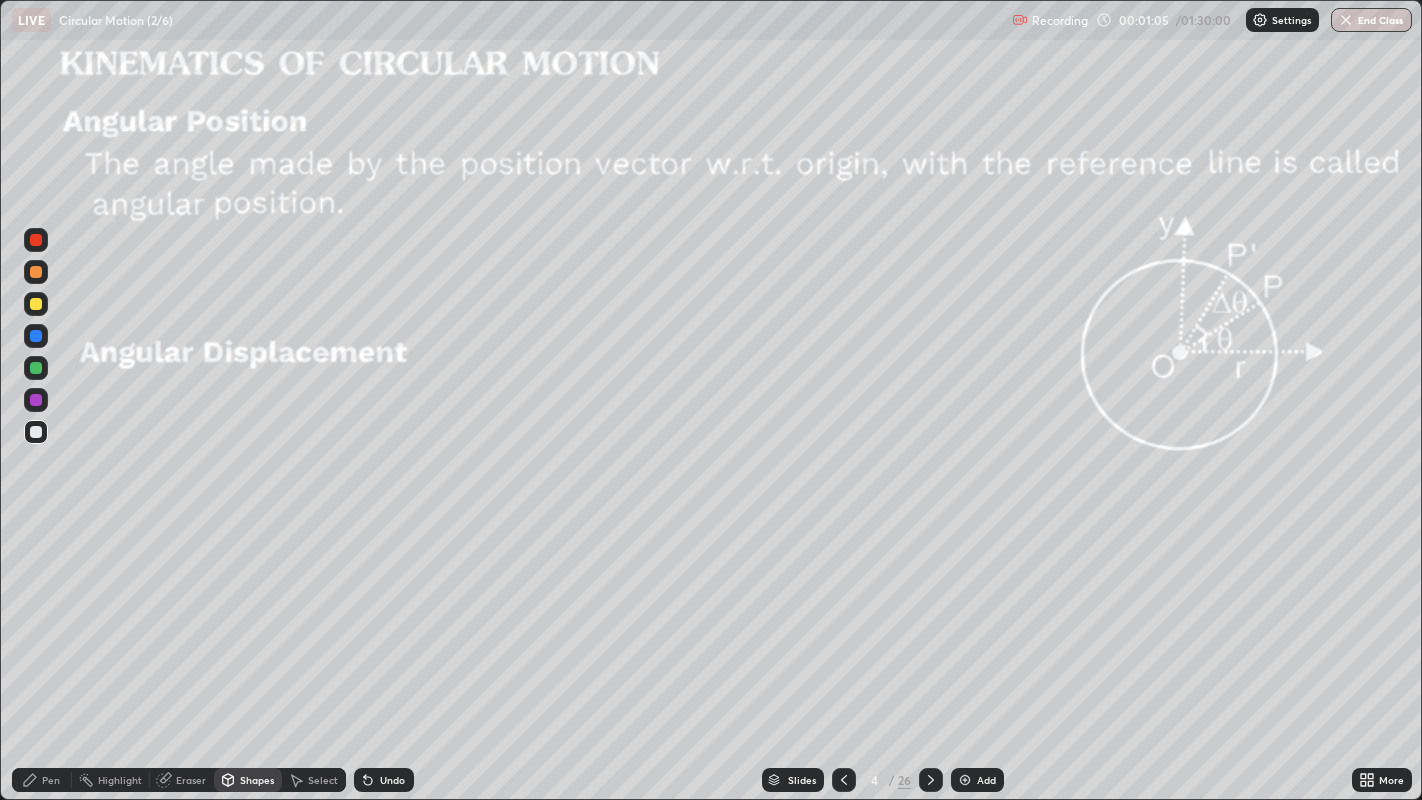 click at bounding box center [36, 304] 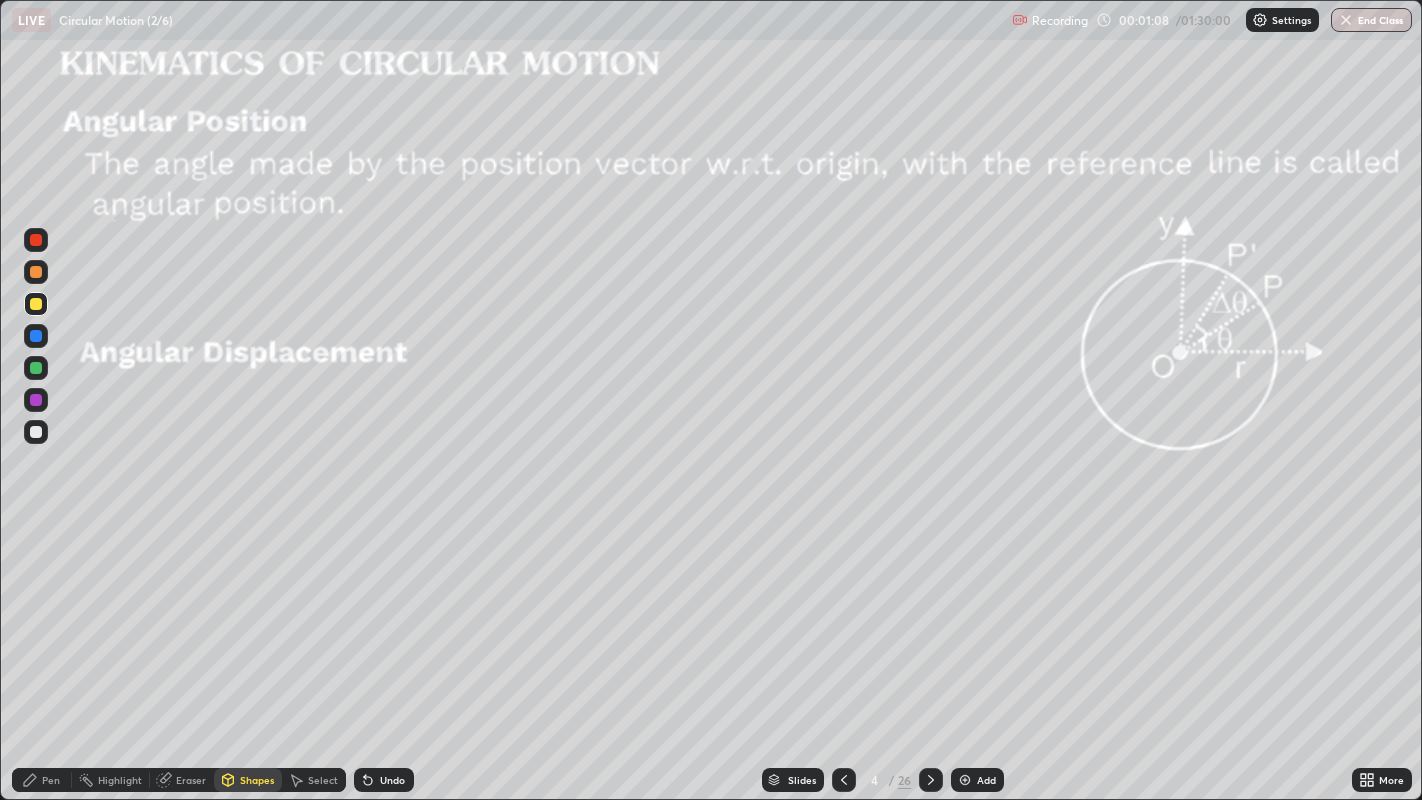 click on "Pen" at bounding box center (51, 780) 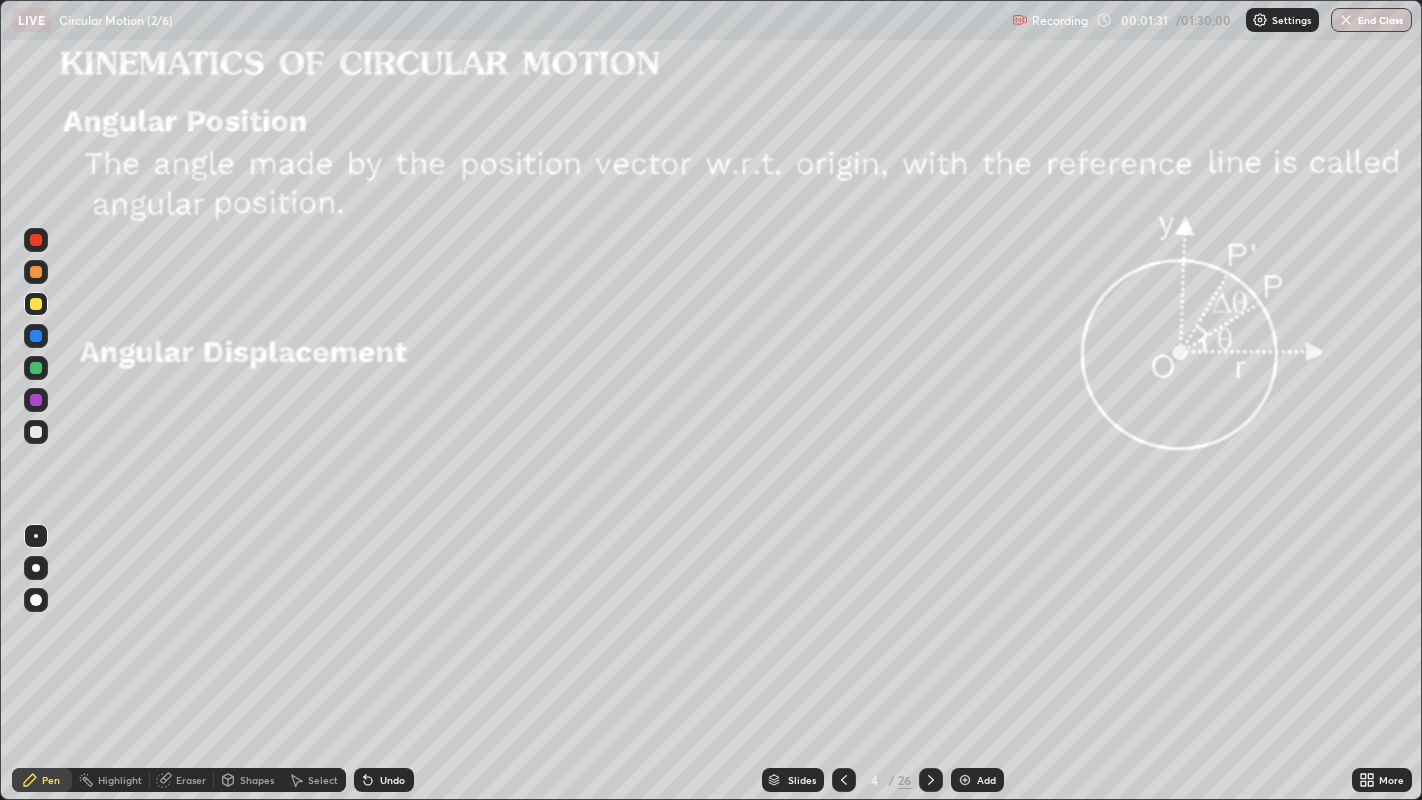 click on "Shapes" at bounding box center [257, 780] 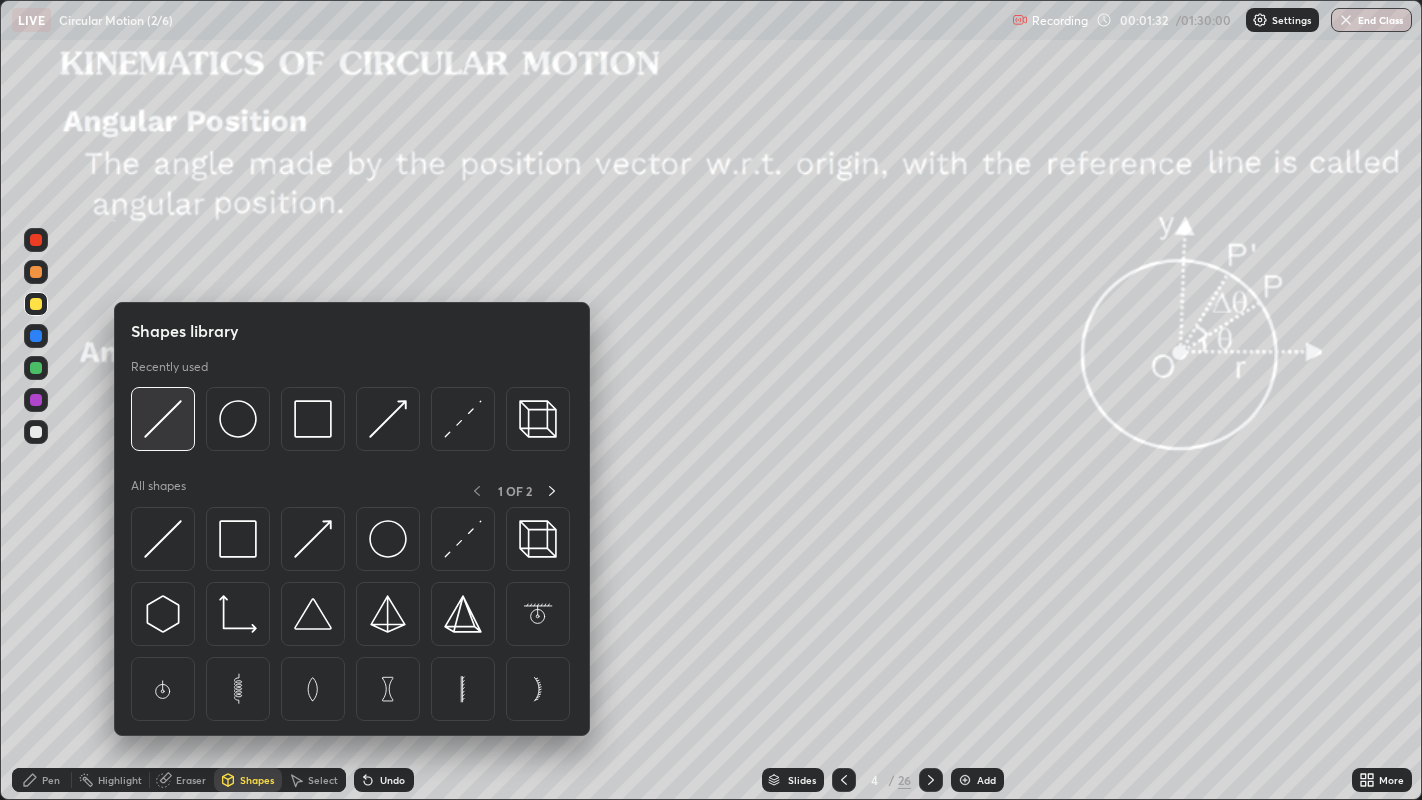 click at bounding box center (163, 419) 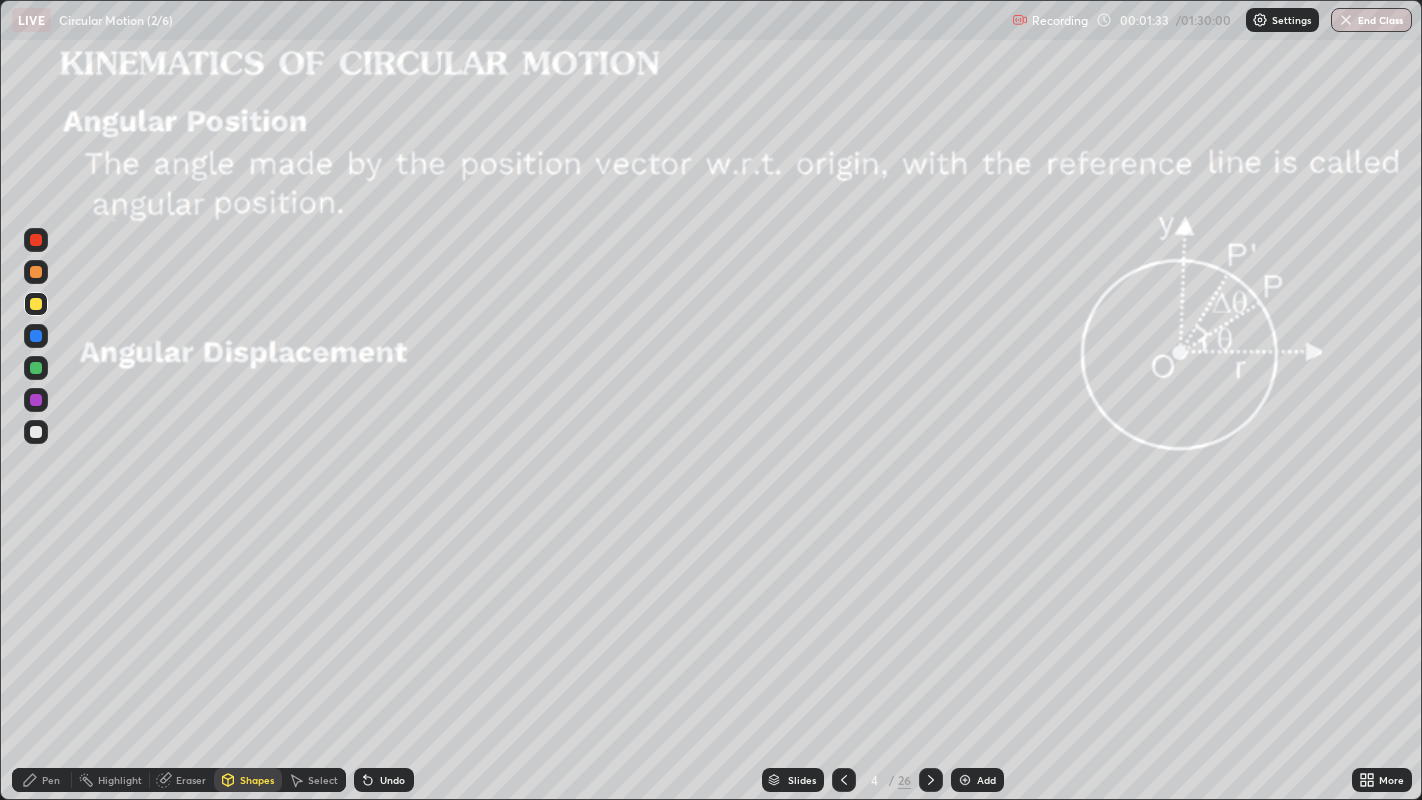 click at bounding box center (36, 272) 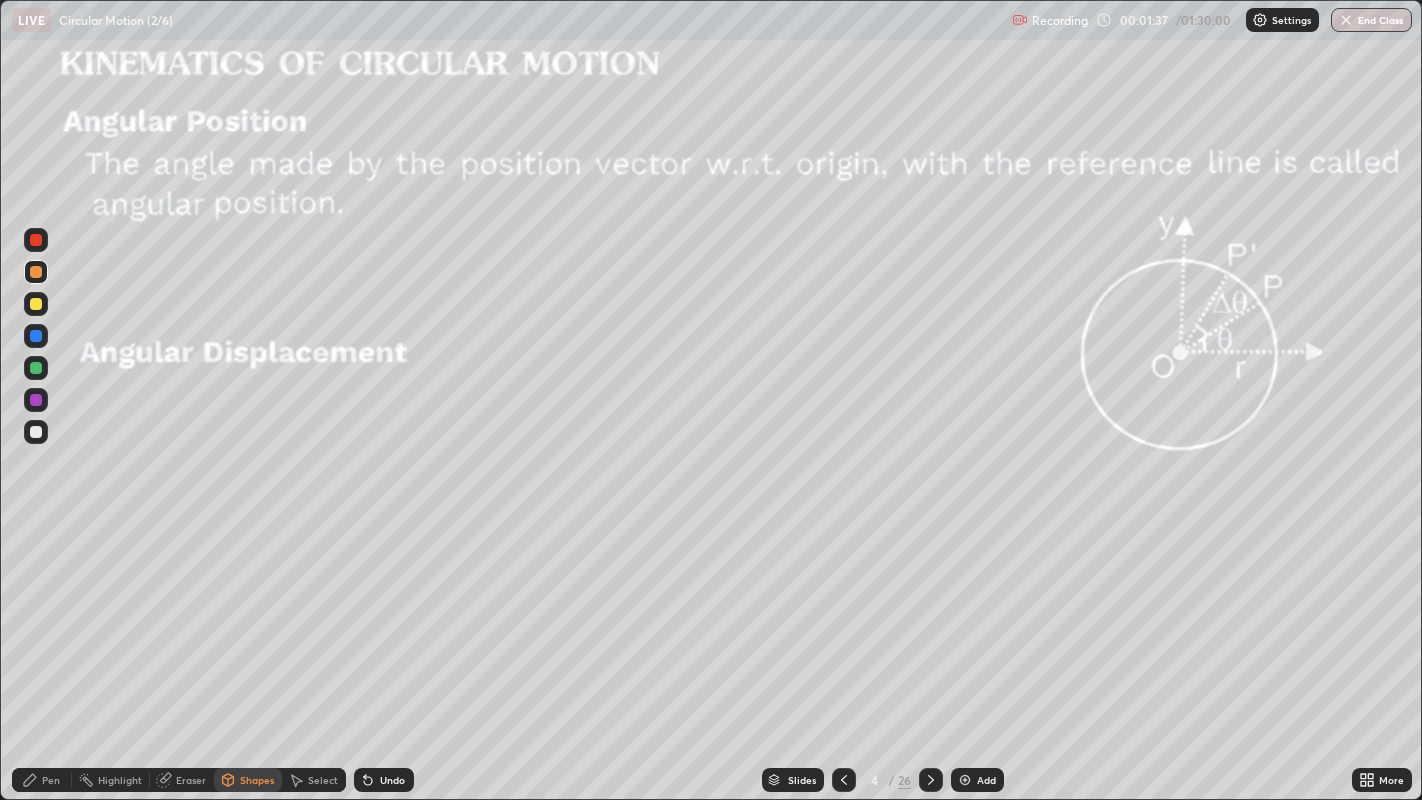 click on "Pen" at bounding box center [51, 780] 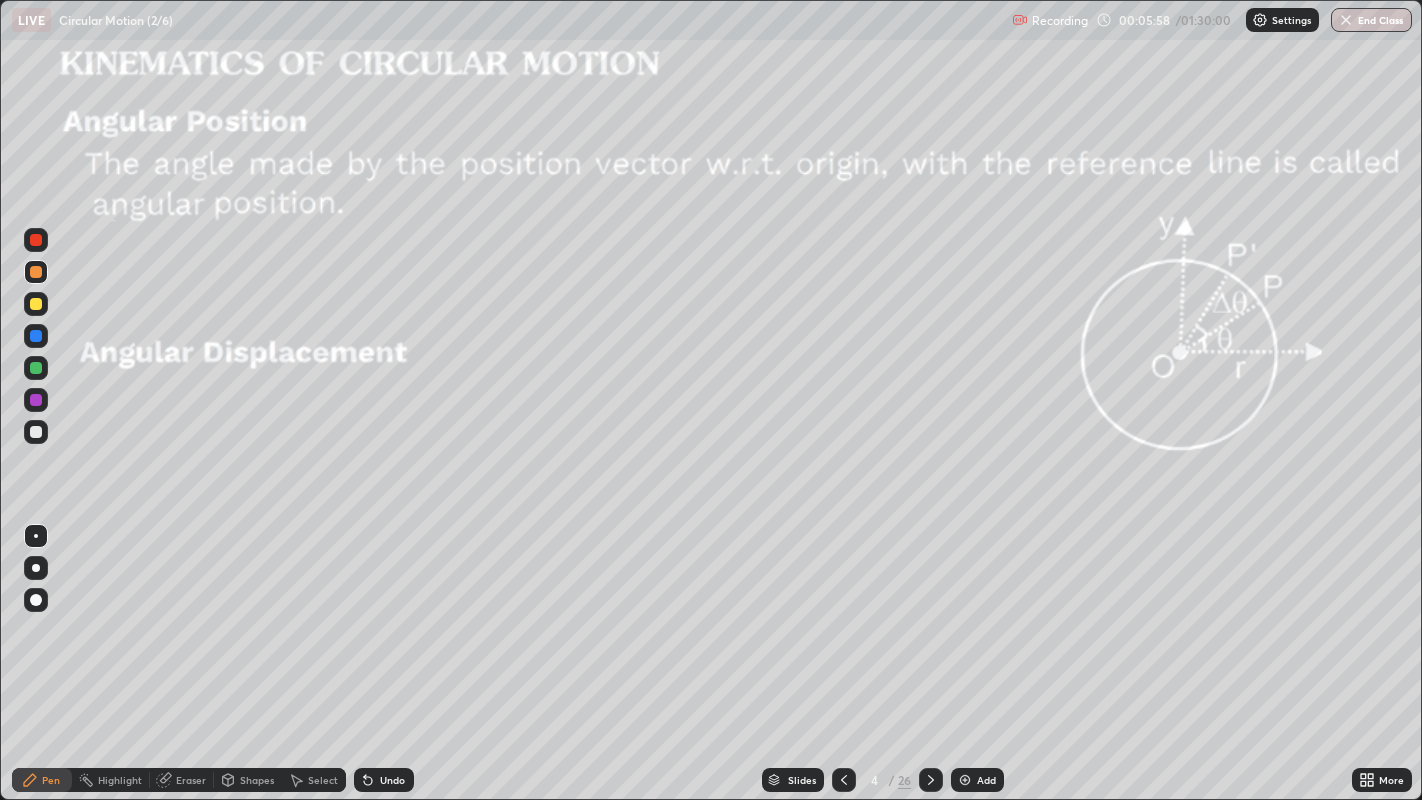 click on "Shapes" at bounding box center [248, 780] 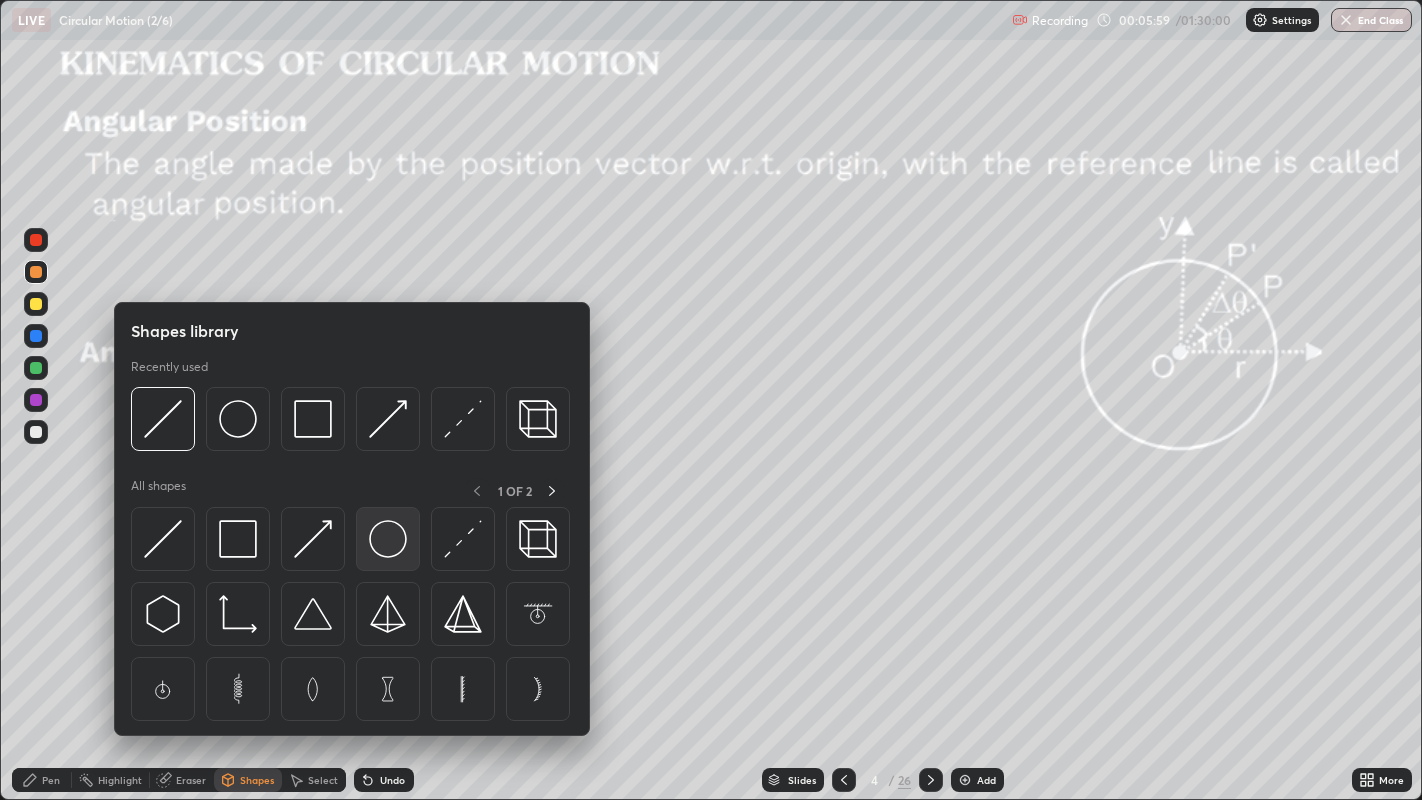 click at bounding box center (388, 539) 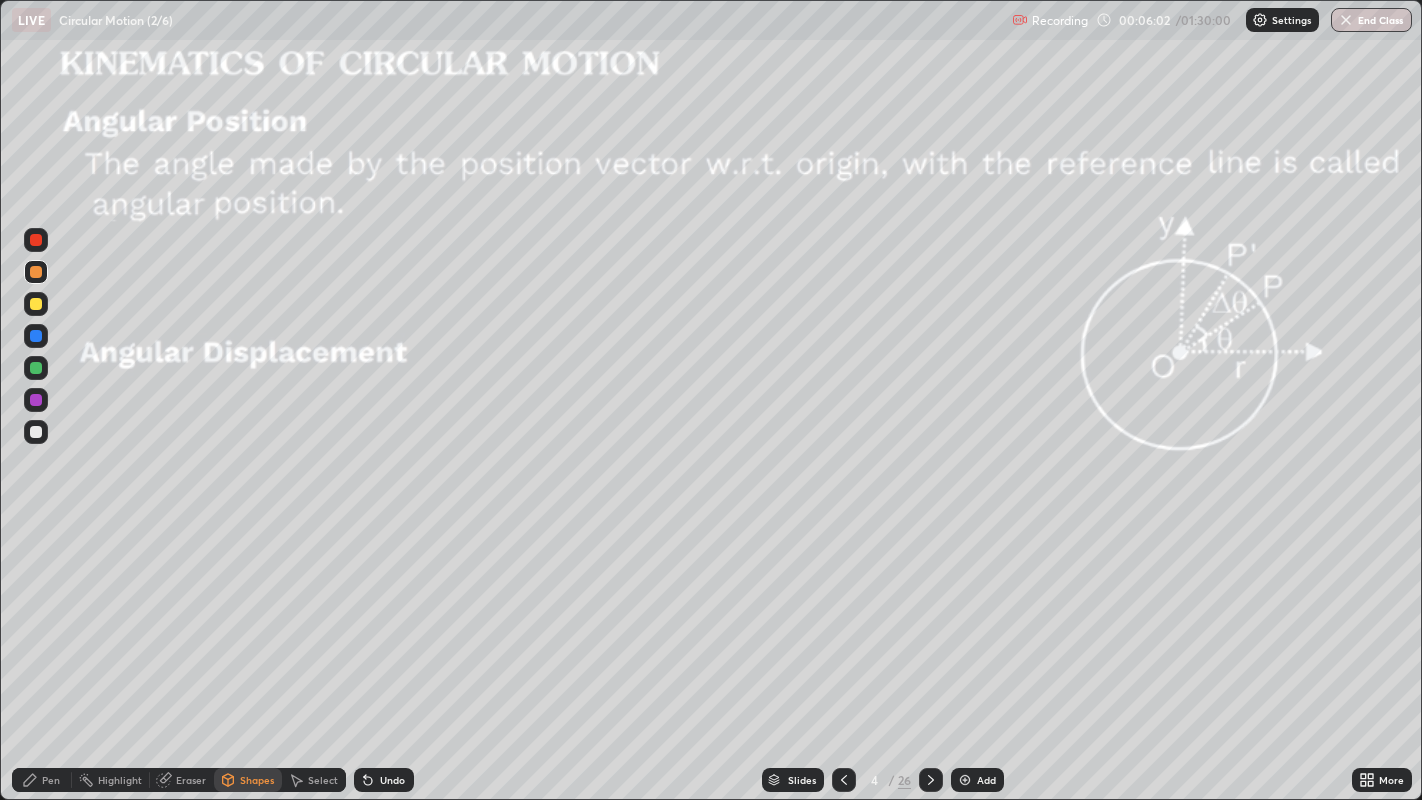 click on "Pen" at bounding box center (51, 780) 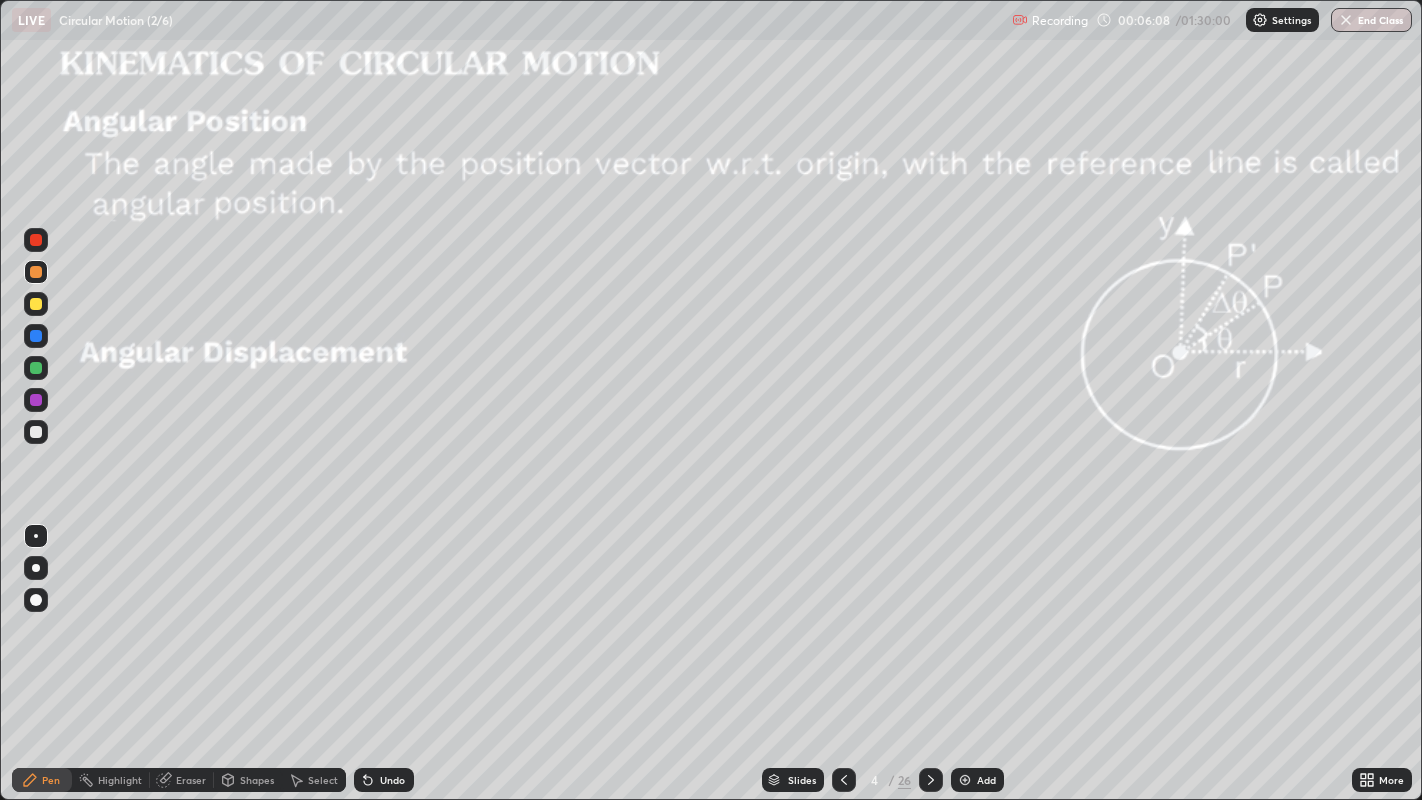 click on "Shapes" at bounding box center [257, 780] 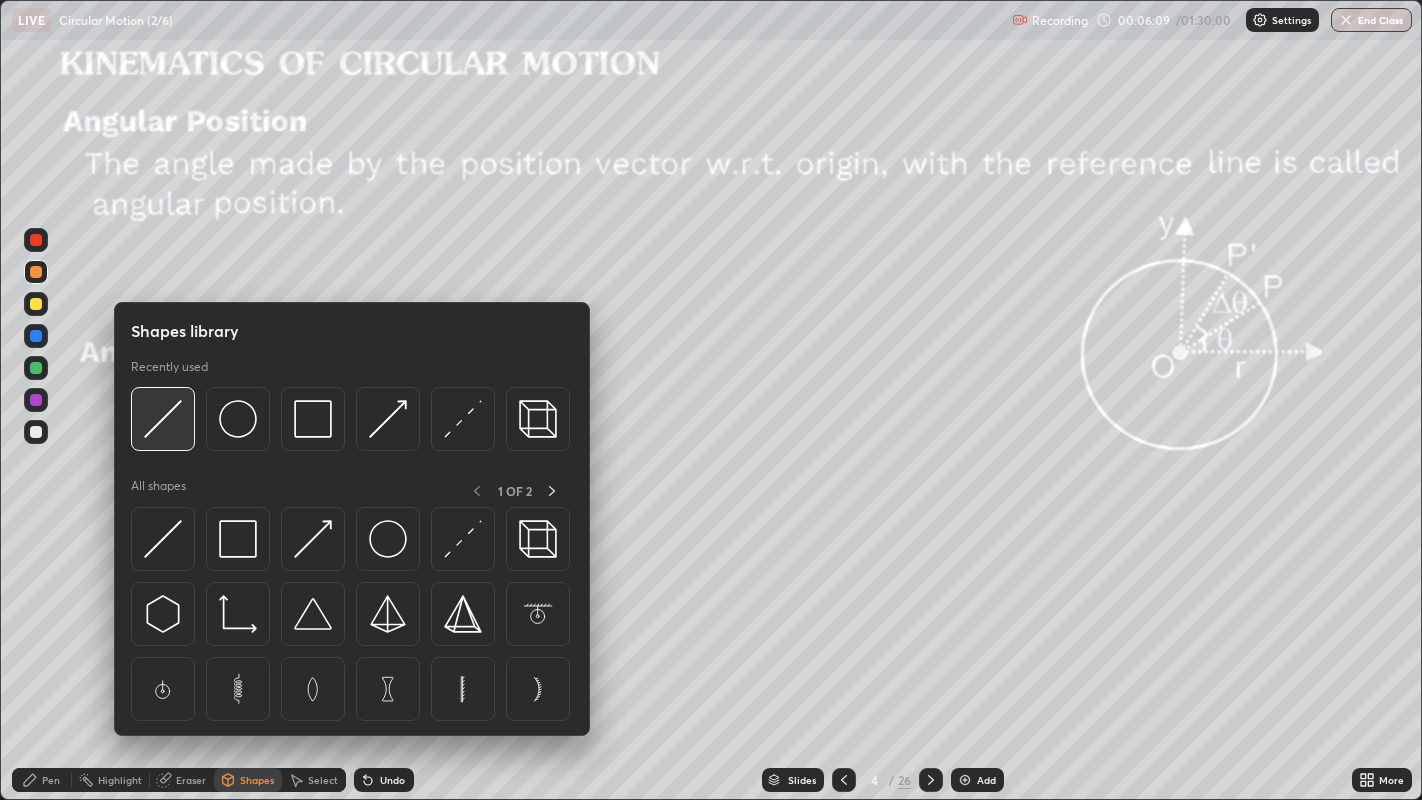 click at bounding box center [163, 419] 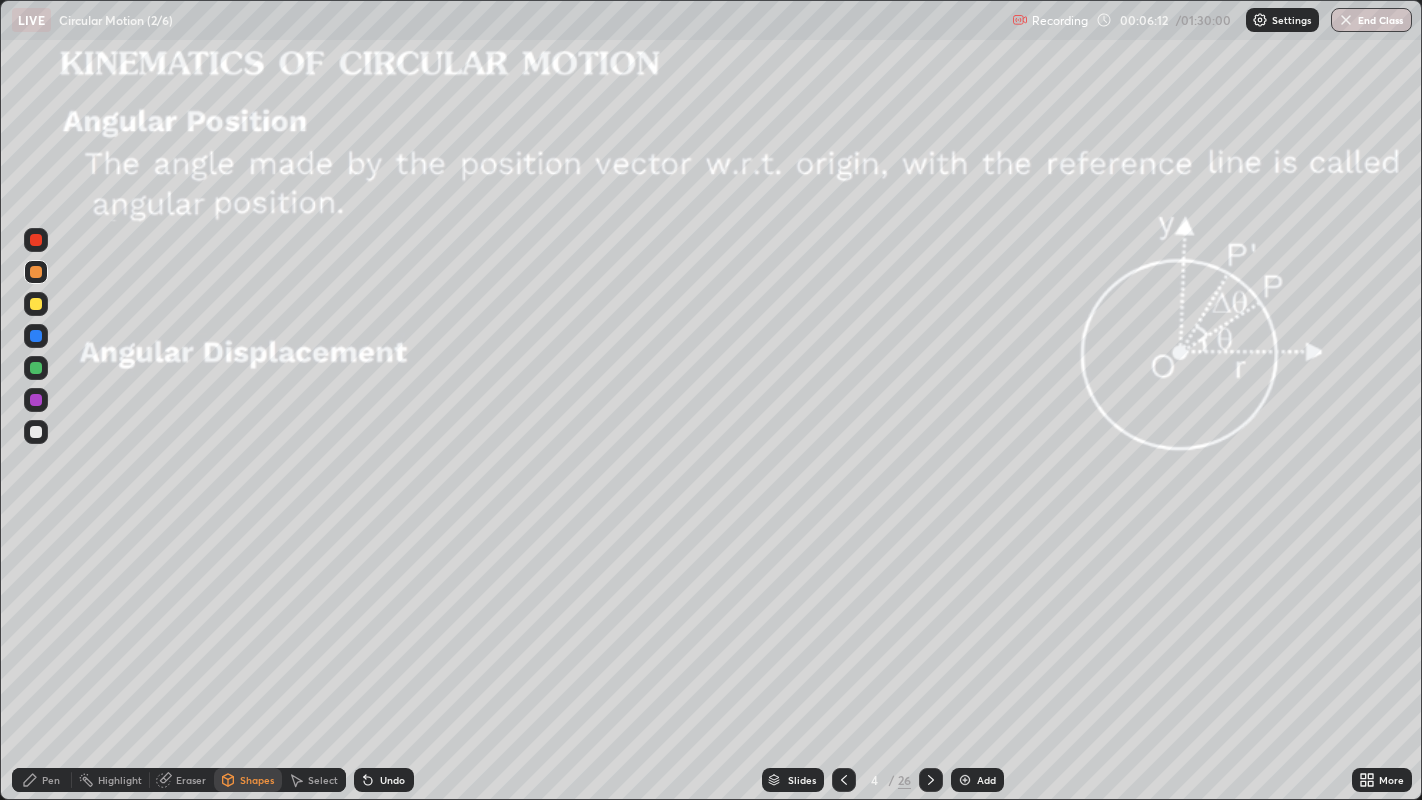 click on "Pen" at bounding box center (51, 780) 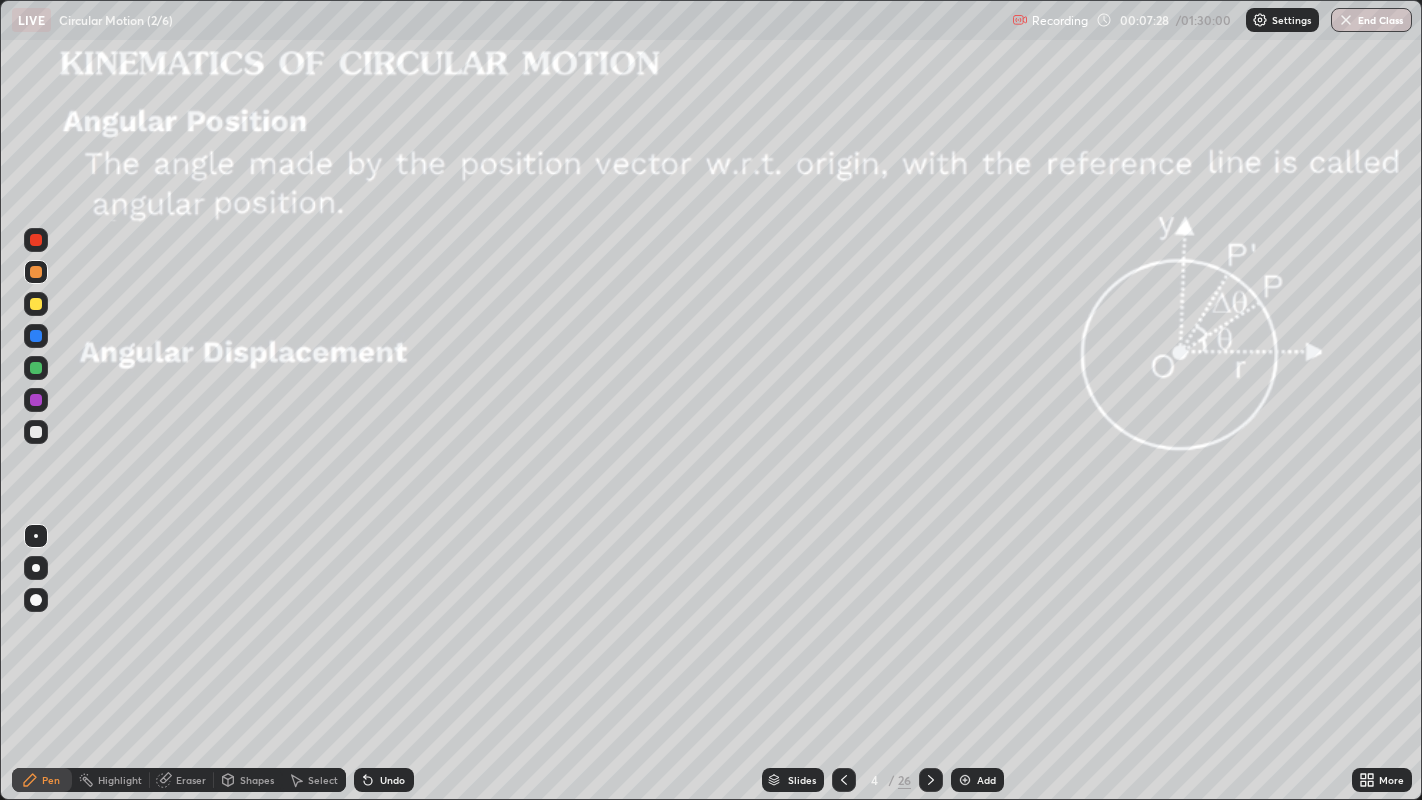click 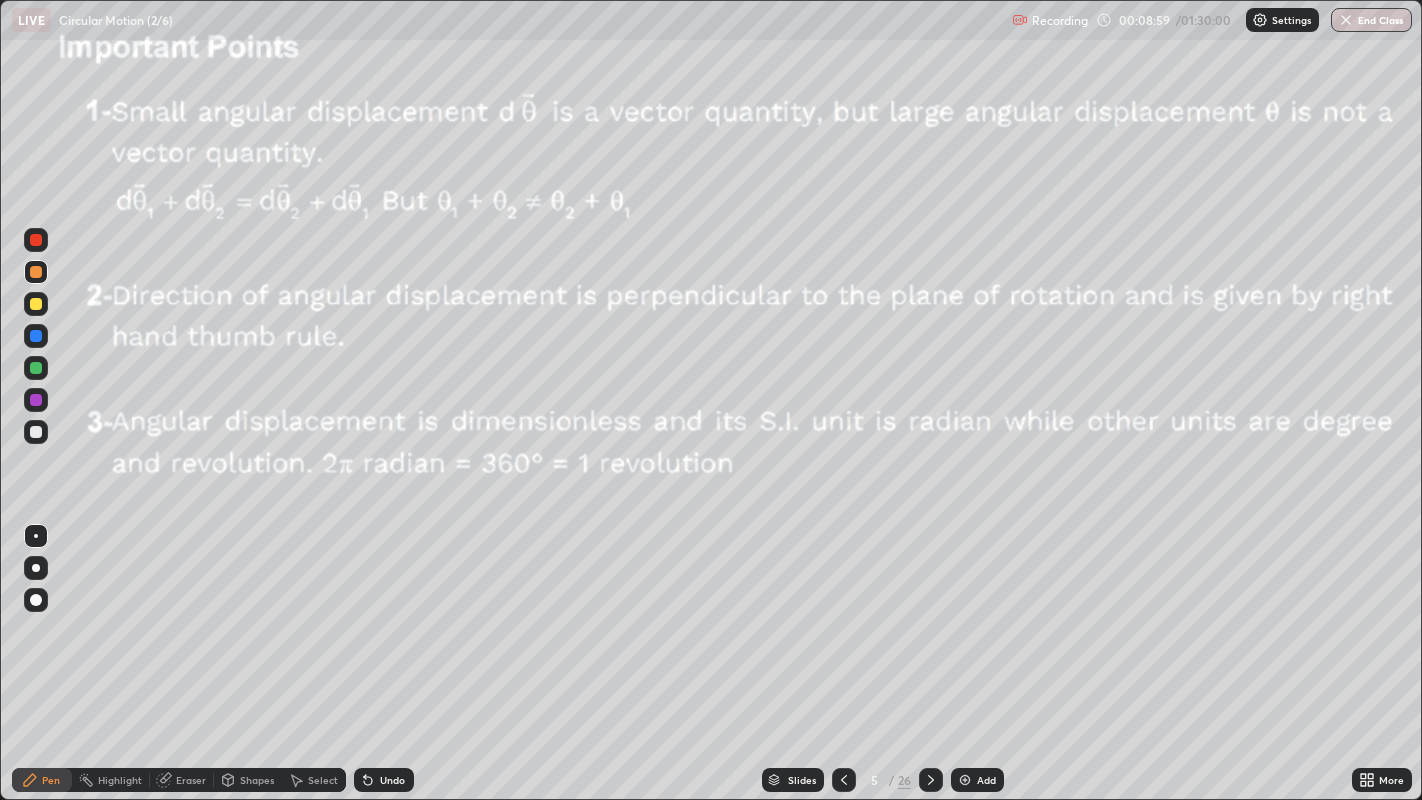 click on "Undo" at bounding box center (392, 780) 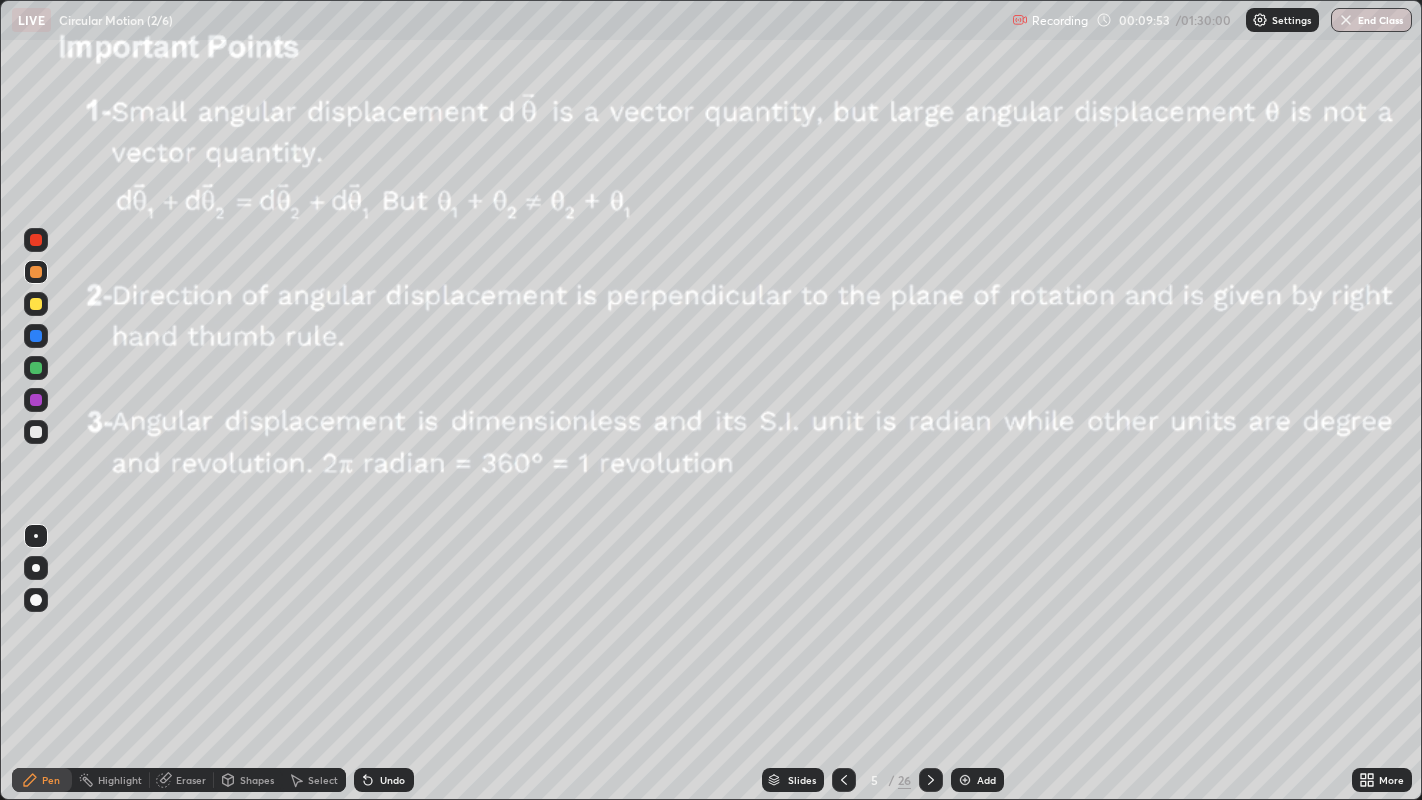 click on "Select" at bounding box center [323, 780] 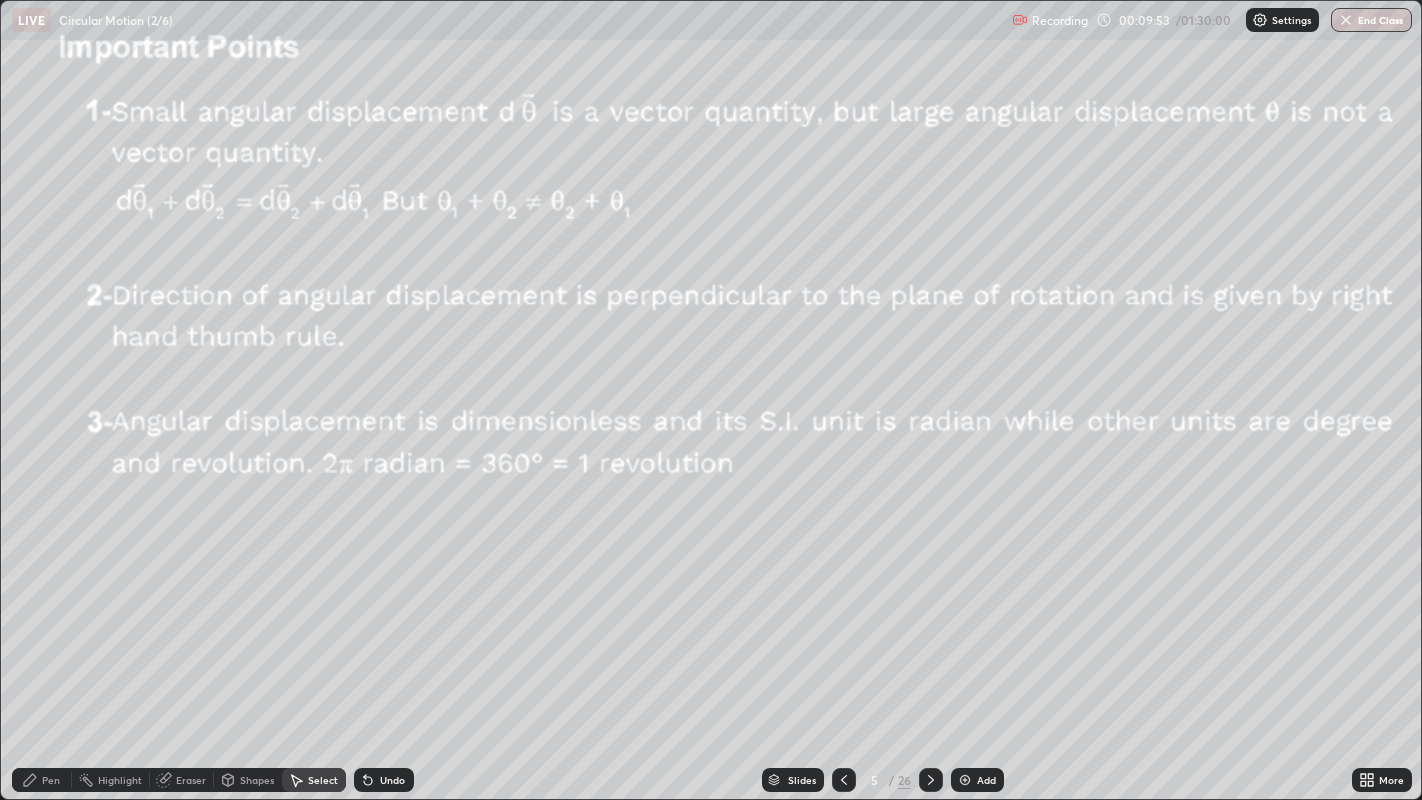 click on "Shapes" at bounding box center [257, 780] 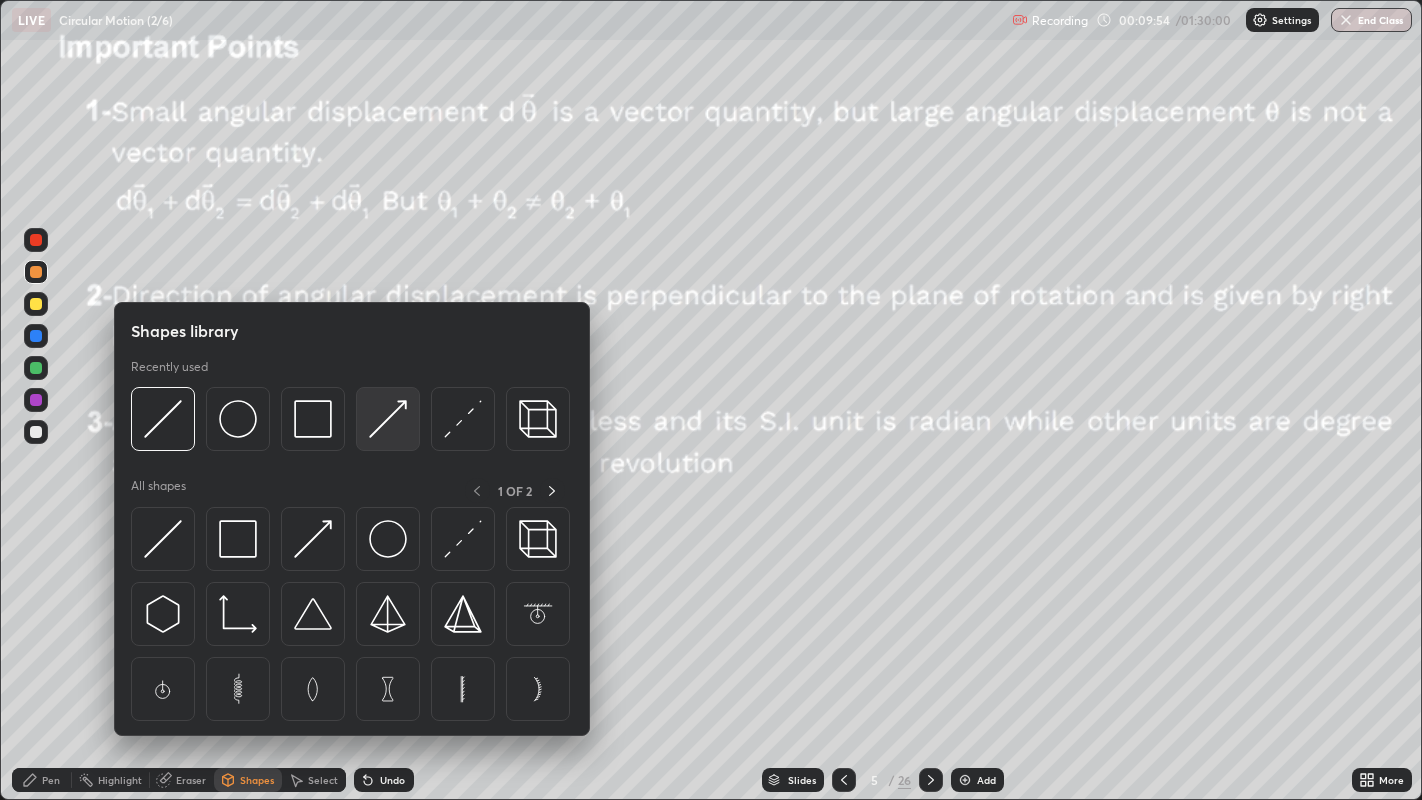 click at bounding box center [388, 419] 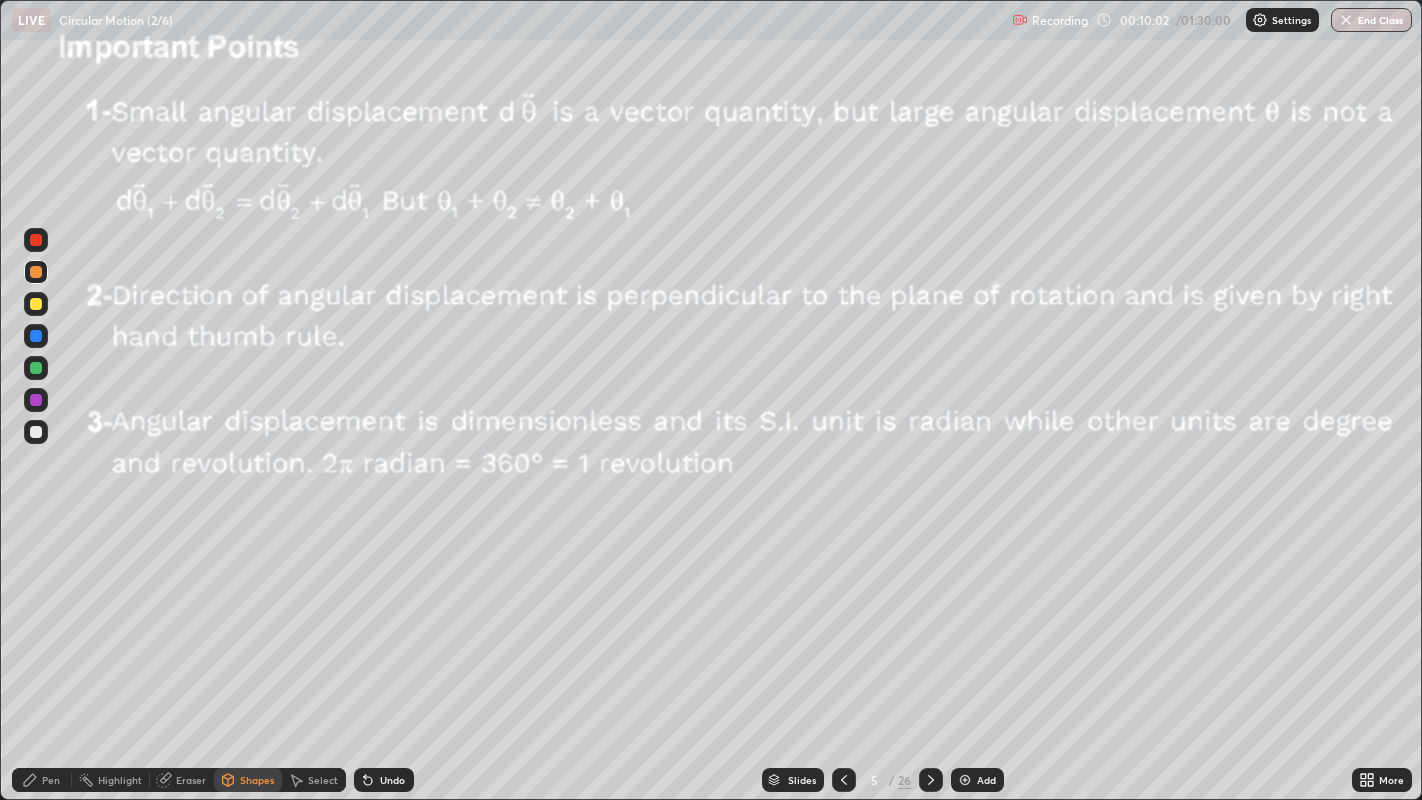 click on "Undo" at bounding box center [392, 780] 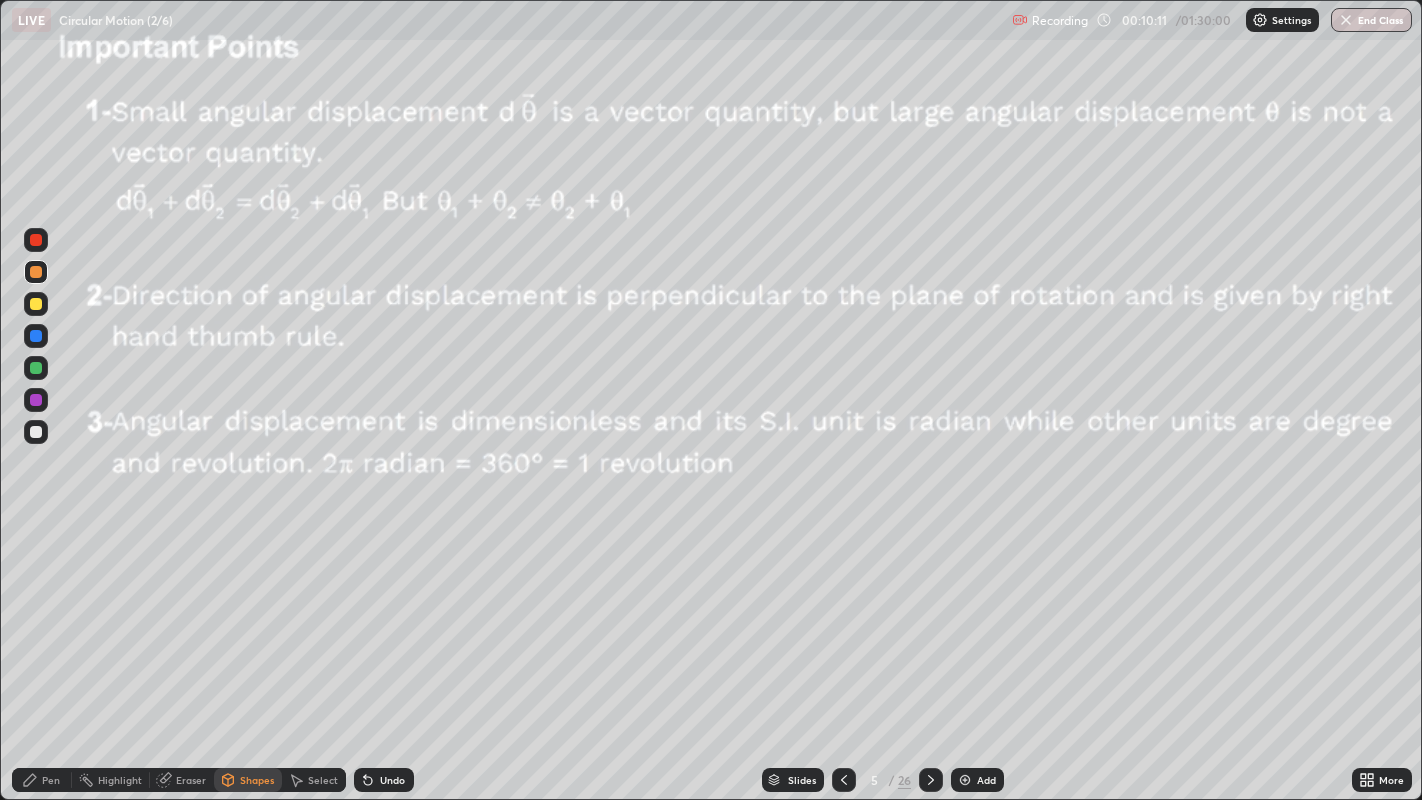 click on "Pen" at bounding box center (51, 780) 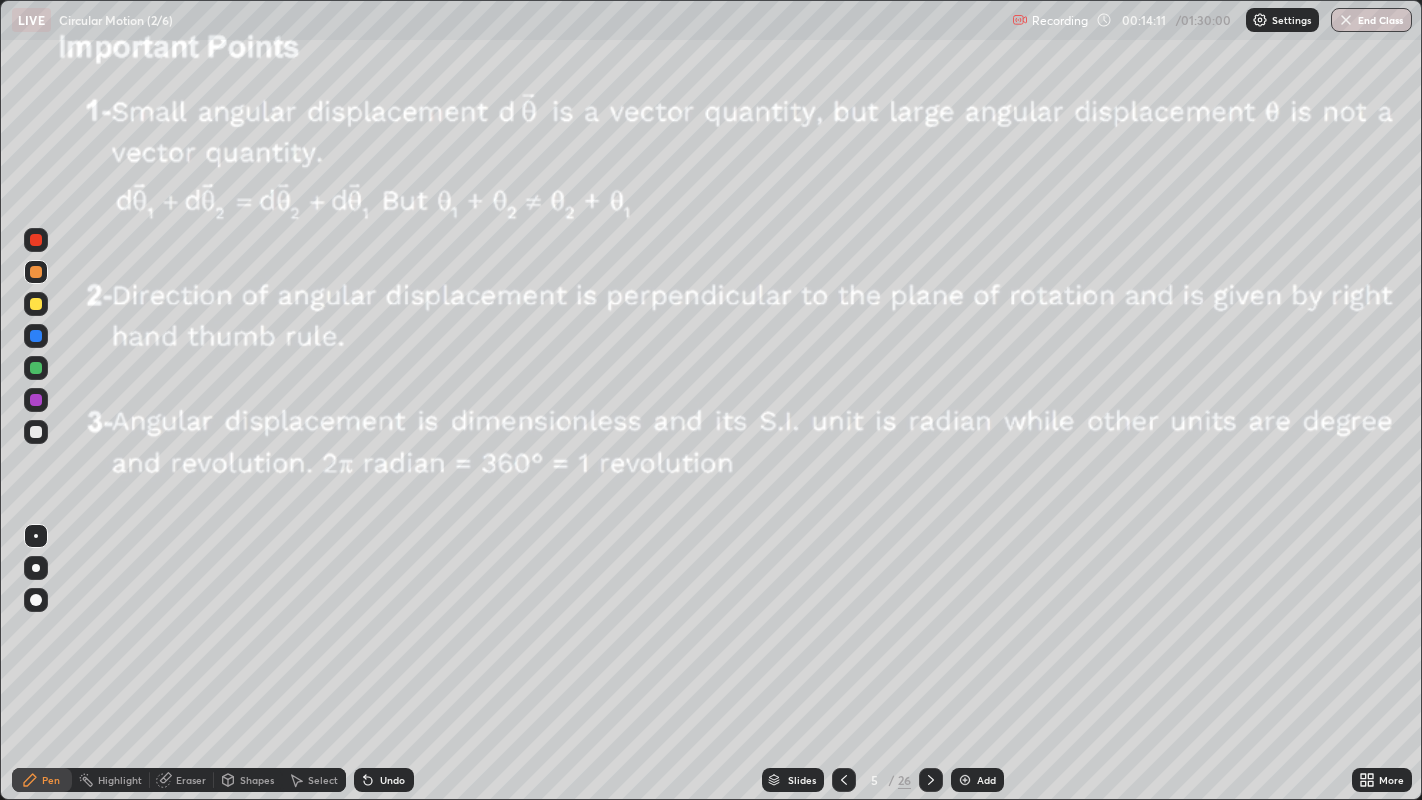 click on "Shapes" at bounding box center (257, 780) 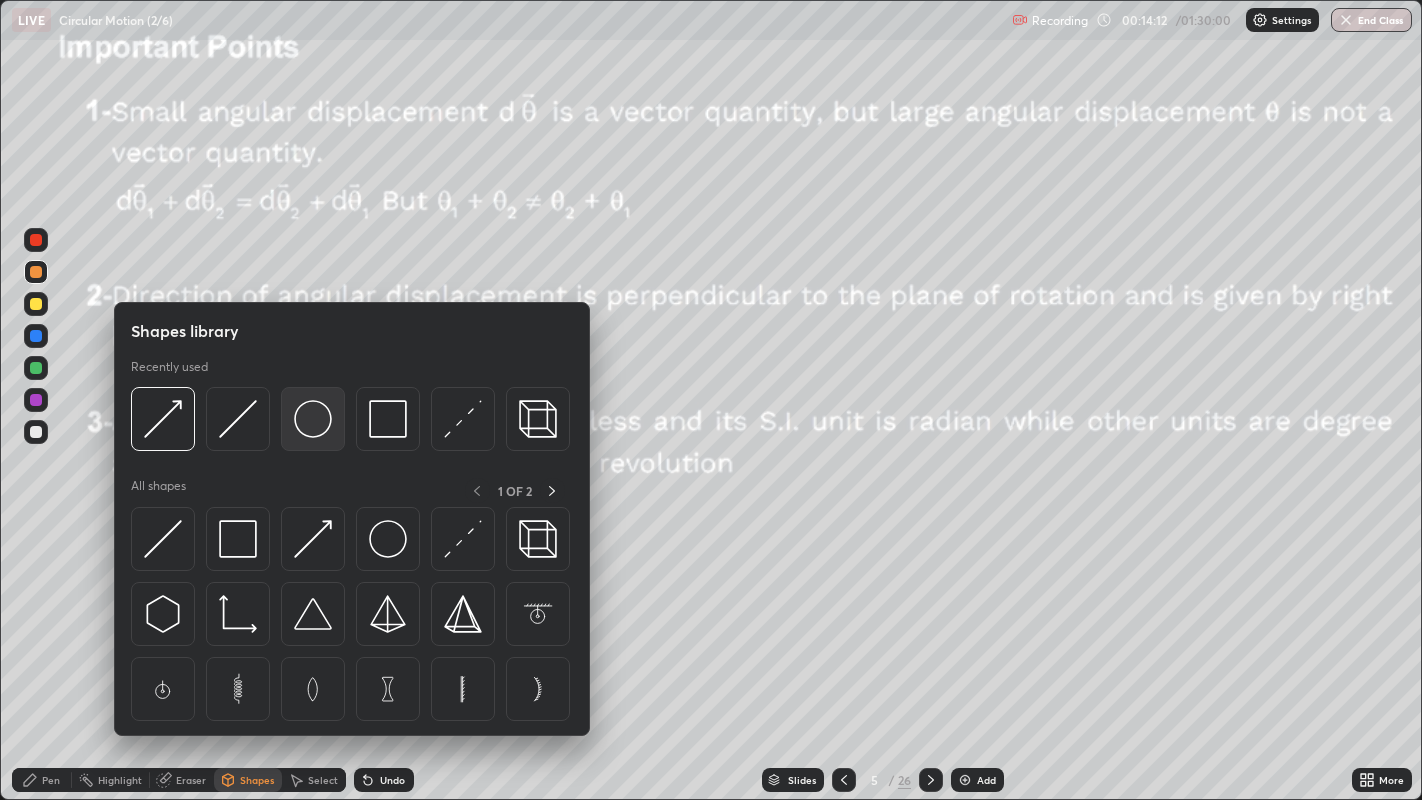 click at bounding box center (313, 419) 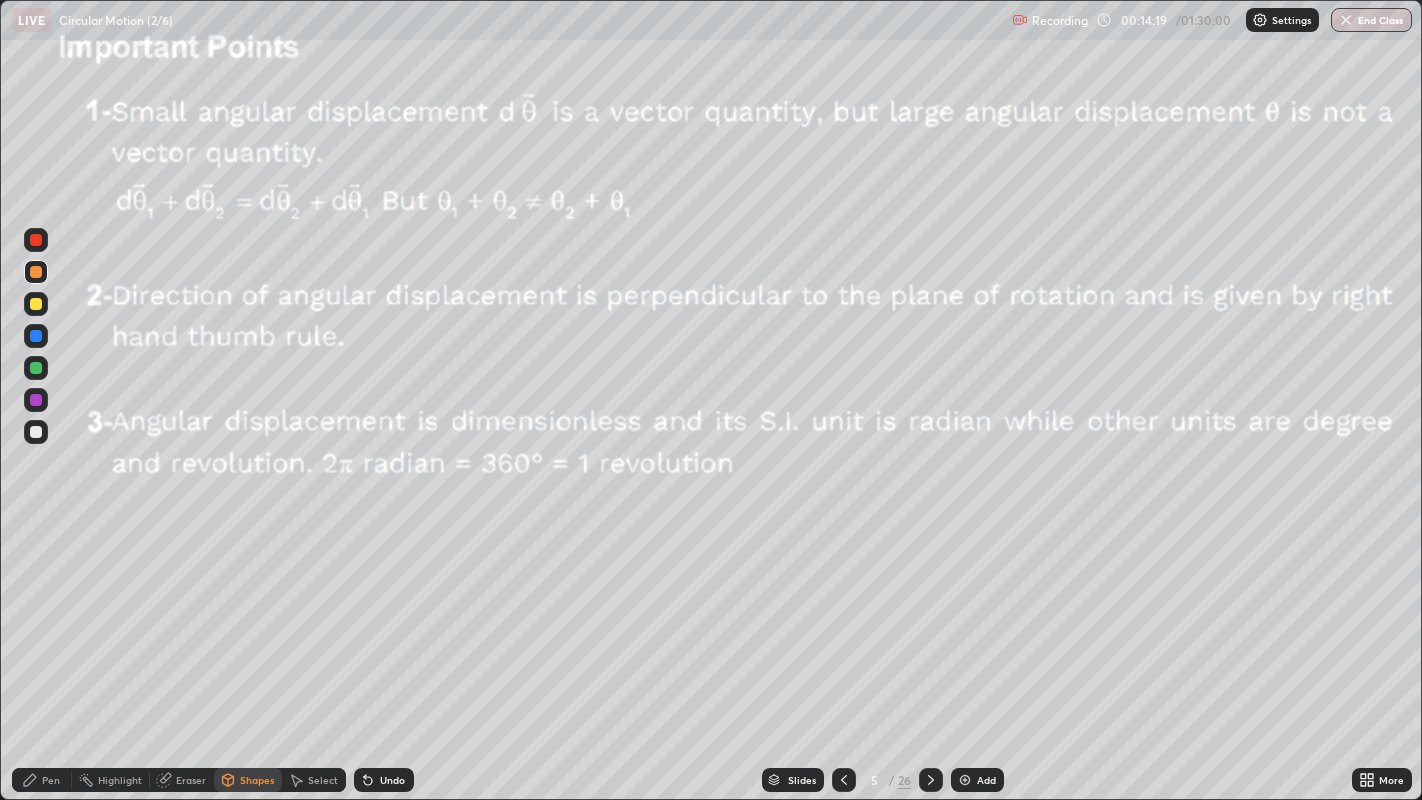 click on "Shapes" at bounding box center (257, 780) 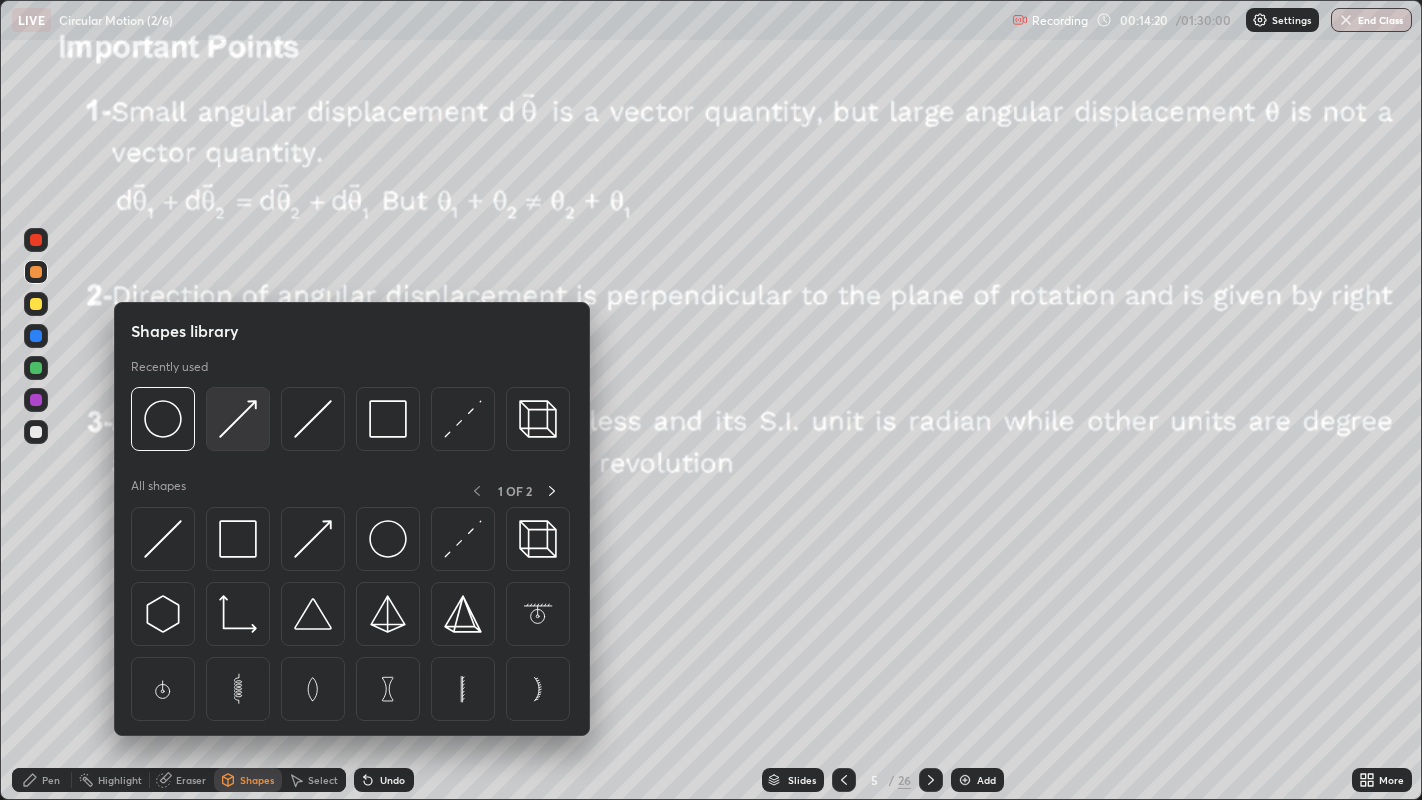 click at bounding box center (238, 419) 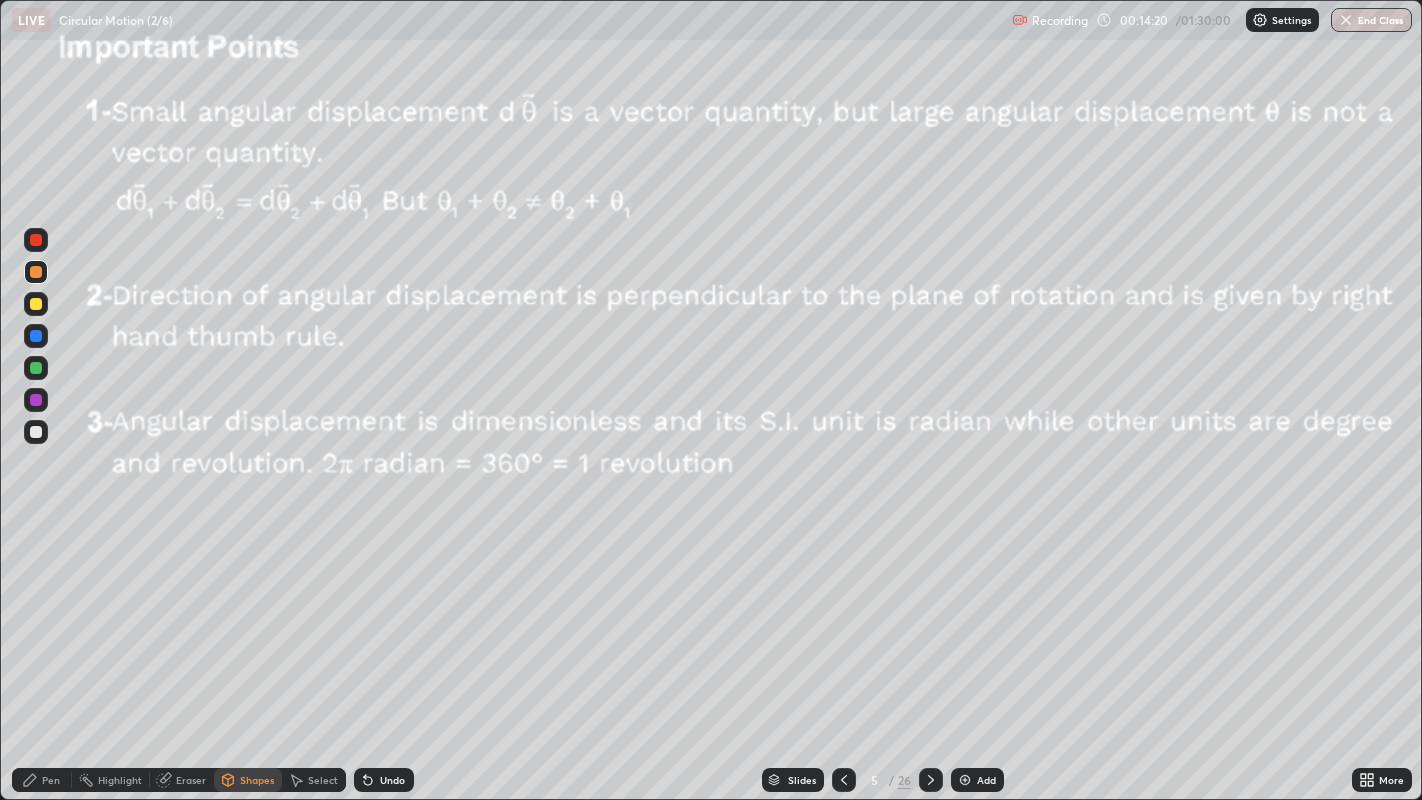 click at bounding box center [36, 368] 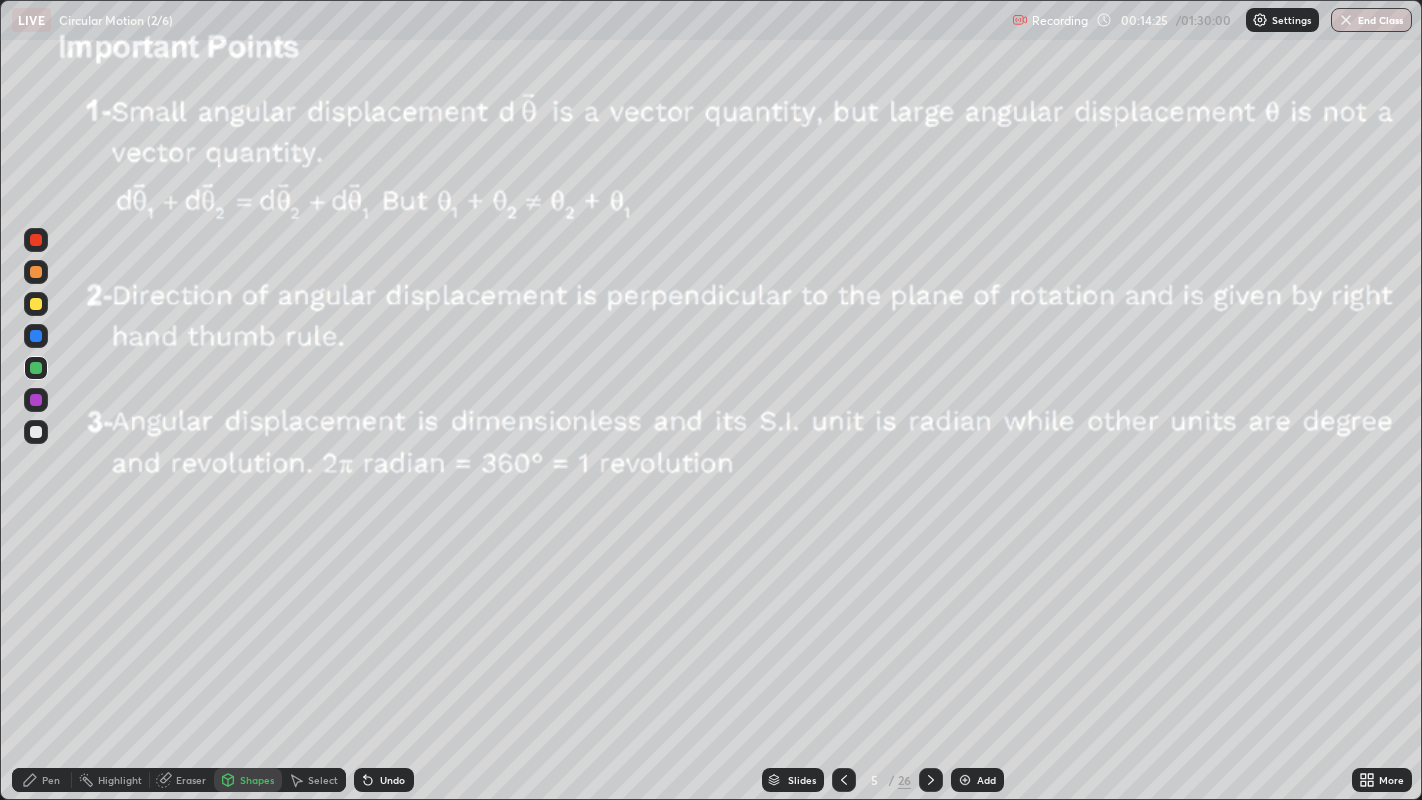 click 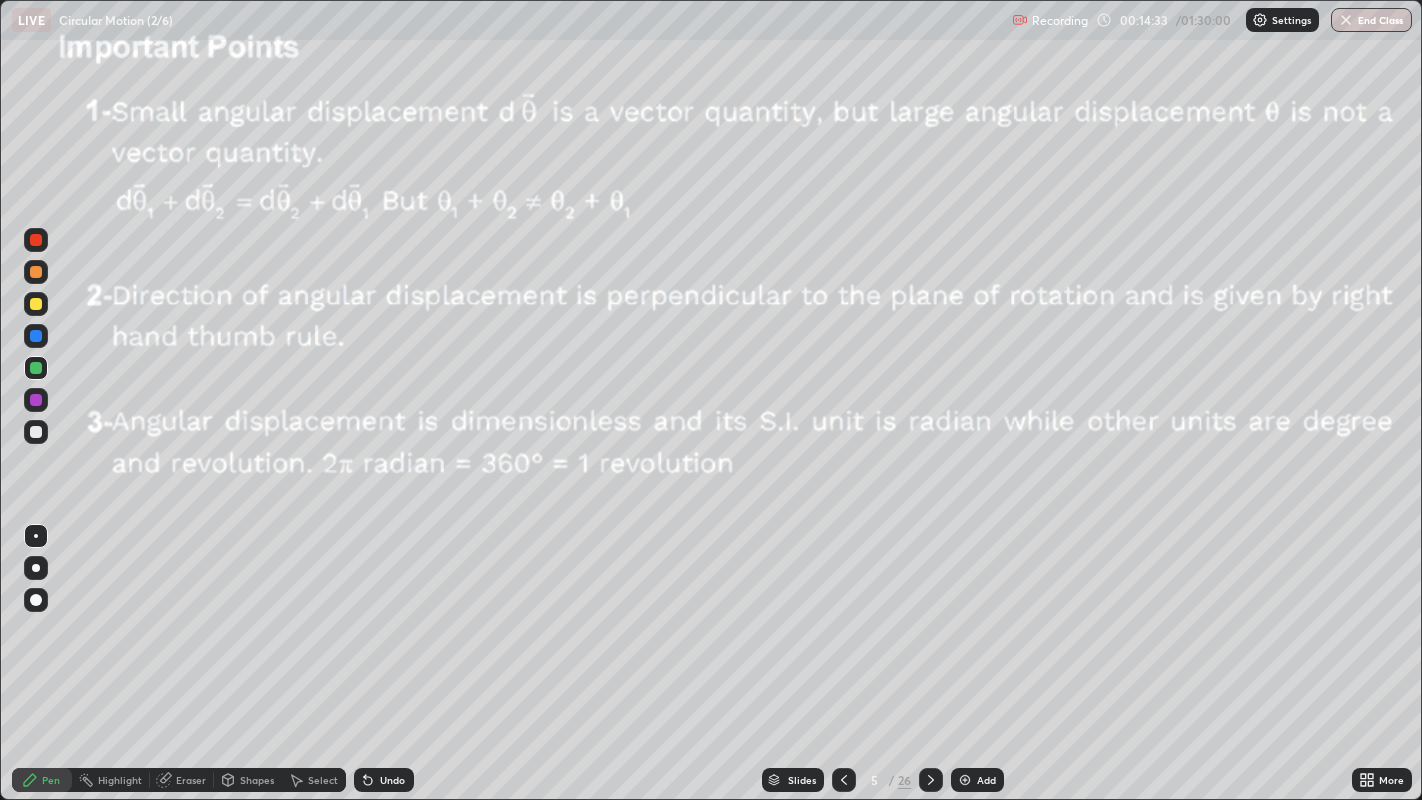 click on "Shapes" at bounding box center (257, 780) 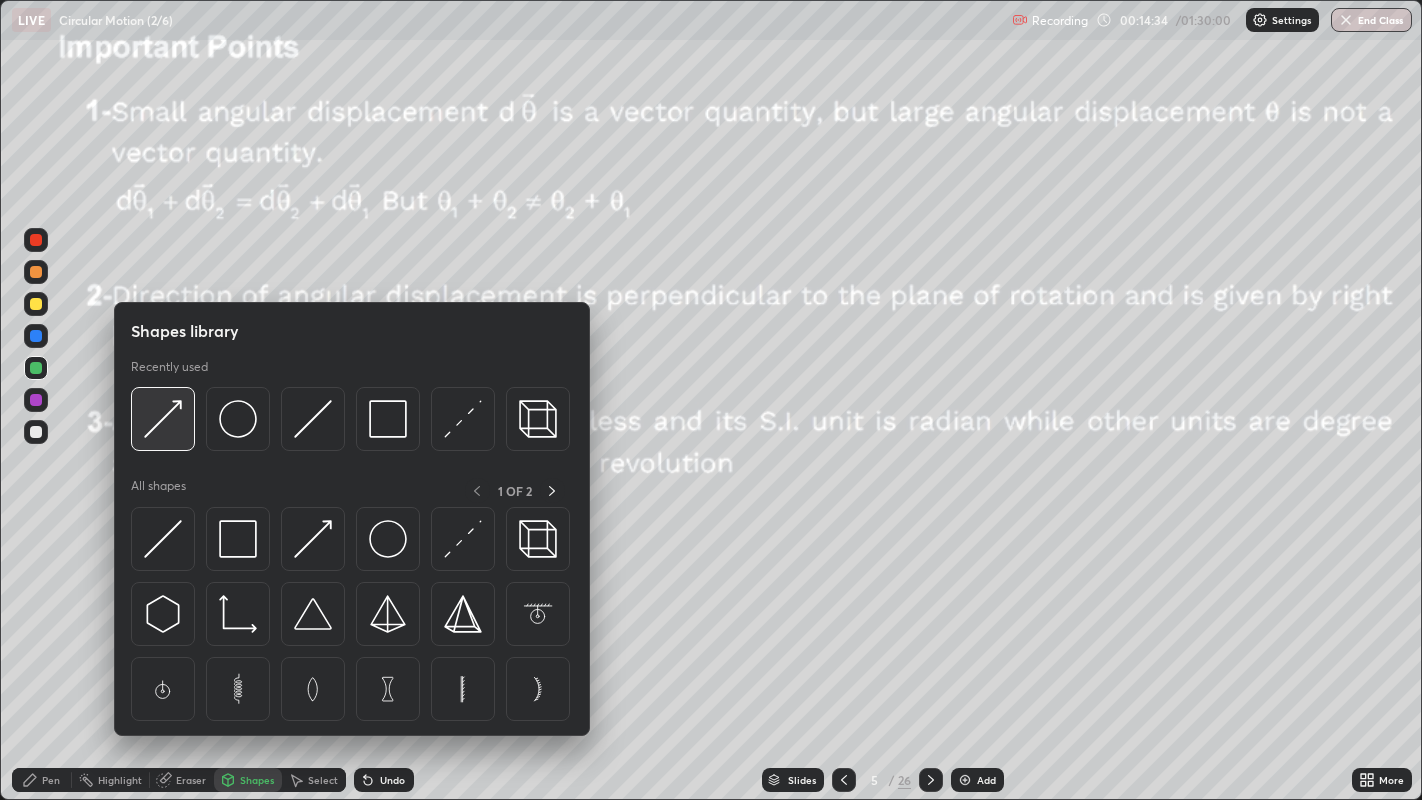 click at bounding box center (163, 419) 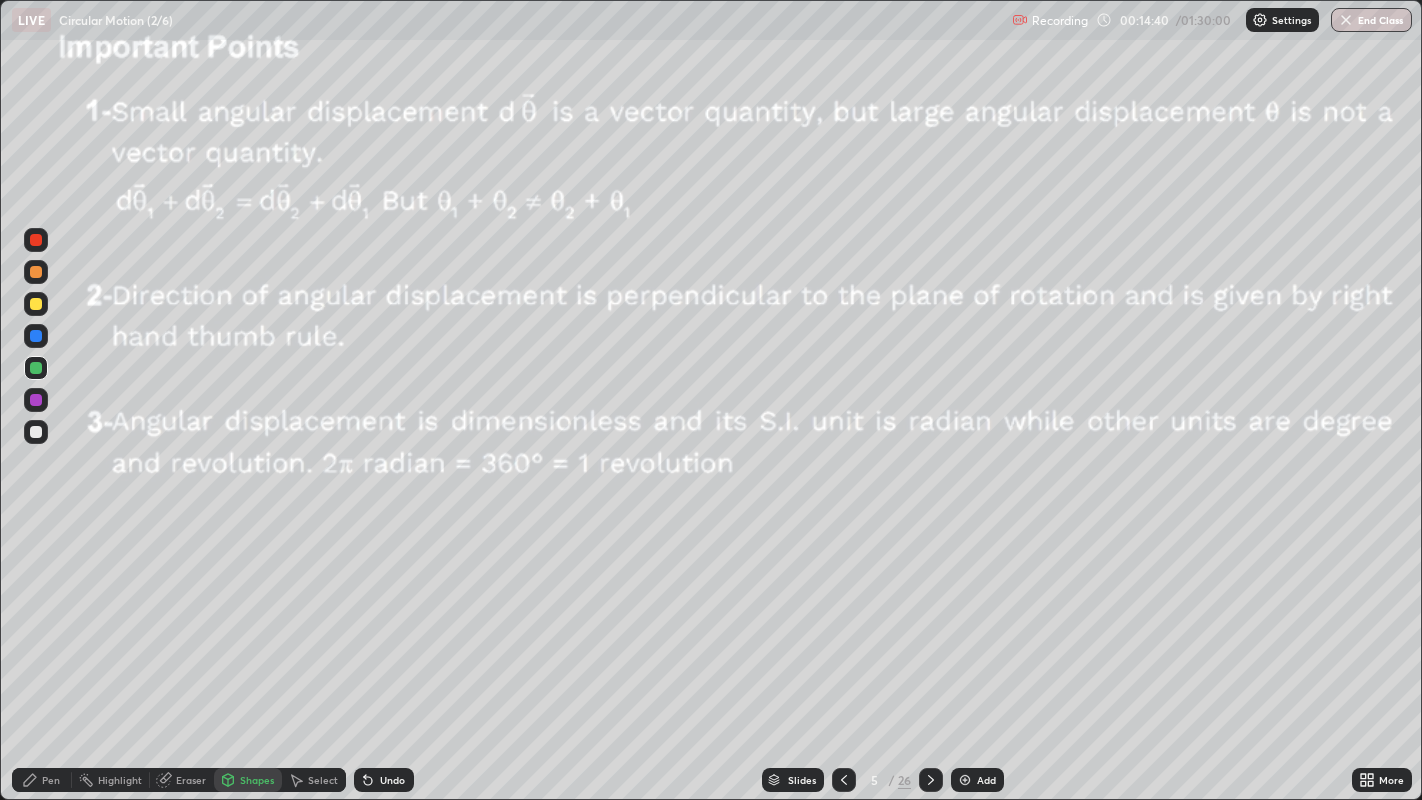 click on "Pen" at bounding box center [51, 780] 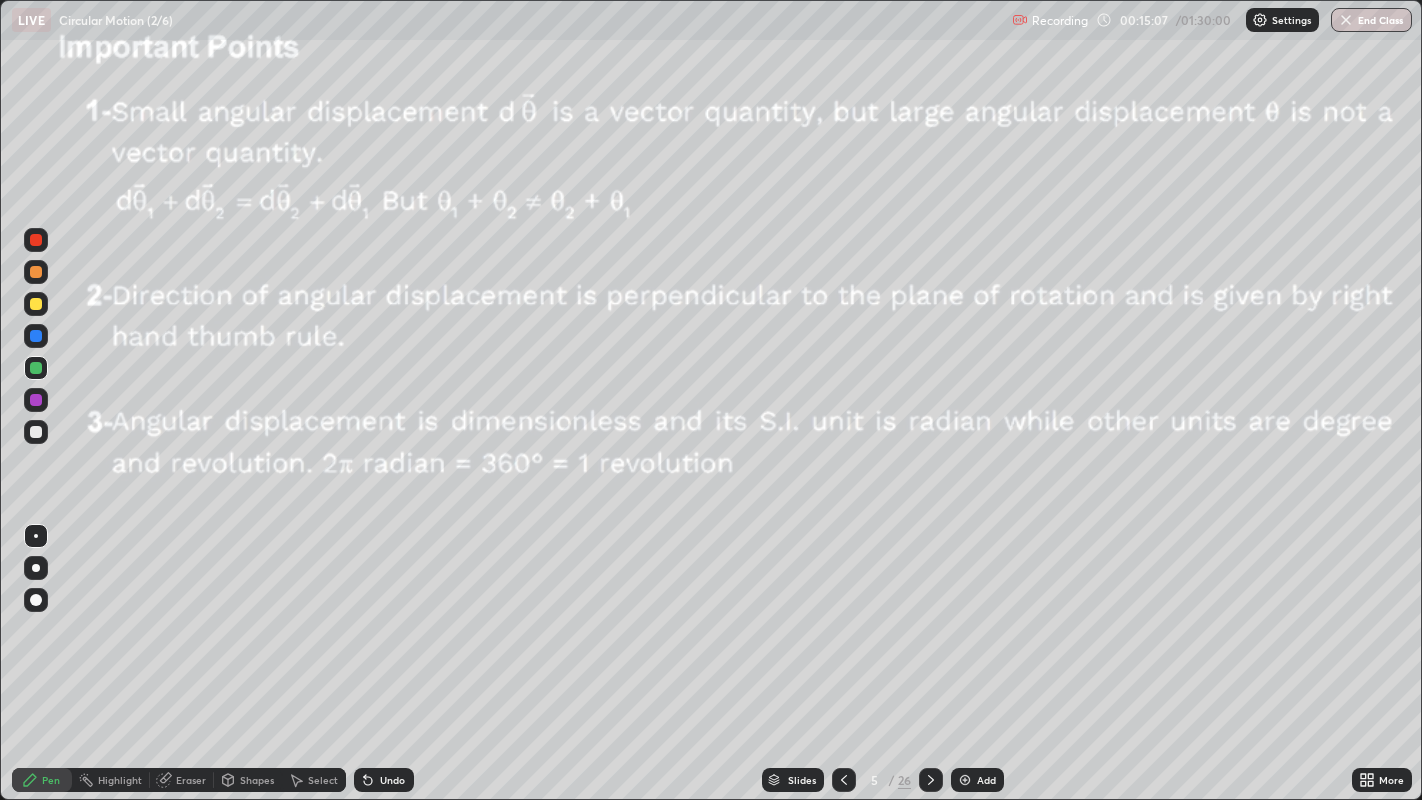 click at bounding box center (36, 304) 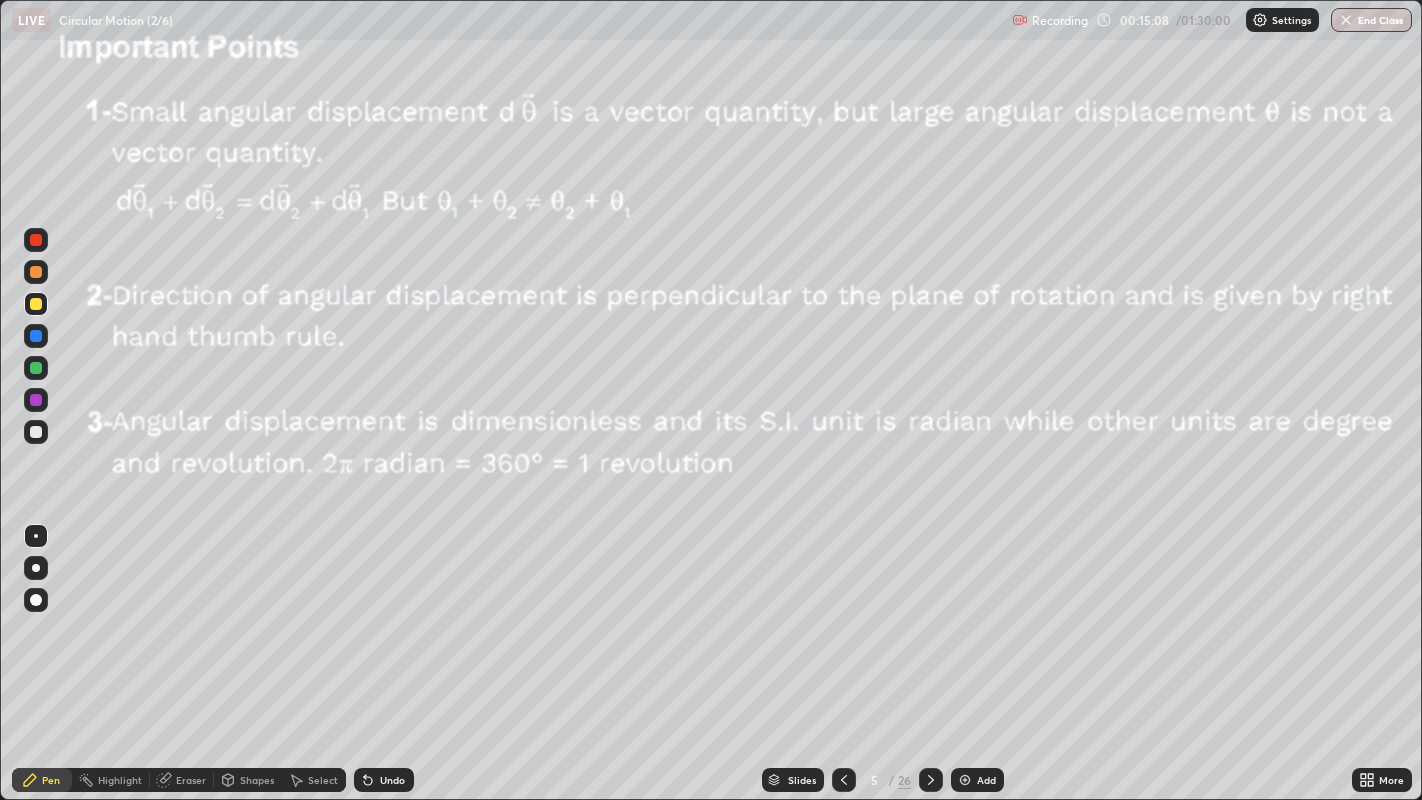click at bounding box center (36, 568) 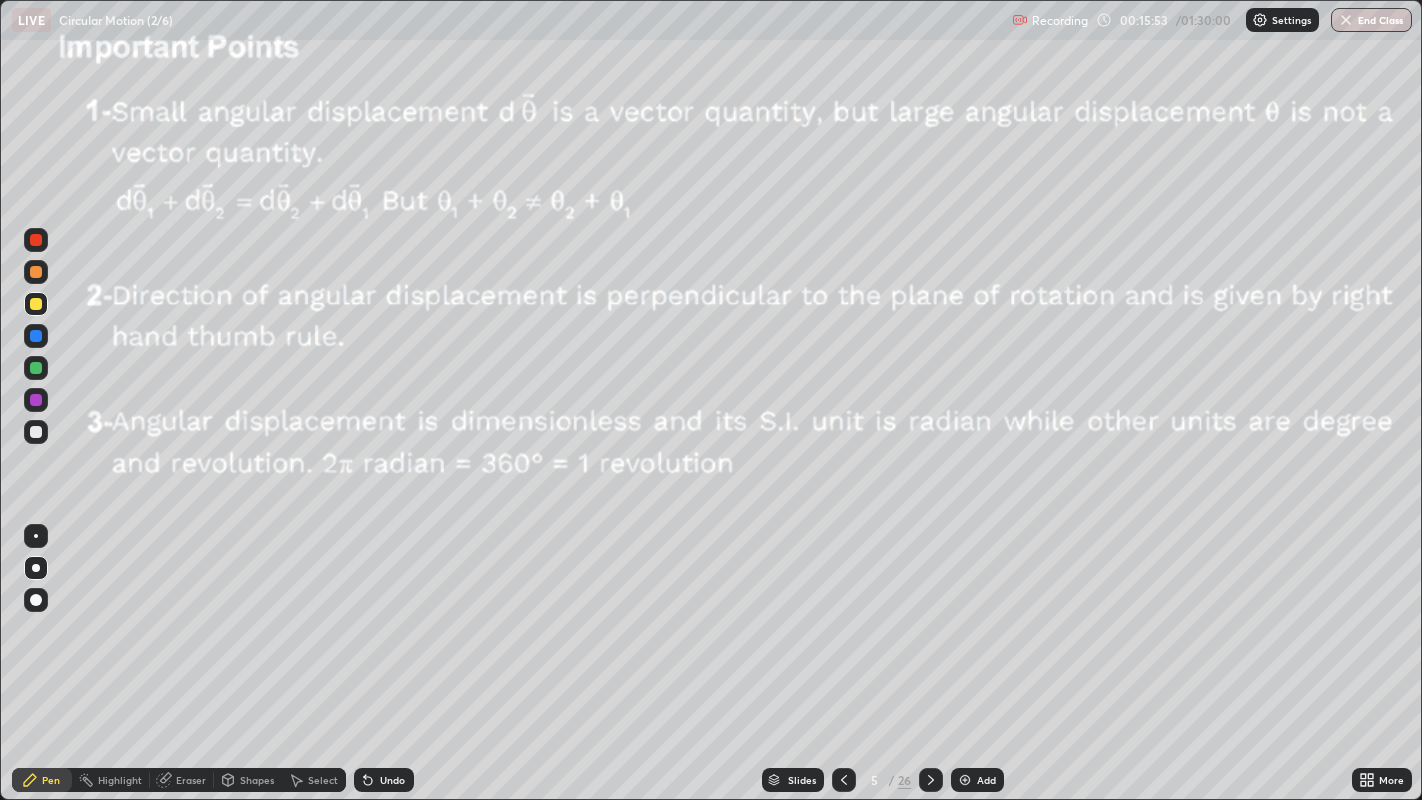 click at bounding box center [36, 432] 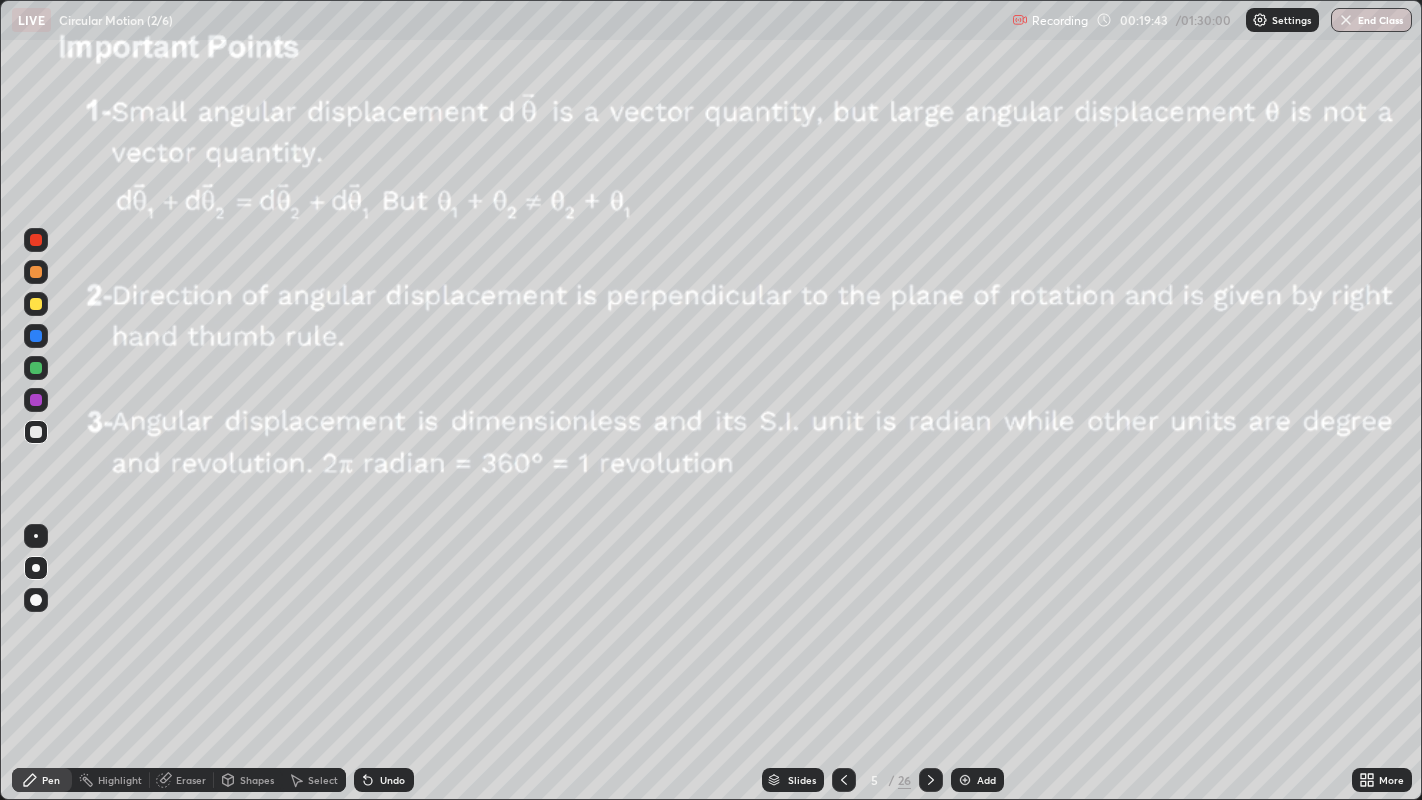 click 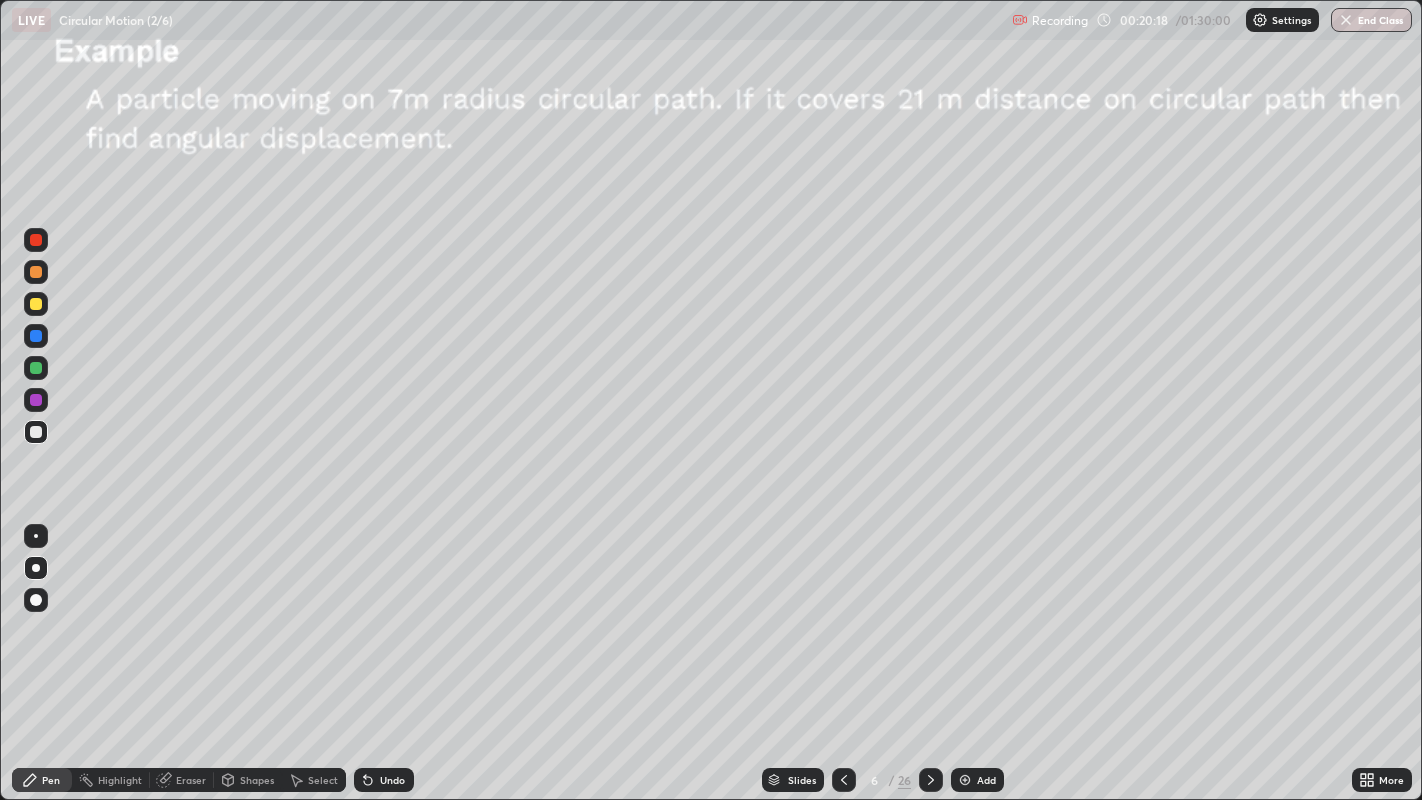 click on "Shapes" at bounding box center [257, 780] 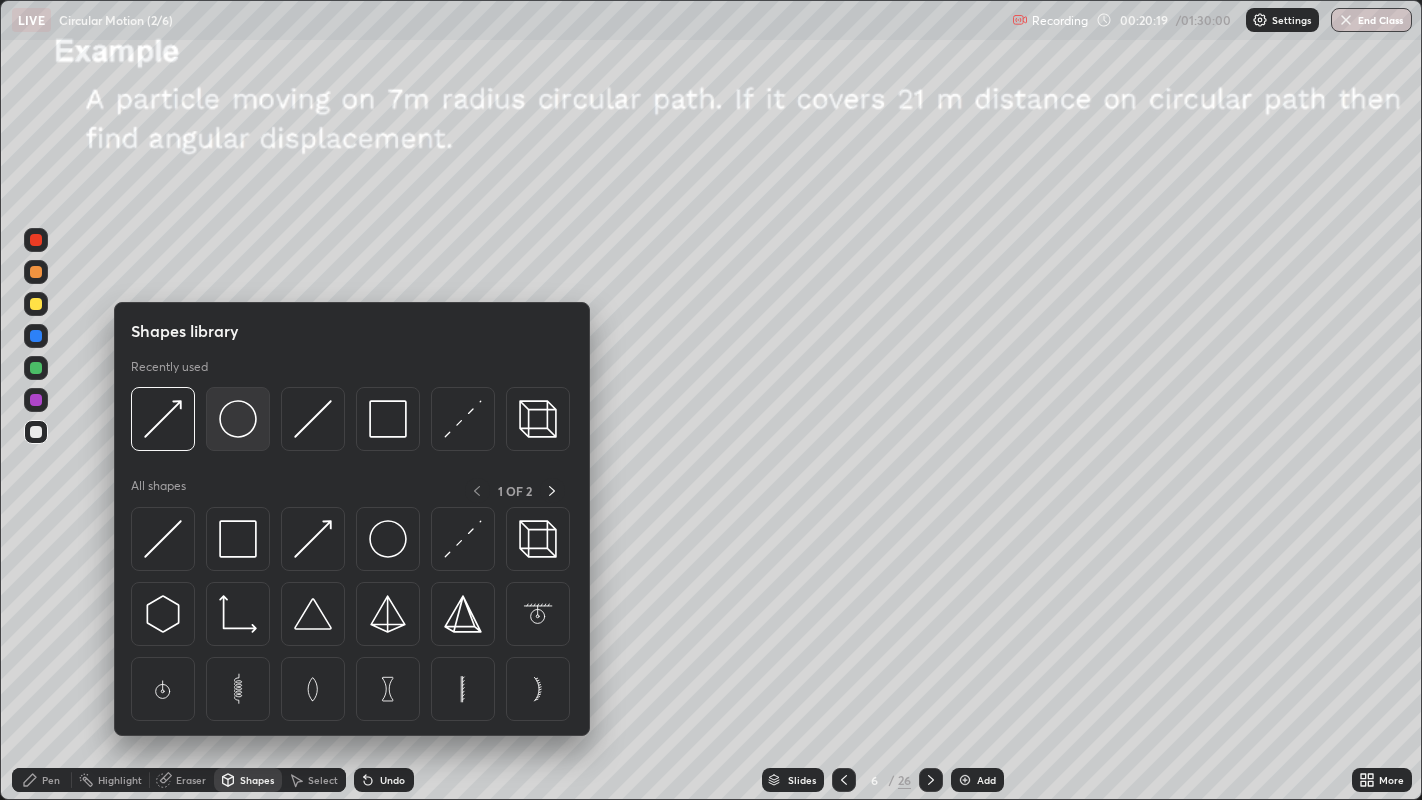 click at bounding box center (238, 419) 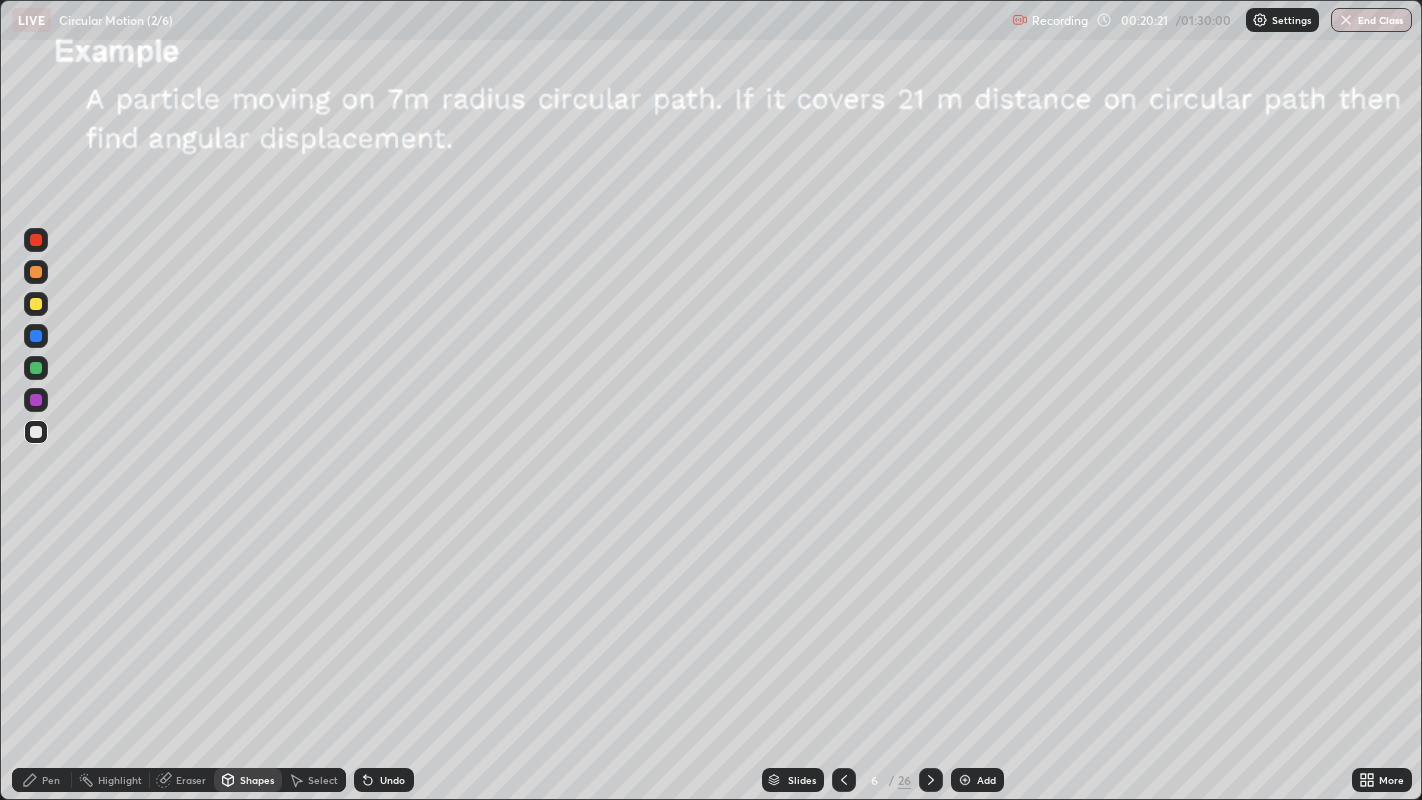 click at bounding box center (36, 304) 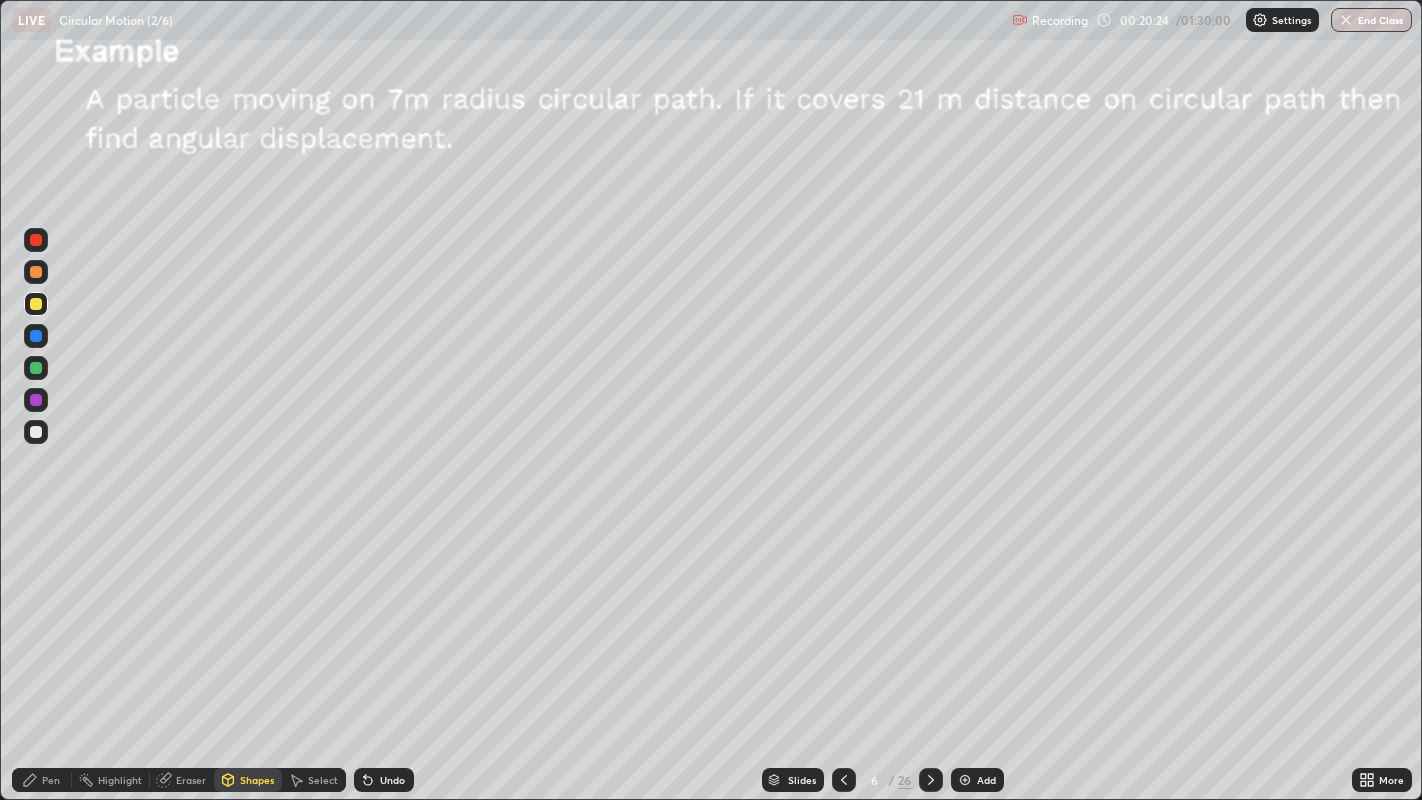 click on "Shapes" at bounding box center [257, 780] 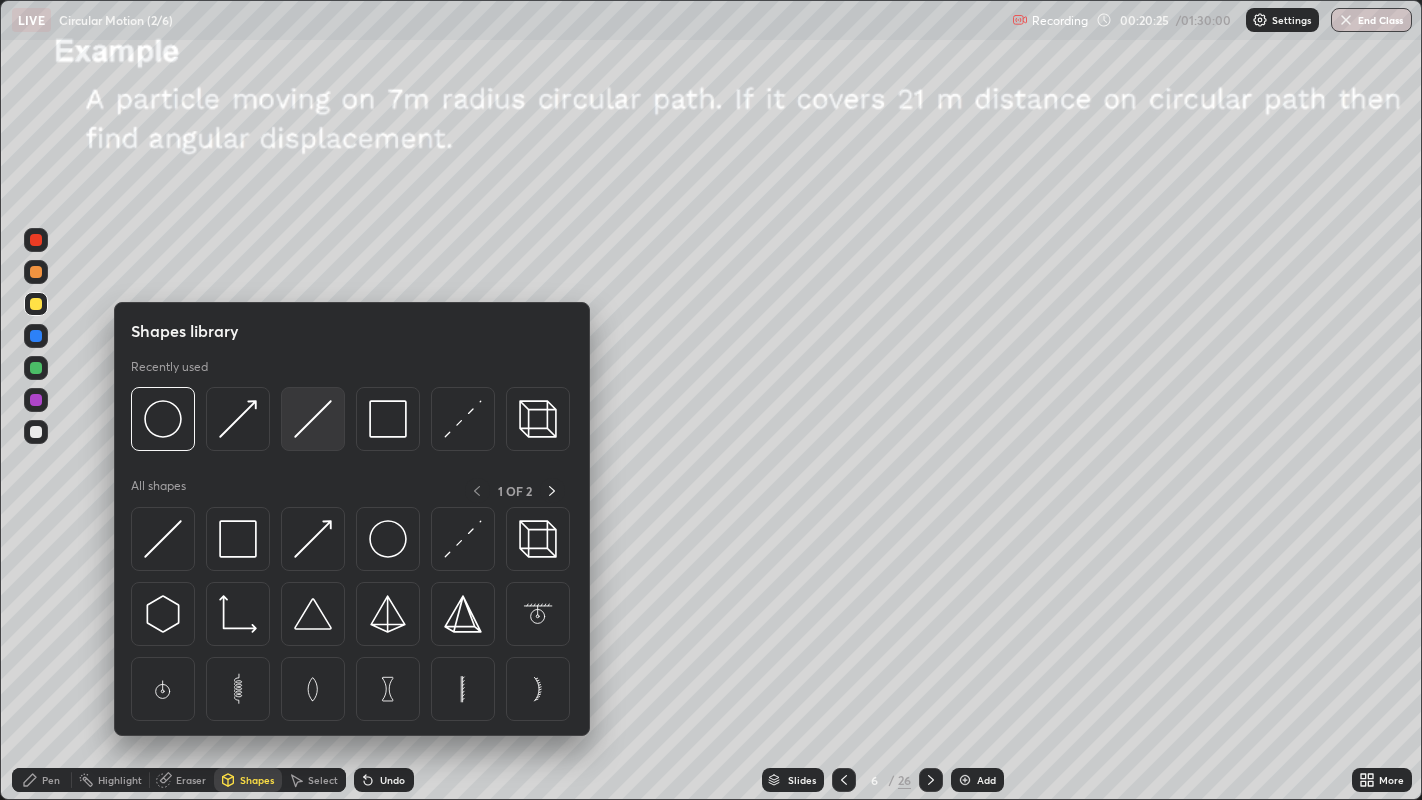 click at bounding box center [313, 419] 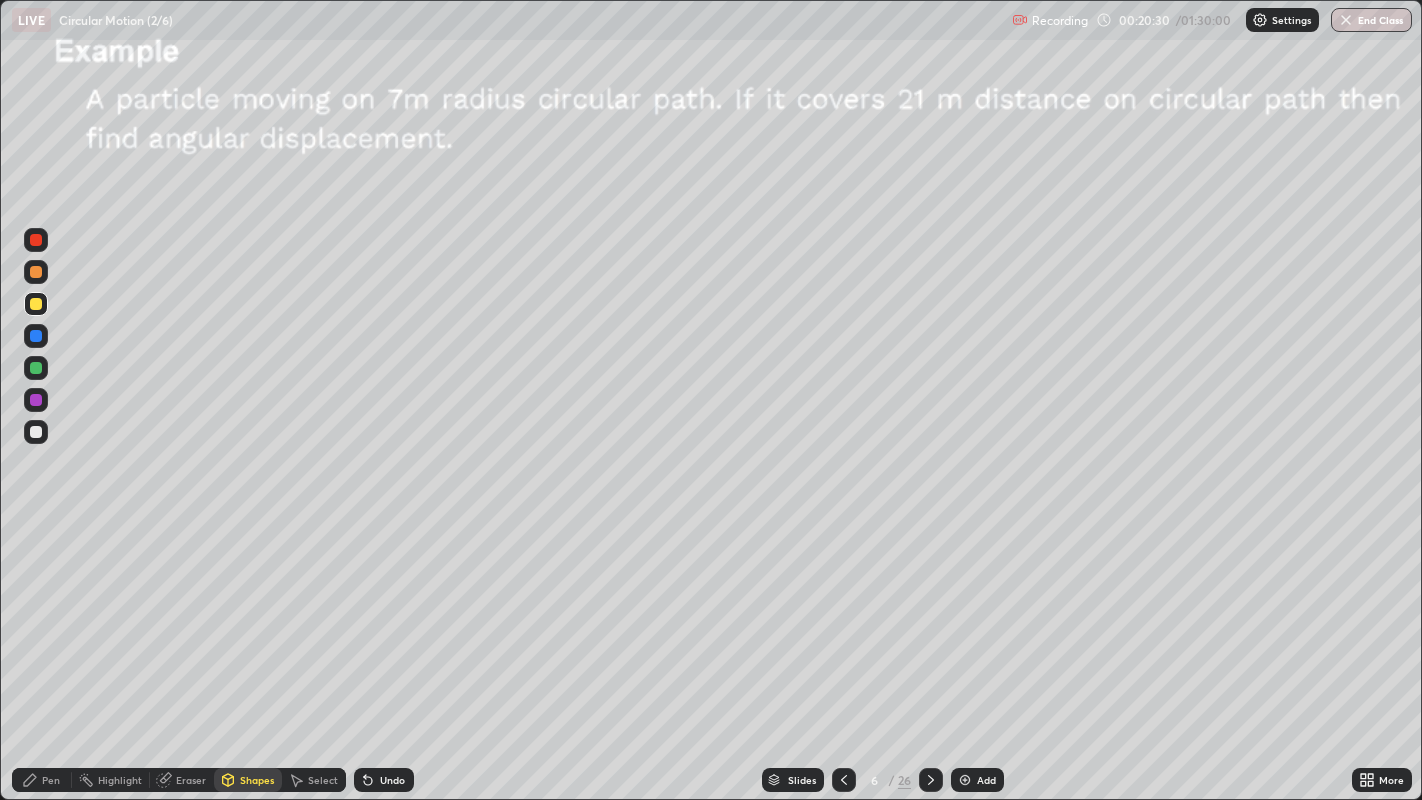 click at bounding box center (36, 432) 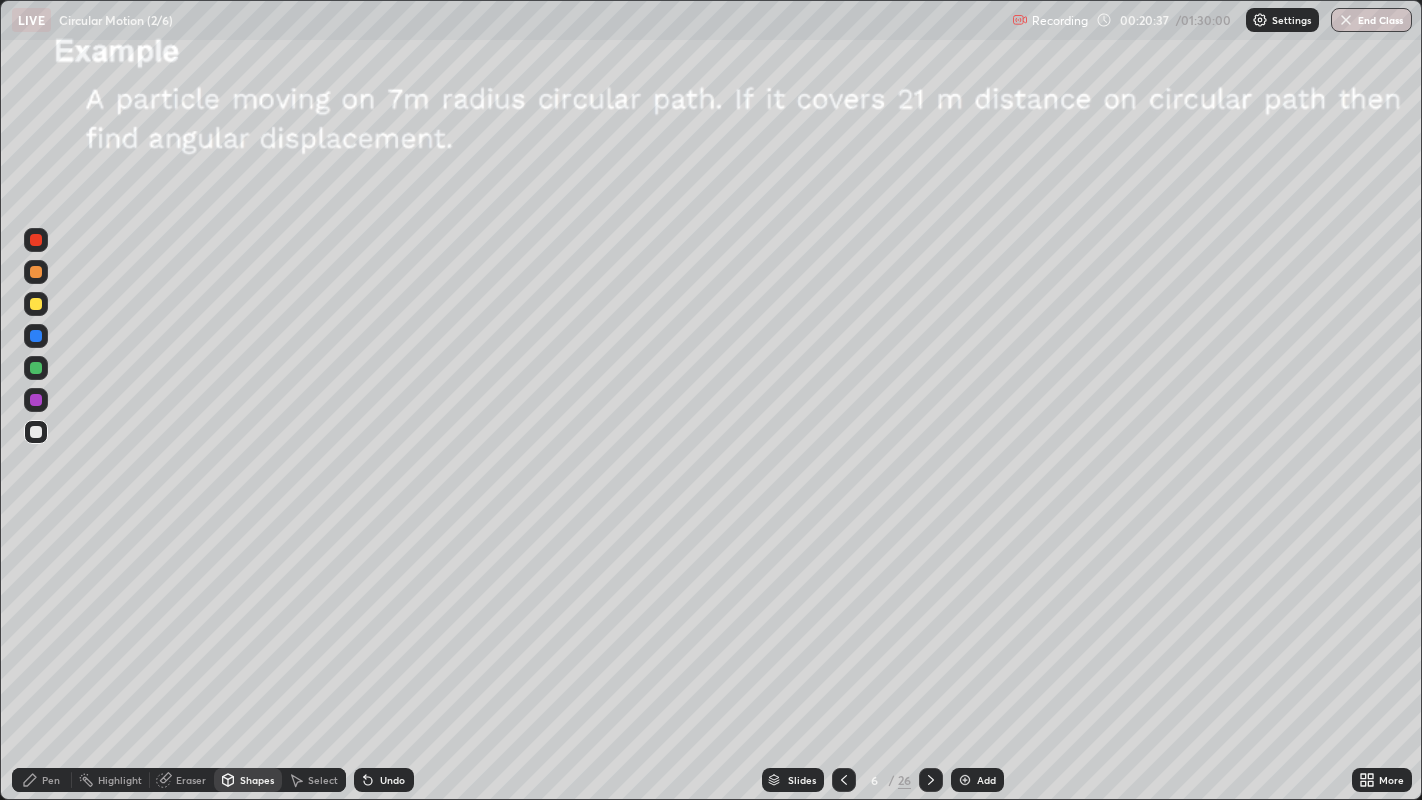 click on "Pen" at bounding box center [51, 780] 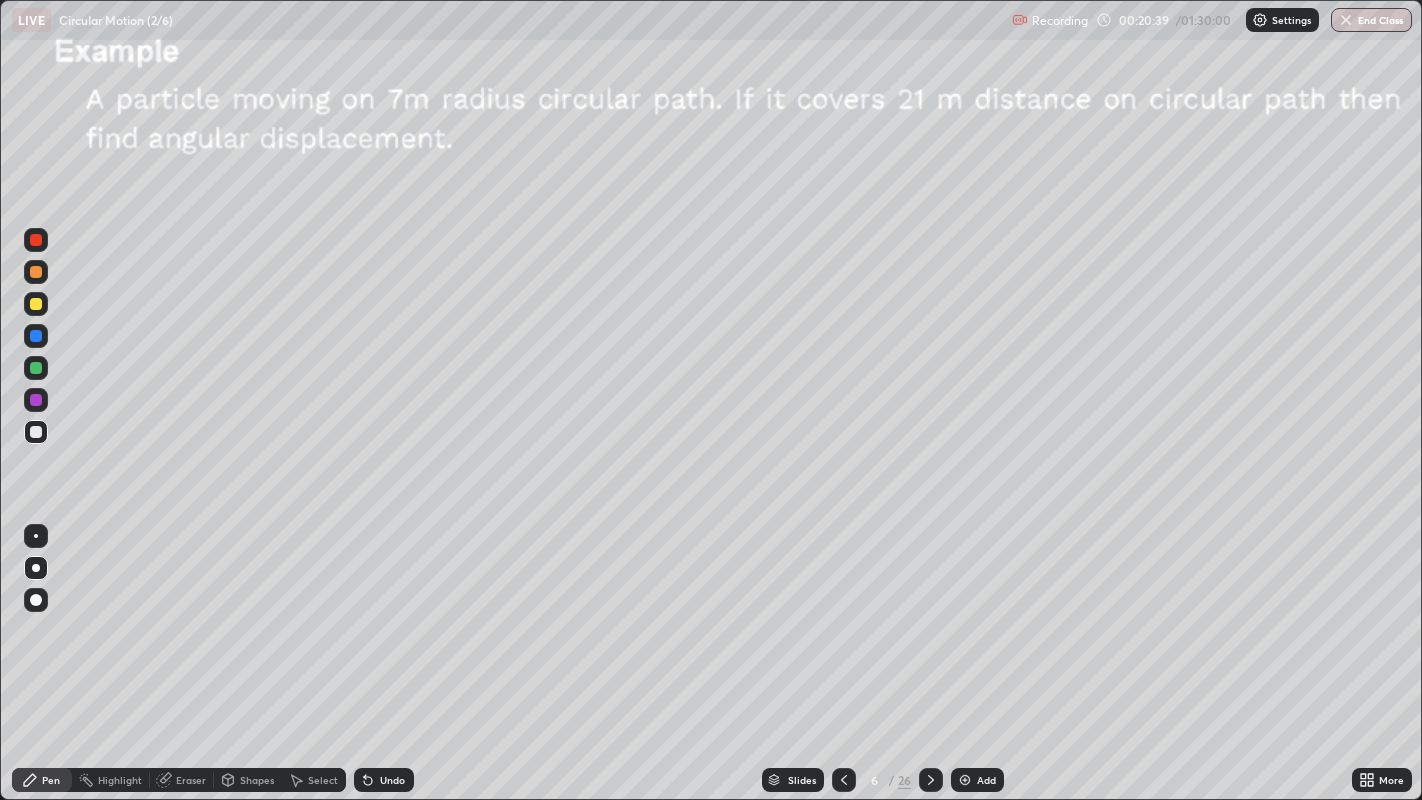 click on "Shapes" at bounding box center (257, 780) 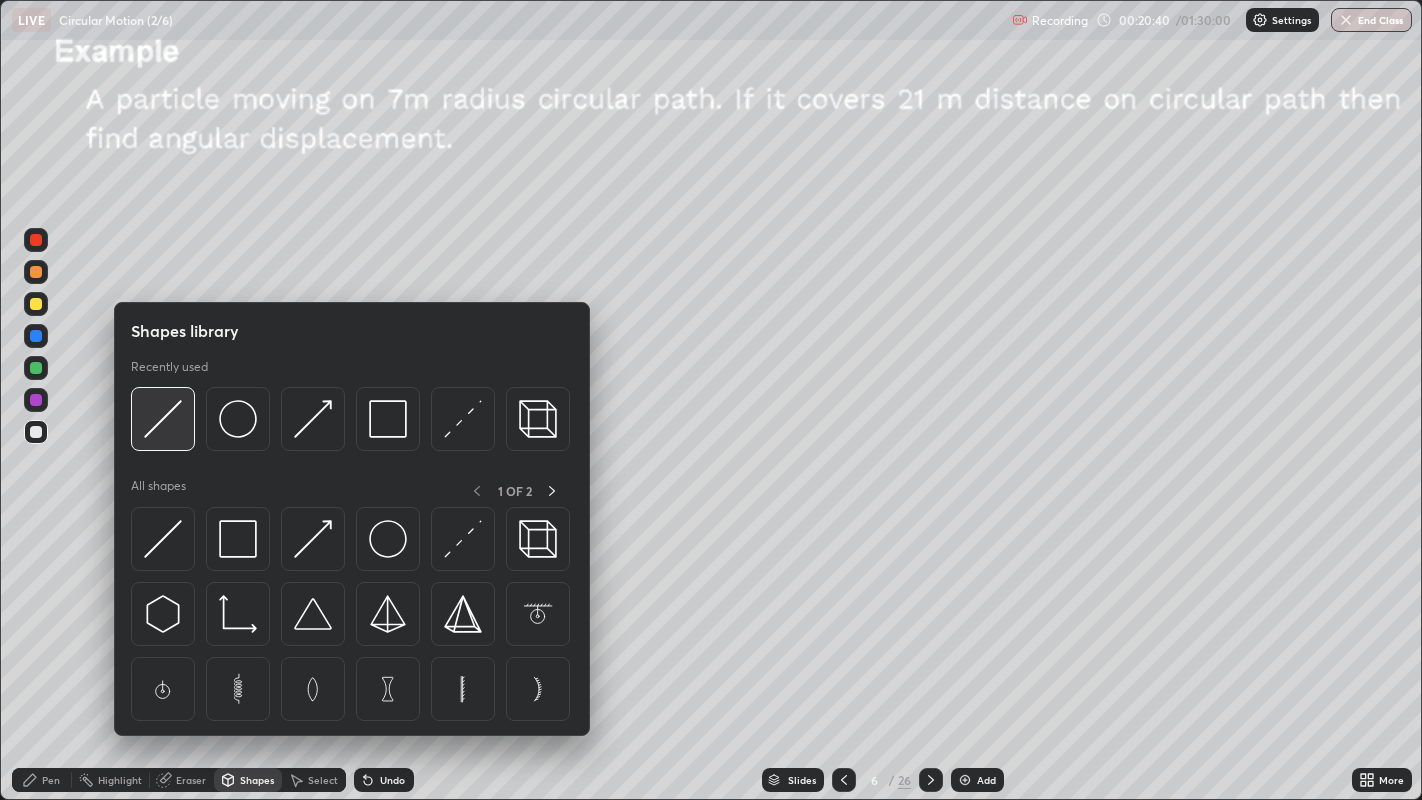 click at bounding box center (163, 419) 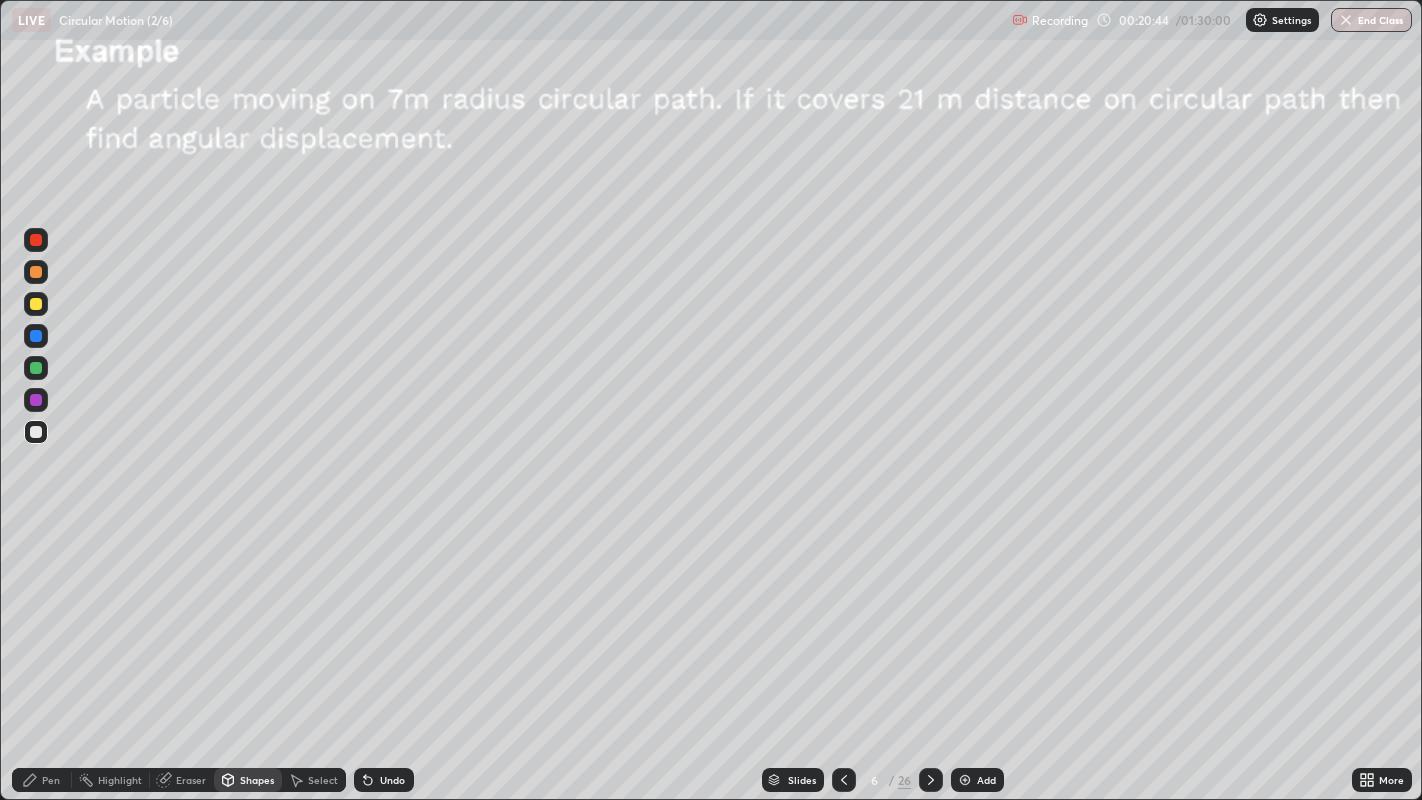 click on "Pen" at bounding box center (51, 780) 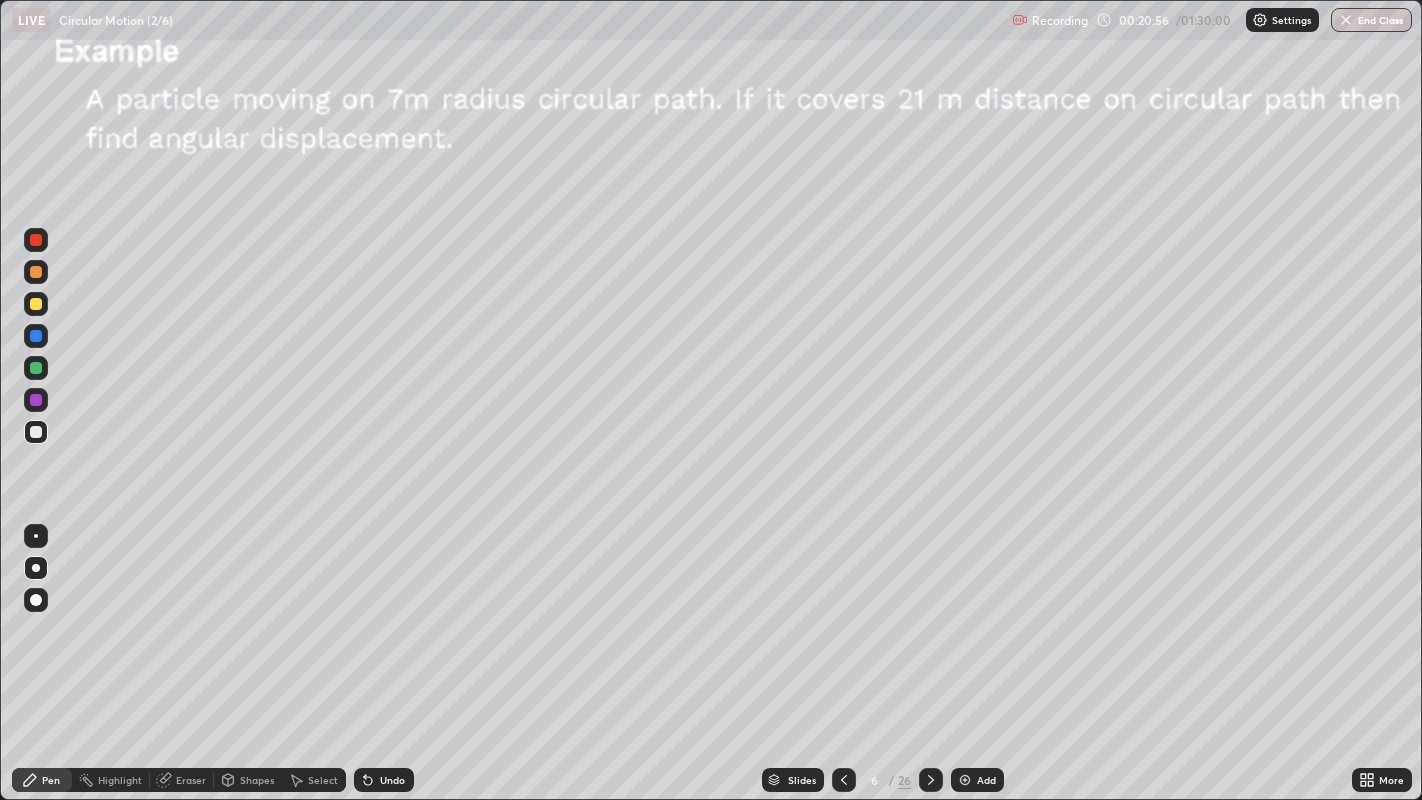 click at bounding box center [36, 304] 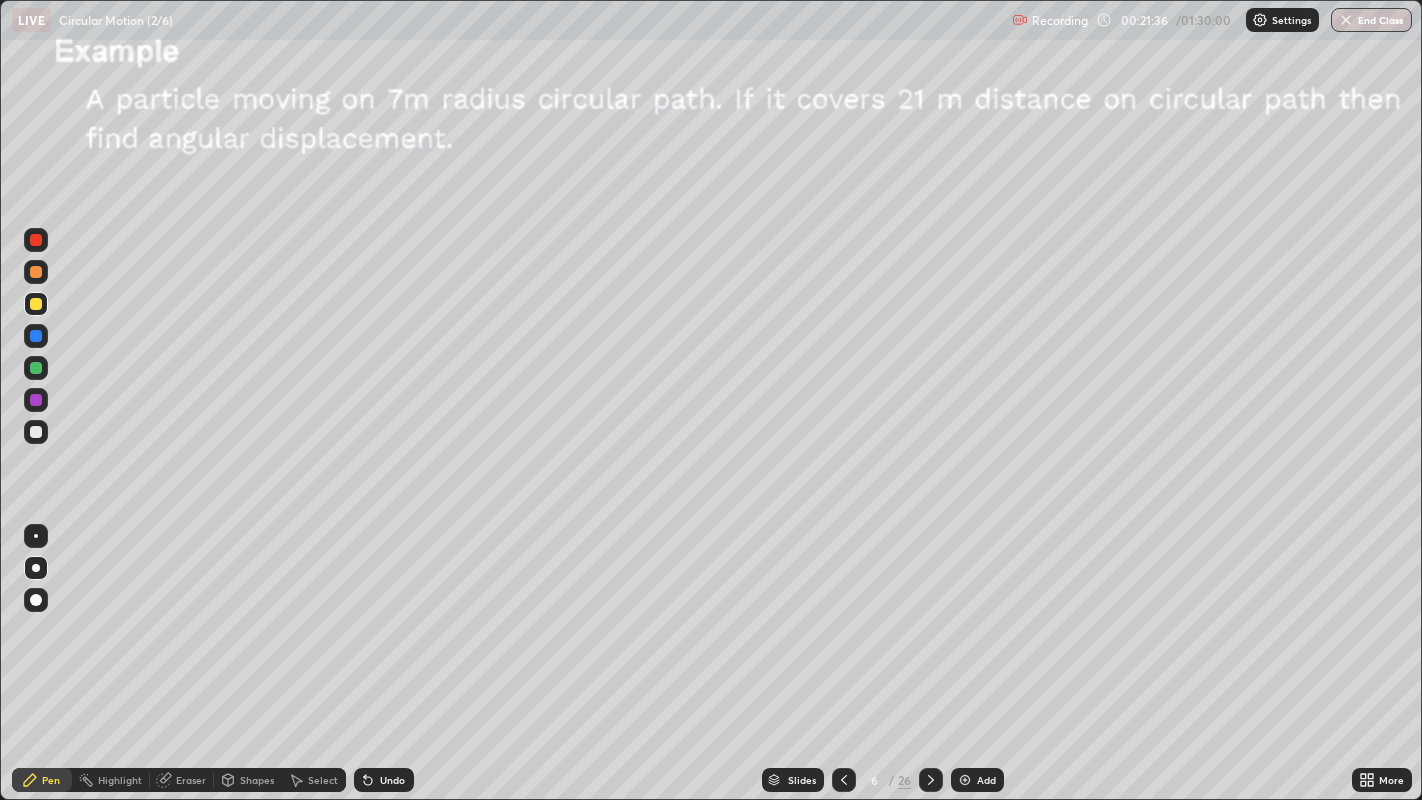 click on "Undo" at bounding box center (392, 780) 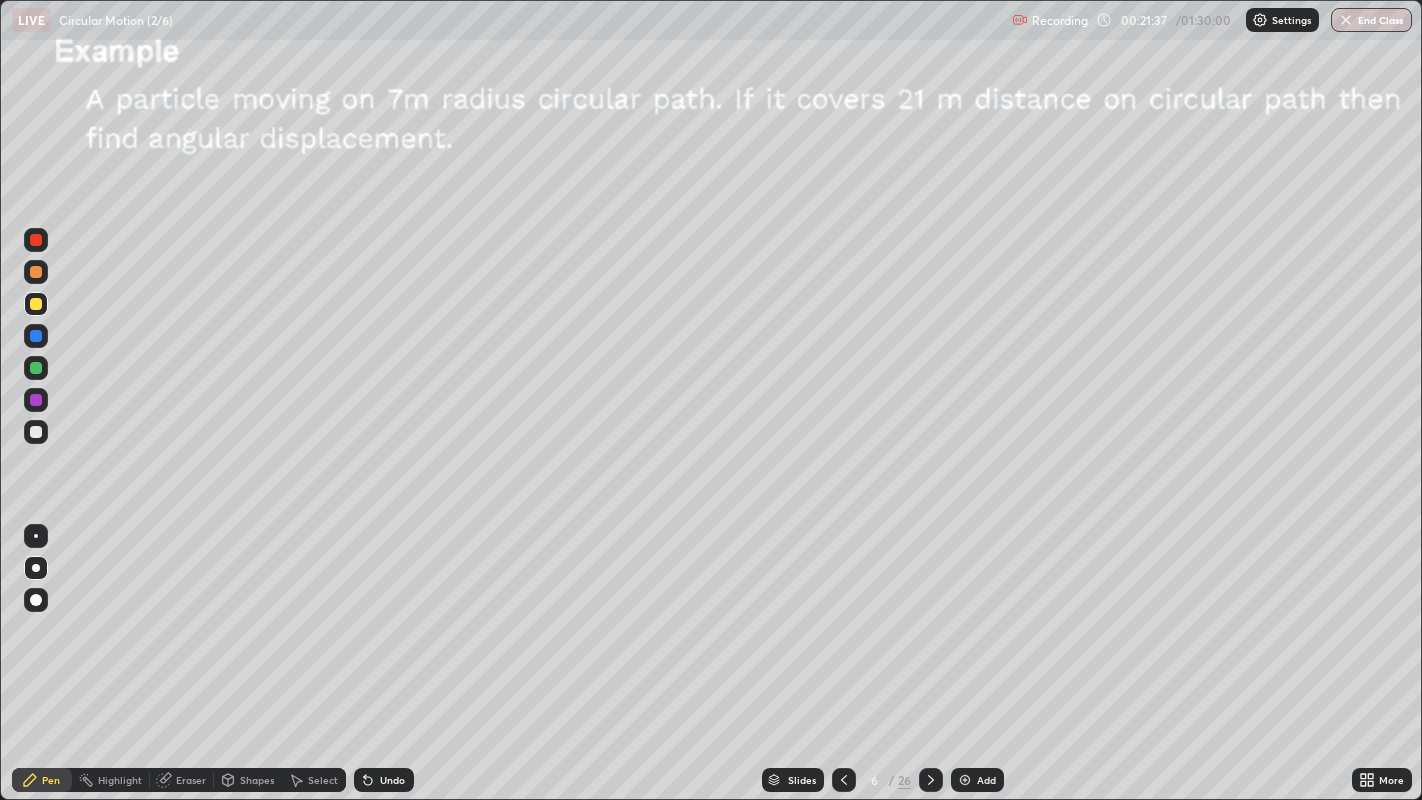 click on "Undo" at bounding box center [392, 780] 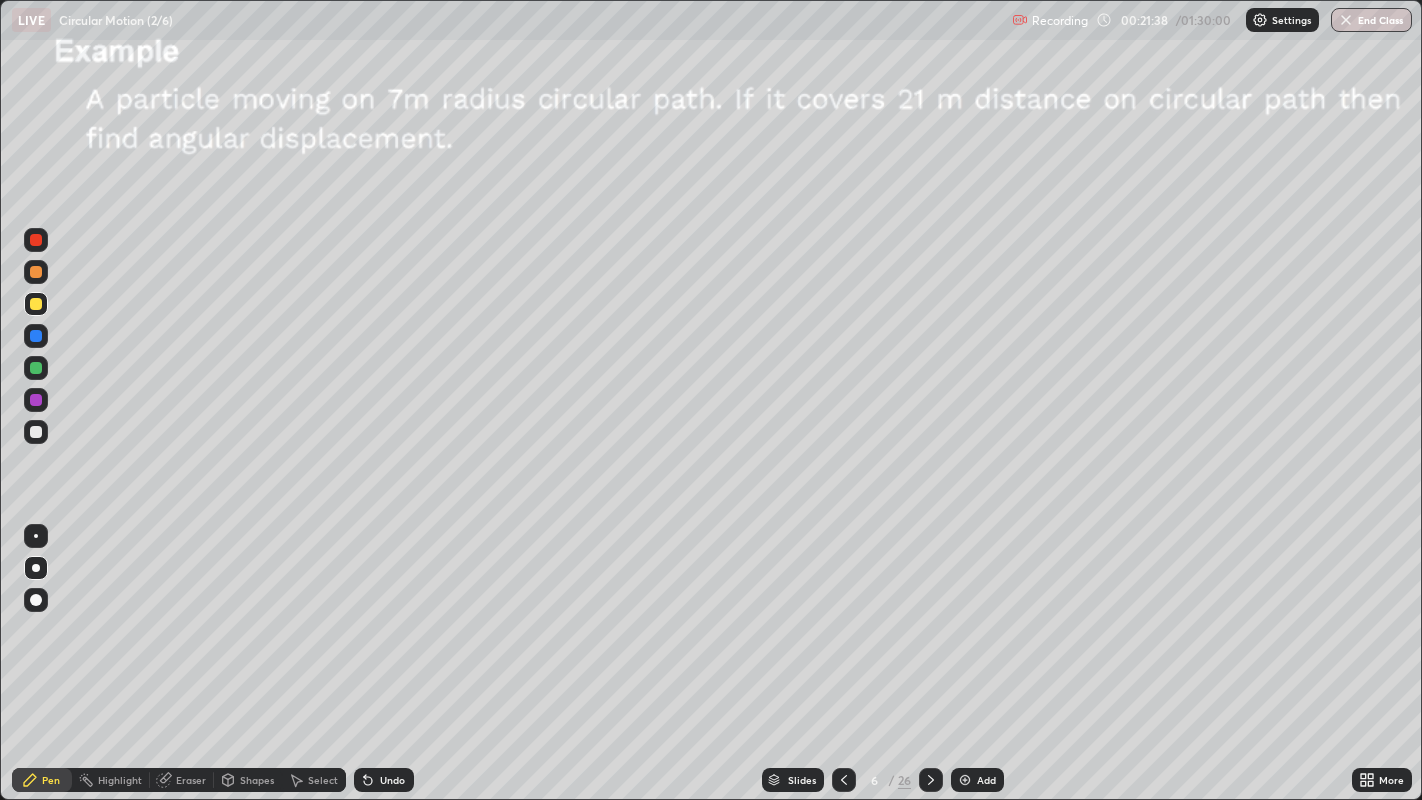 click on "Undo" at bounding box center [384, 780] 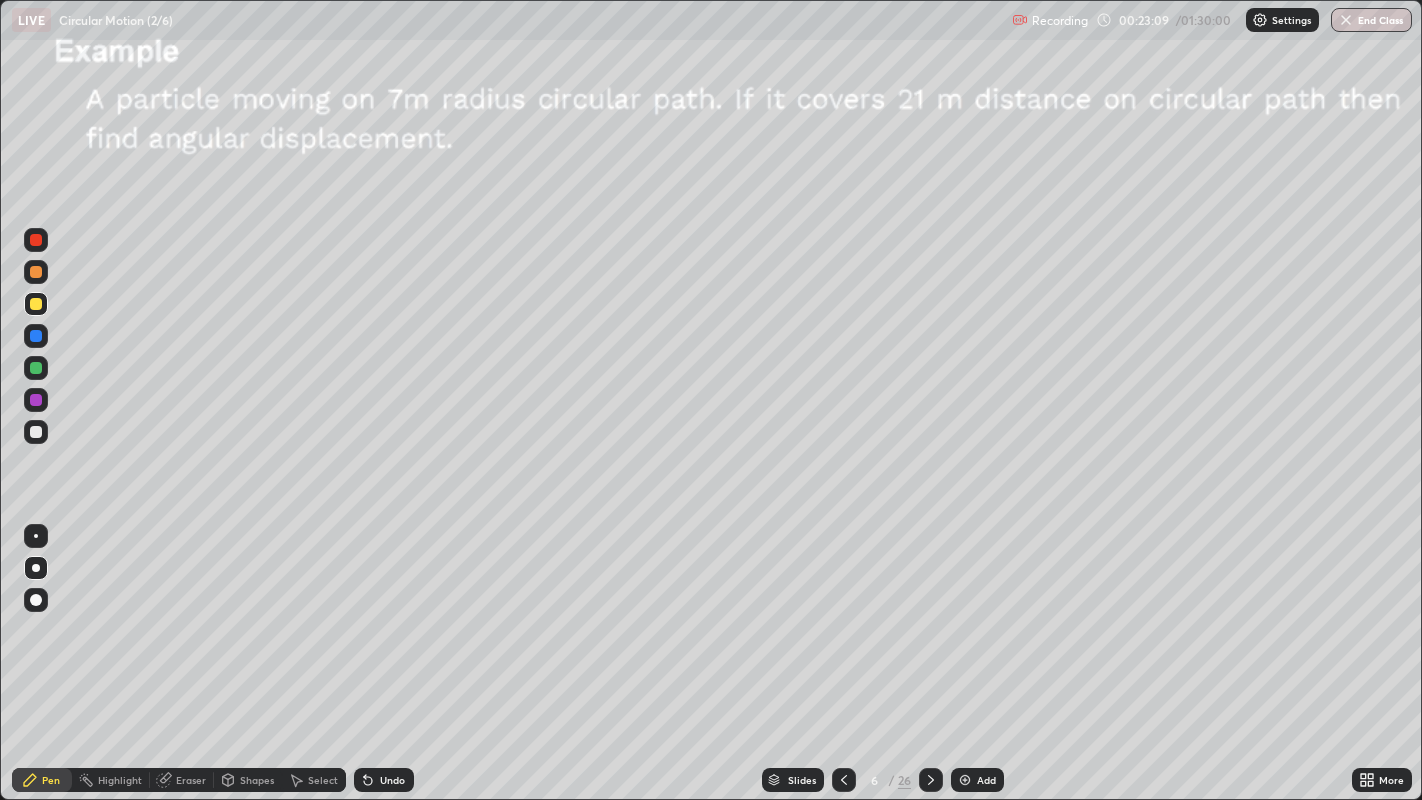 click 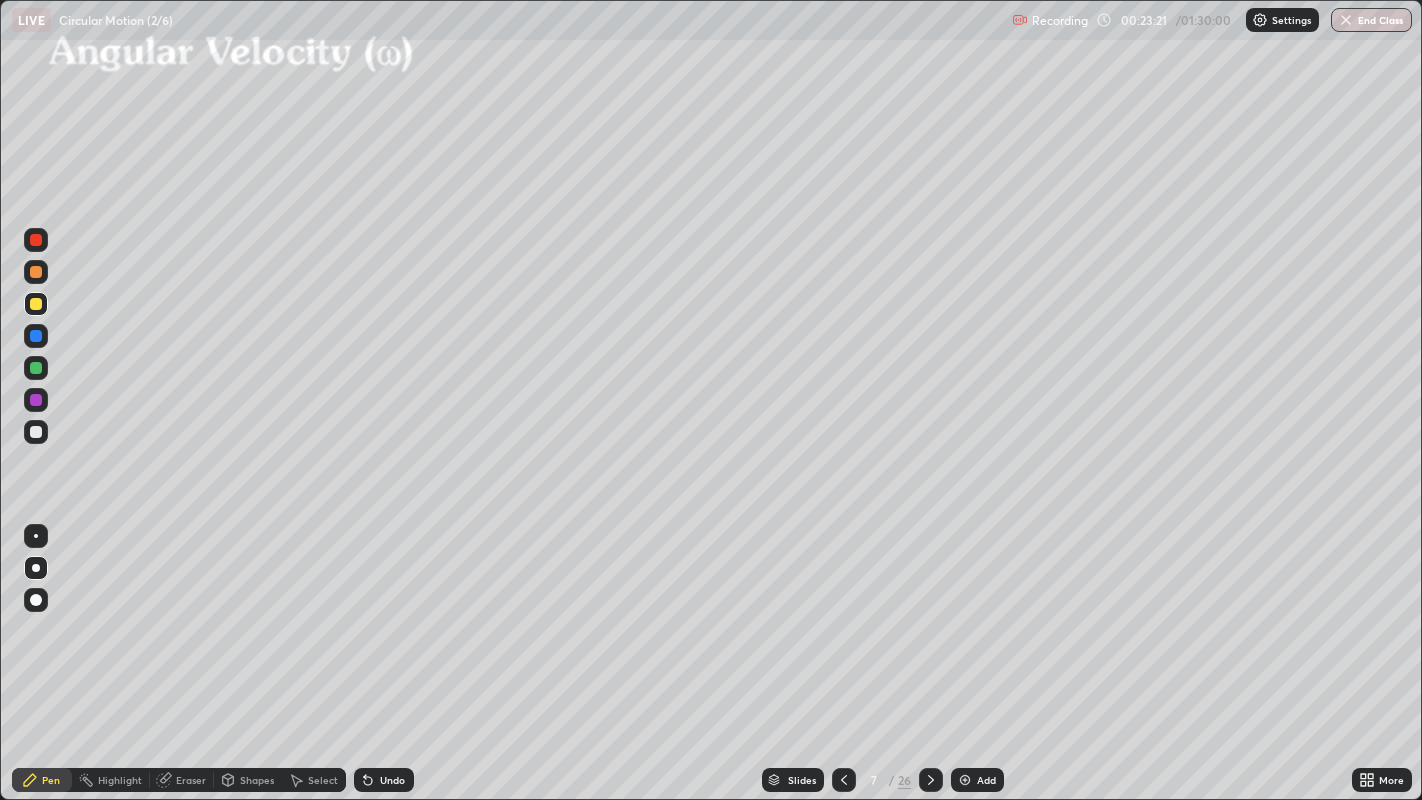 click at bounding box center [36, 272] 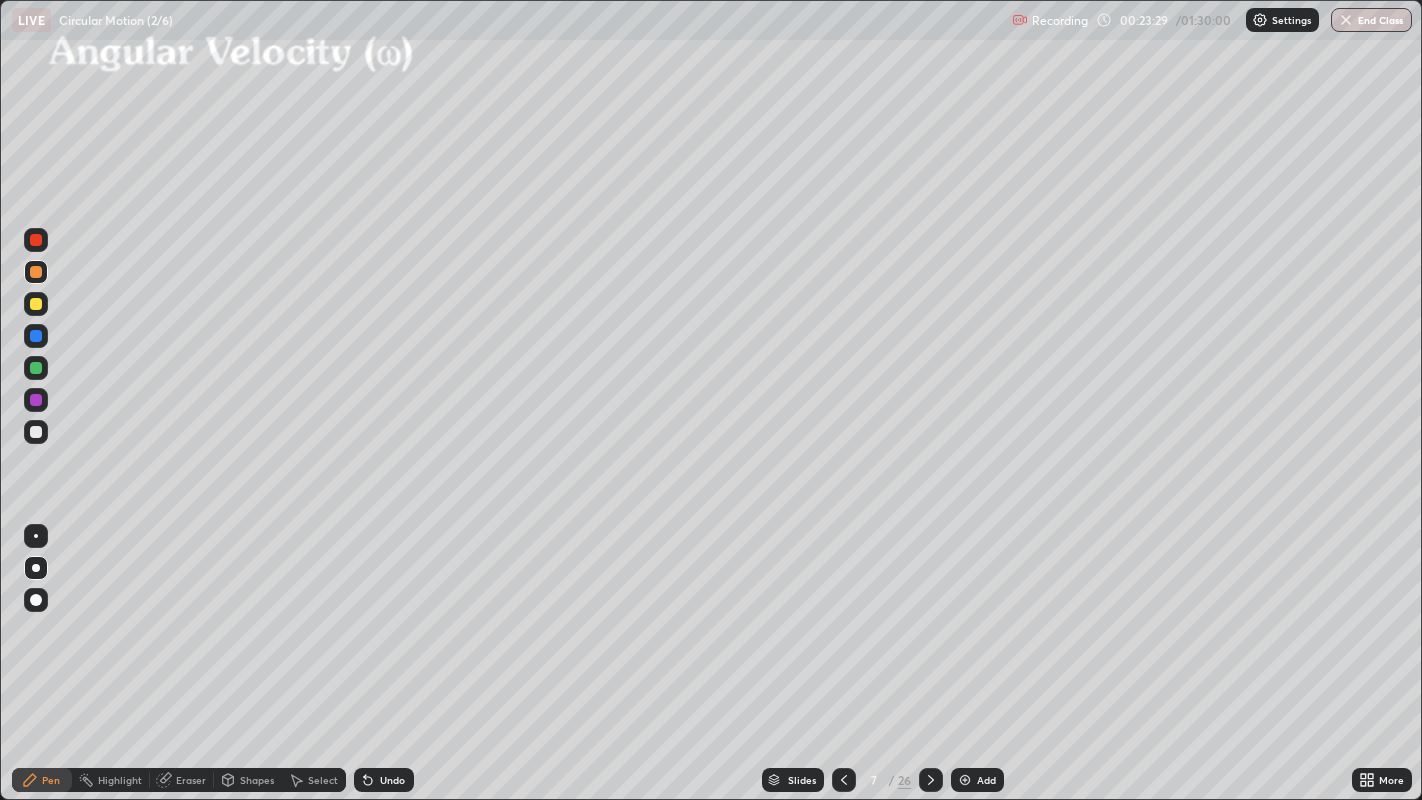 click 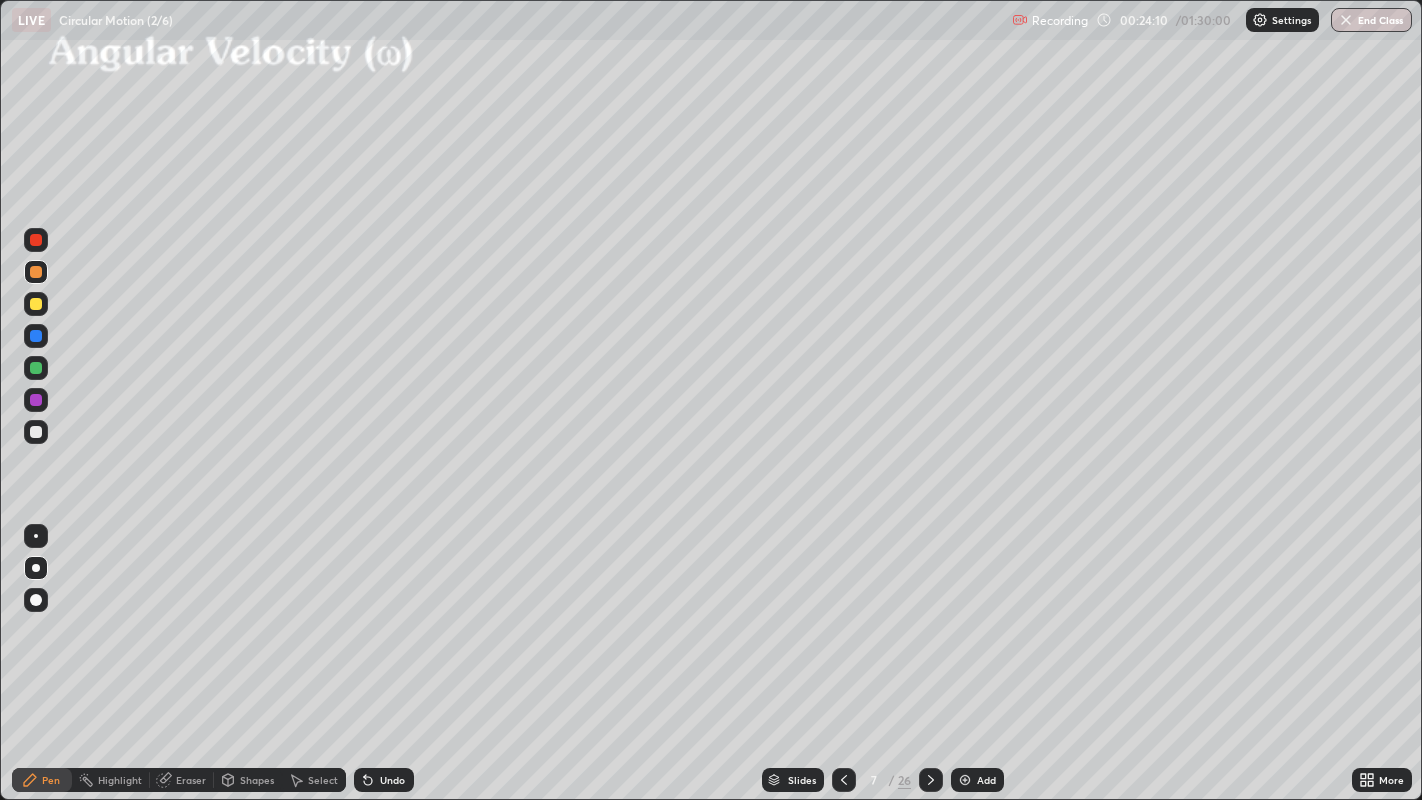 click at bounding box center (36, 304) 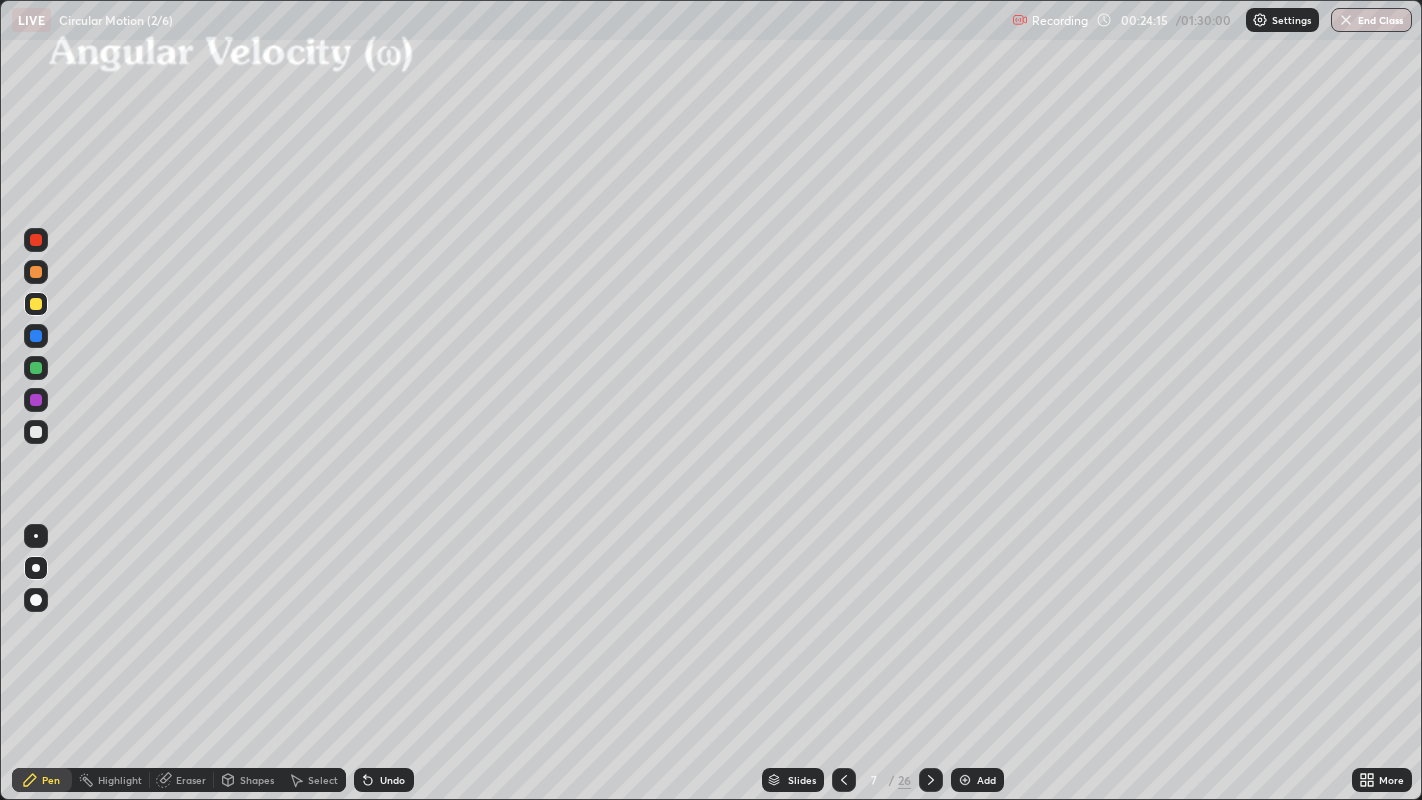 click on "Undo" at bounding box center (384, 780) 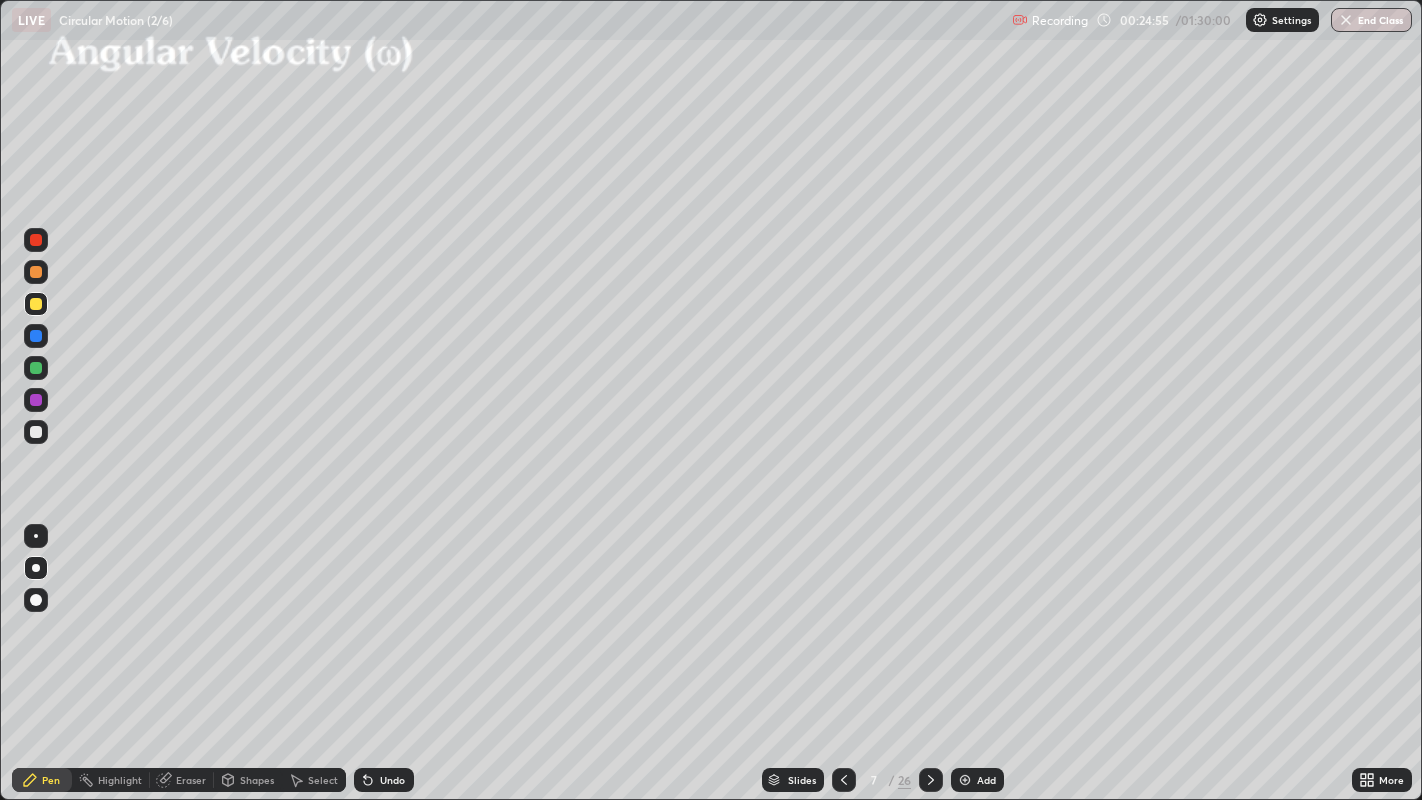 click at bounding box center [36, 432] 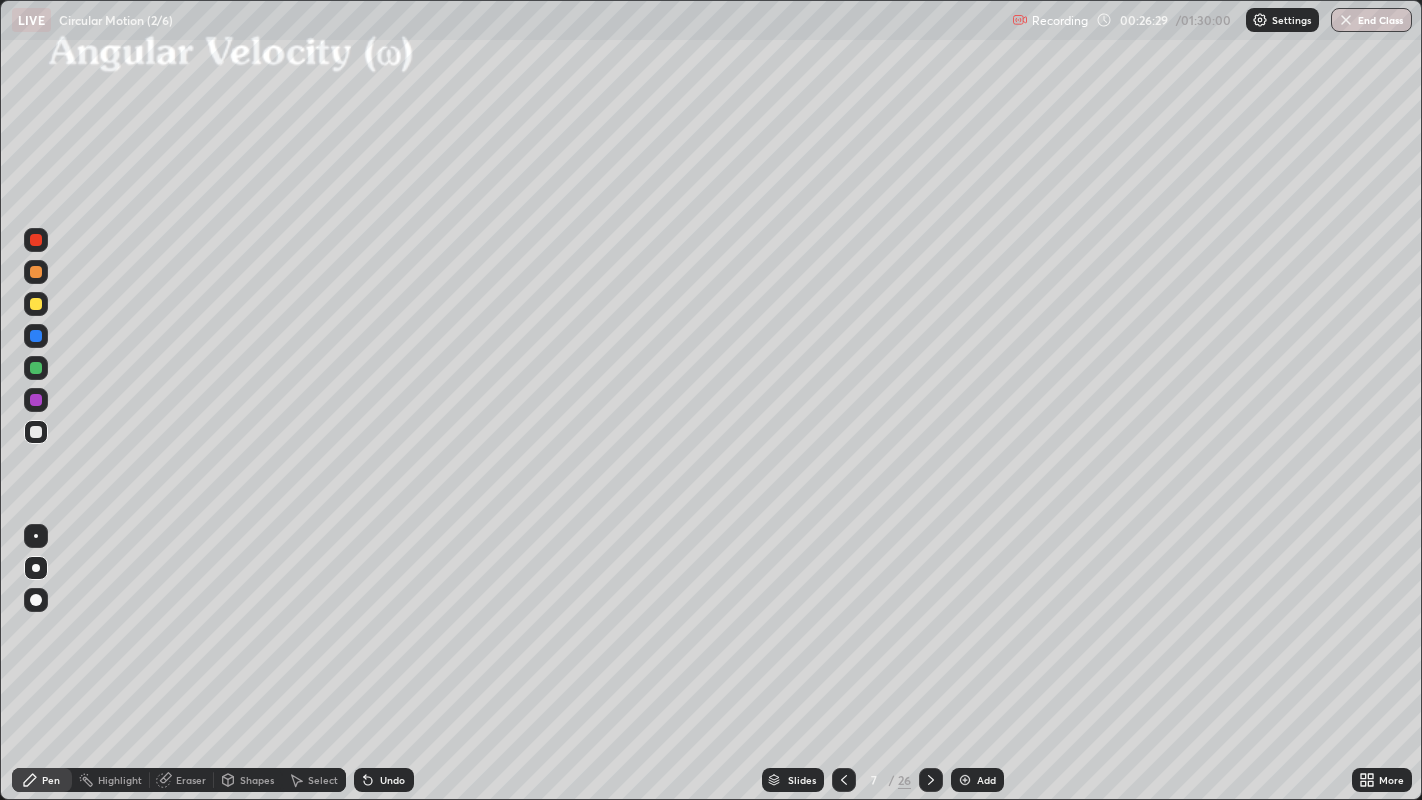 click at bounding box center (36, 272) 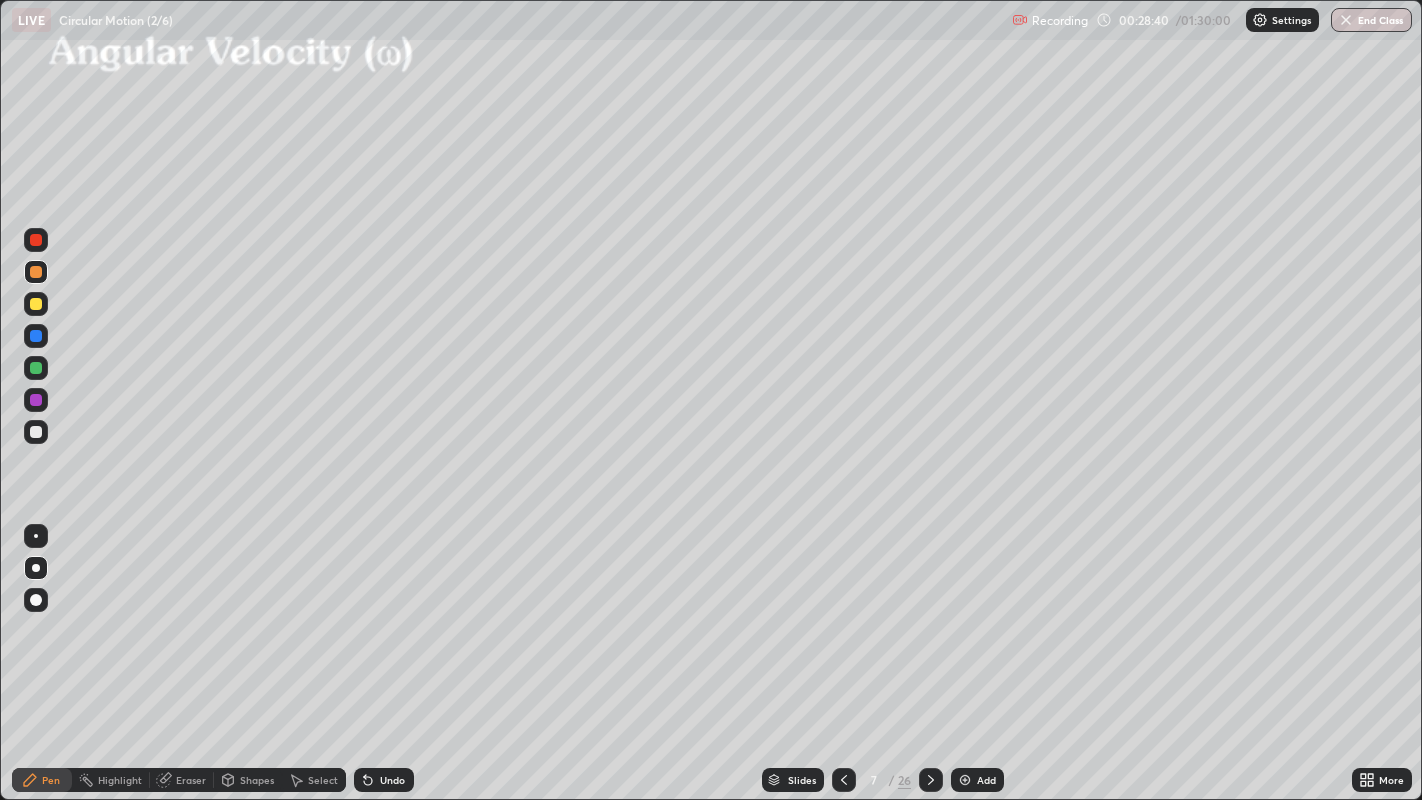 click on "Add" at bounding box center [986, 780] 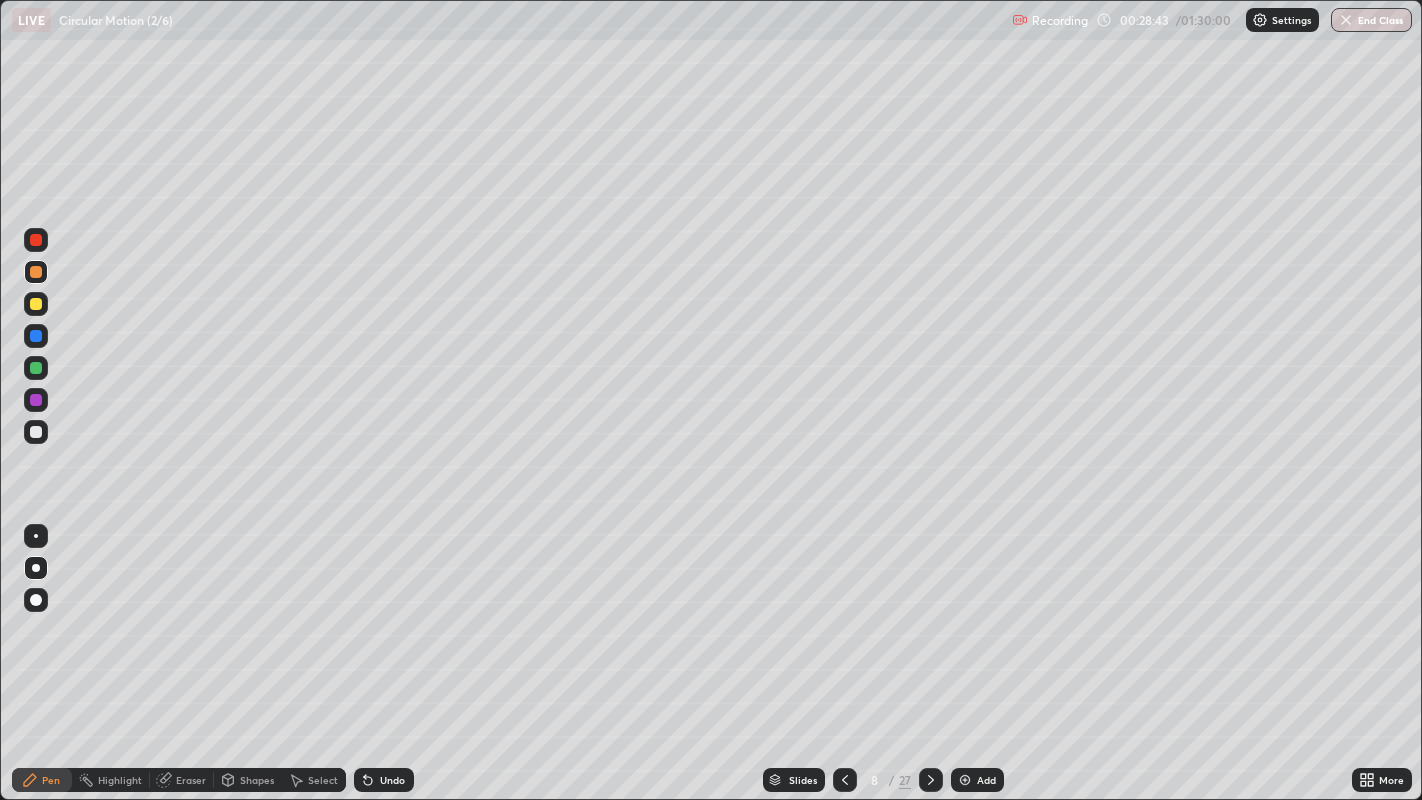 click at bounding box center [36, 304] 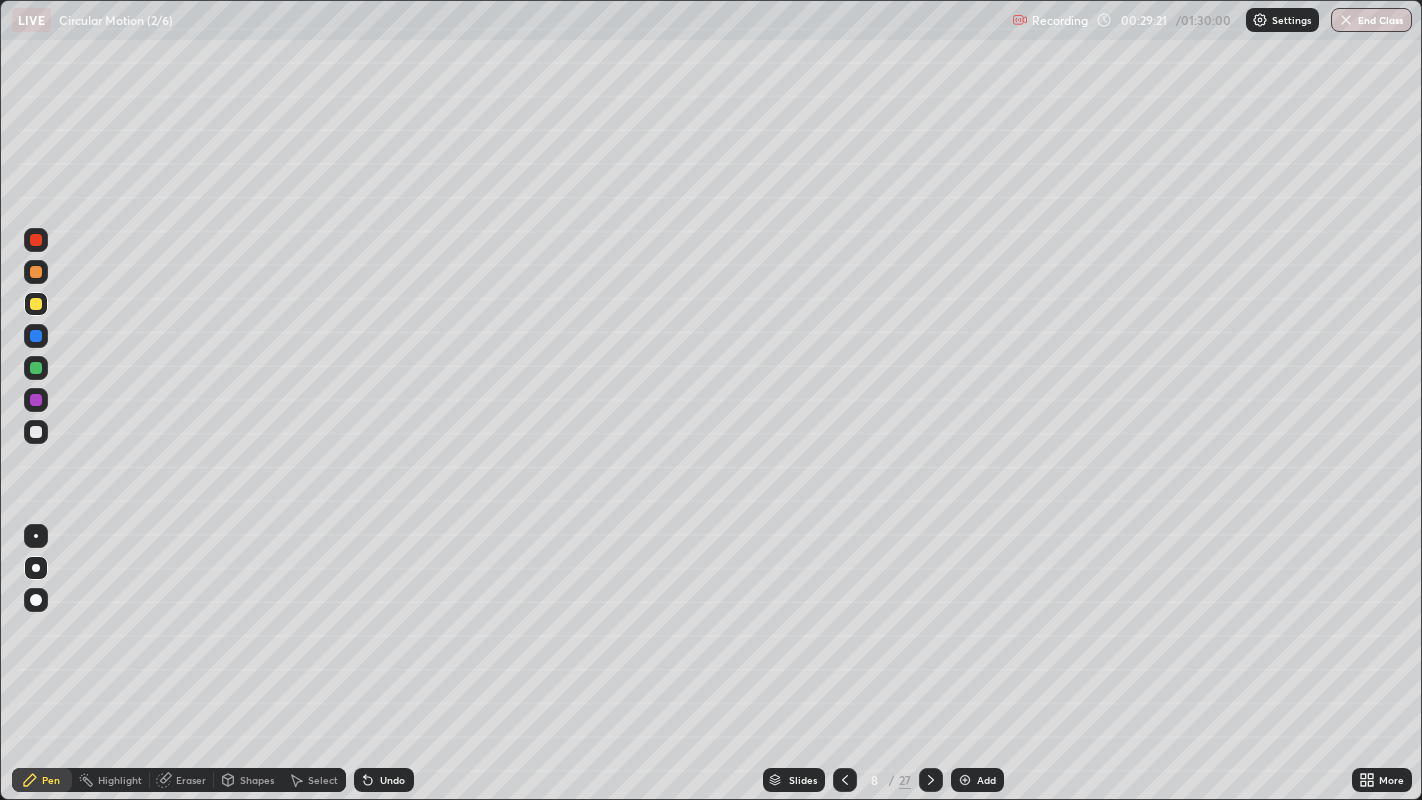 click at bounding box center (36, 432) 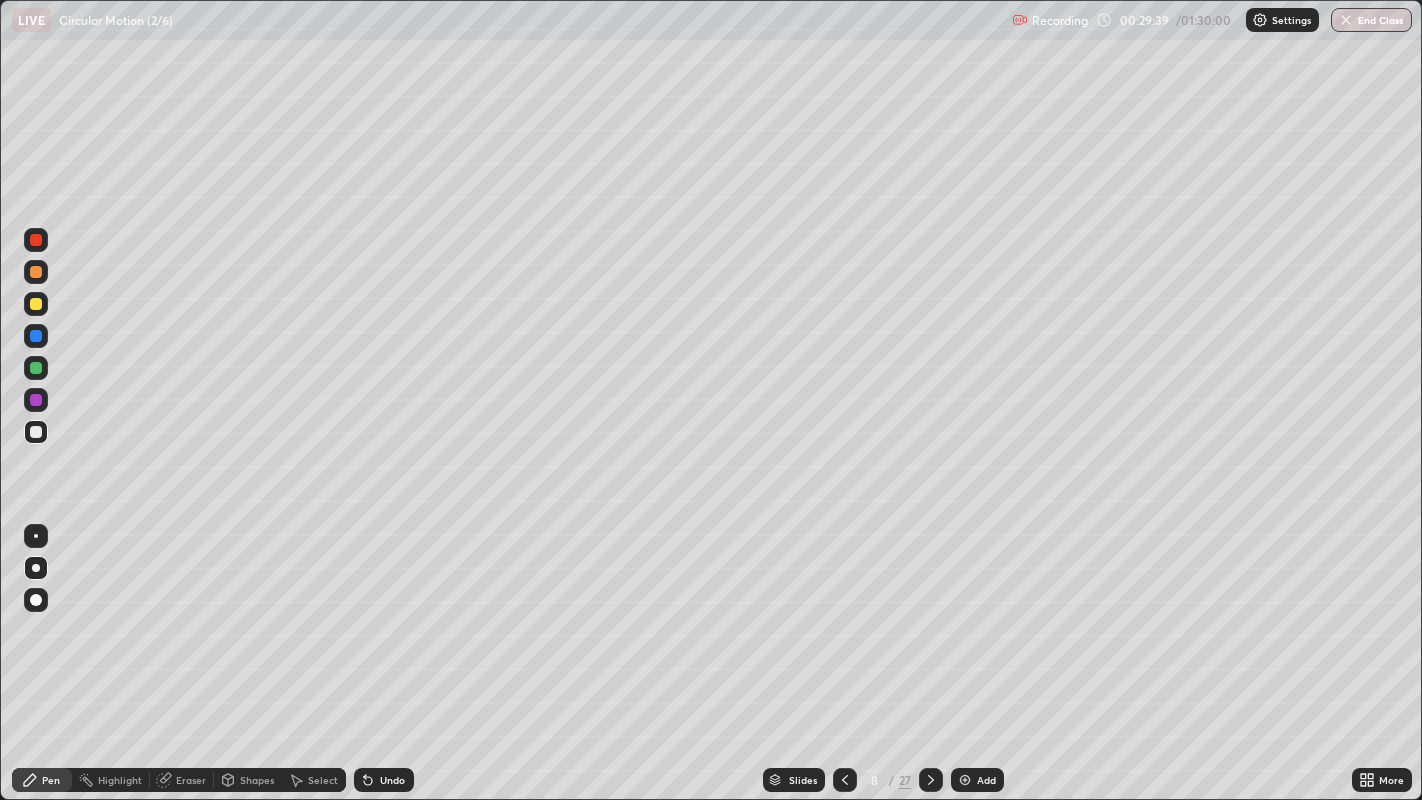 click on "Select" at bounding box center [323, 780] 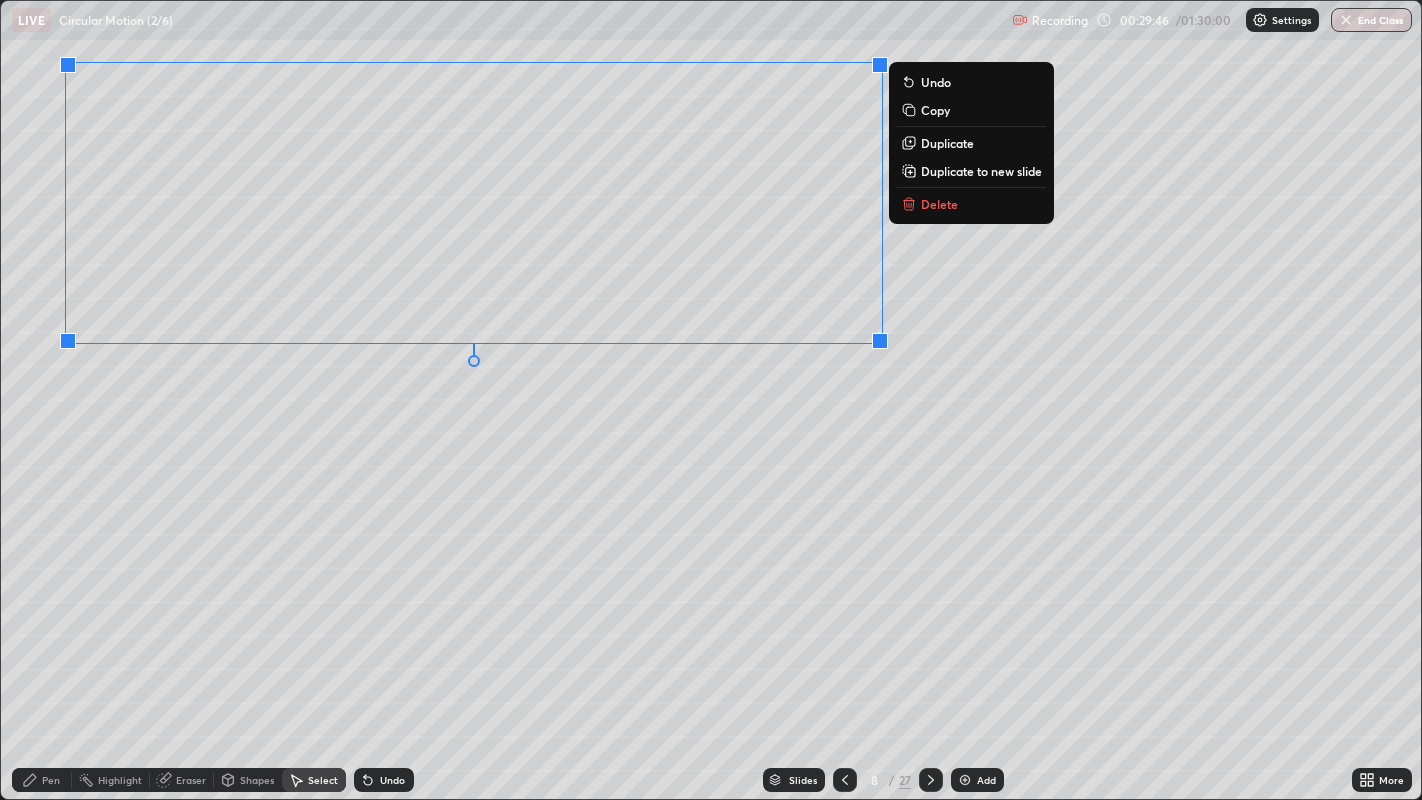 click on "Pen" at bounding box center (51, 780) 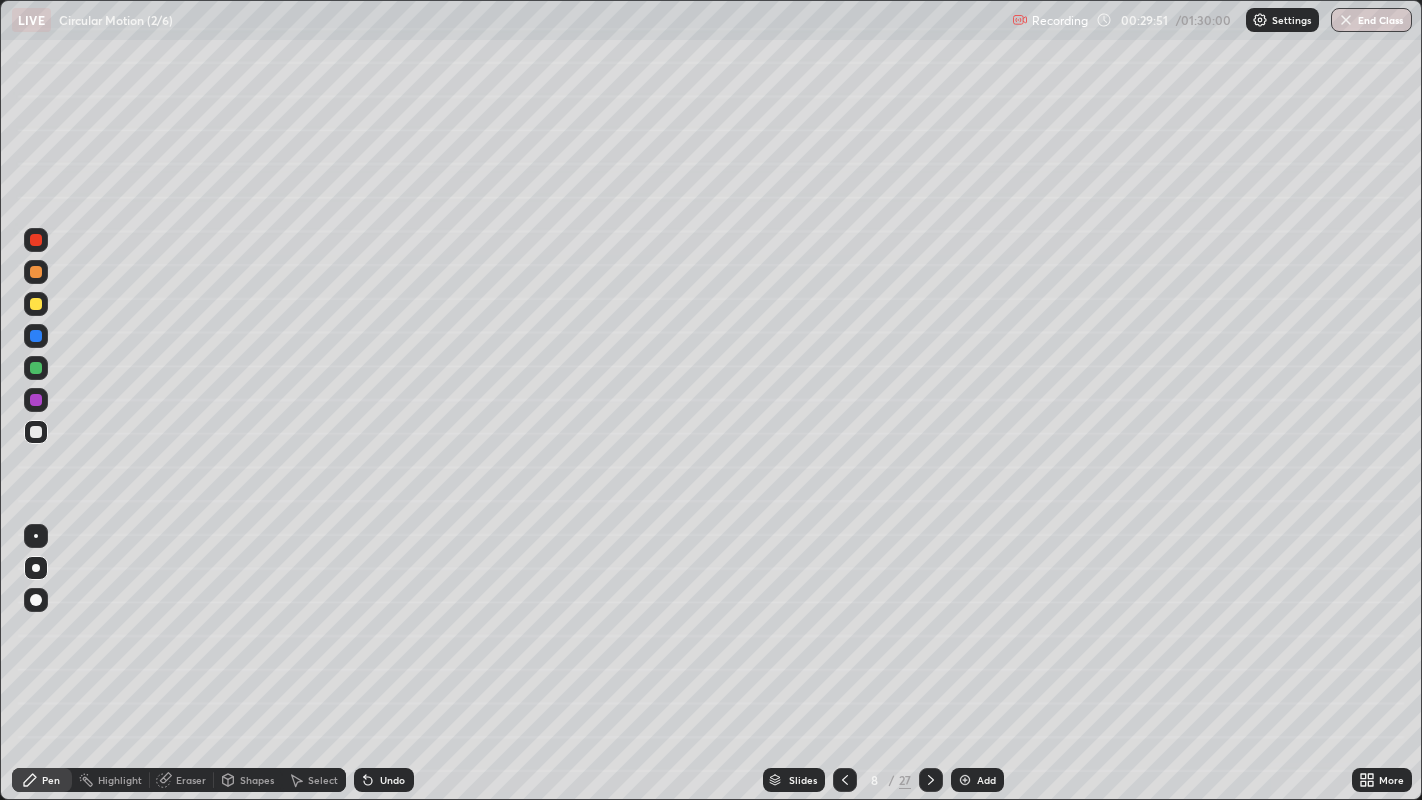 click at bounding box center [36, 304] 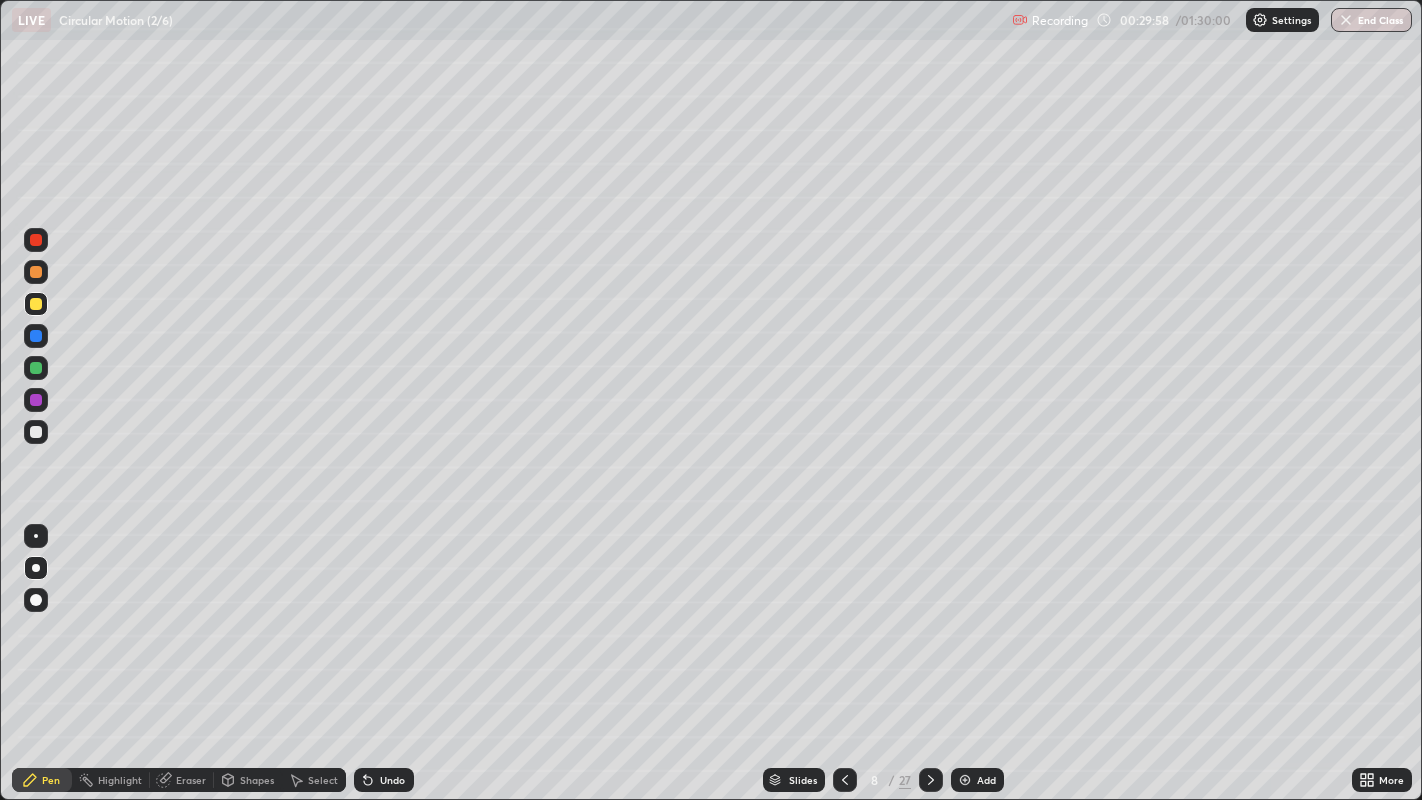 click at bounding box center (36, 432) 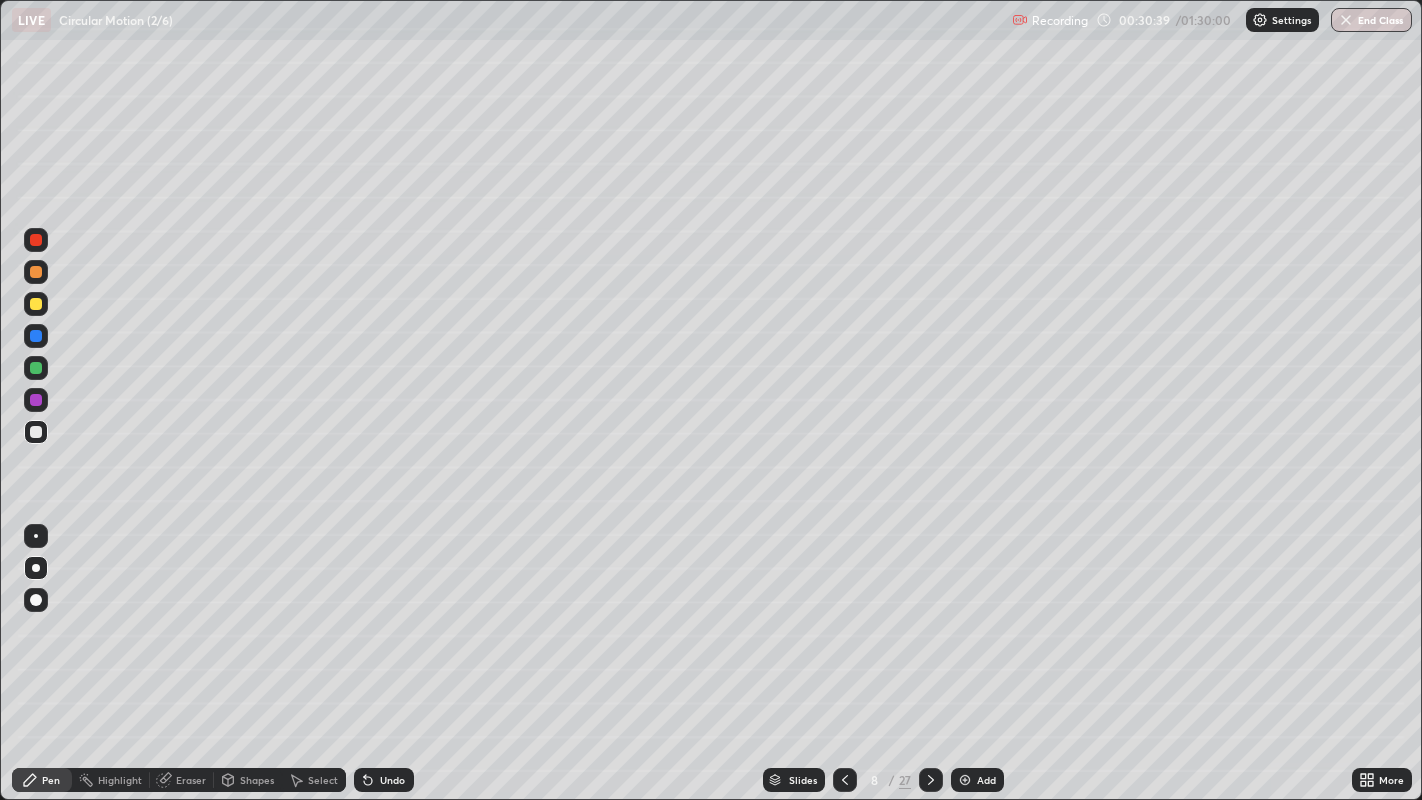 click on "Shapes" at bounding box center (257, 780) 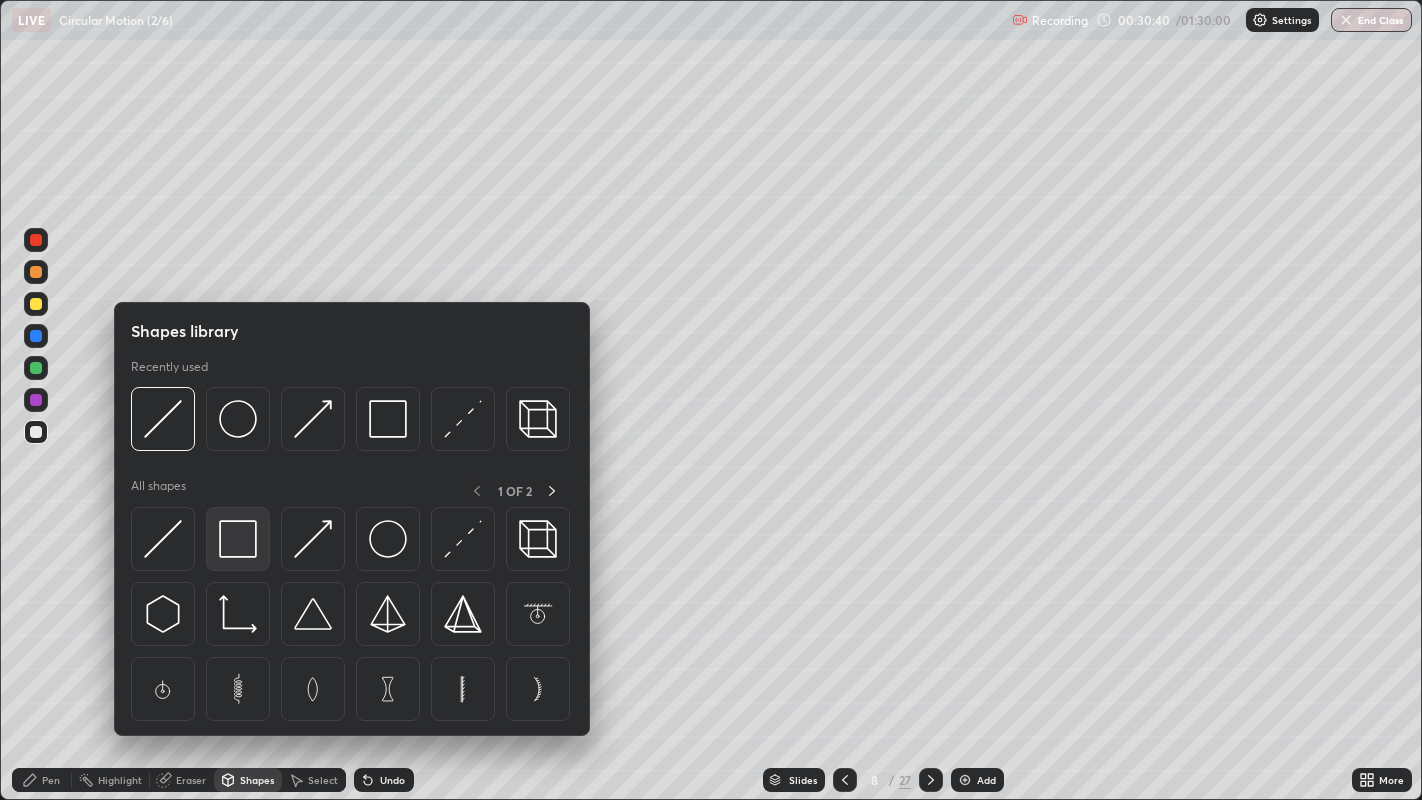 click at bounding box center [238, 539] 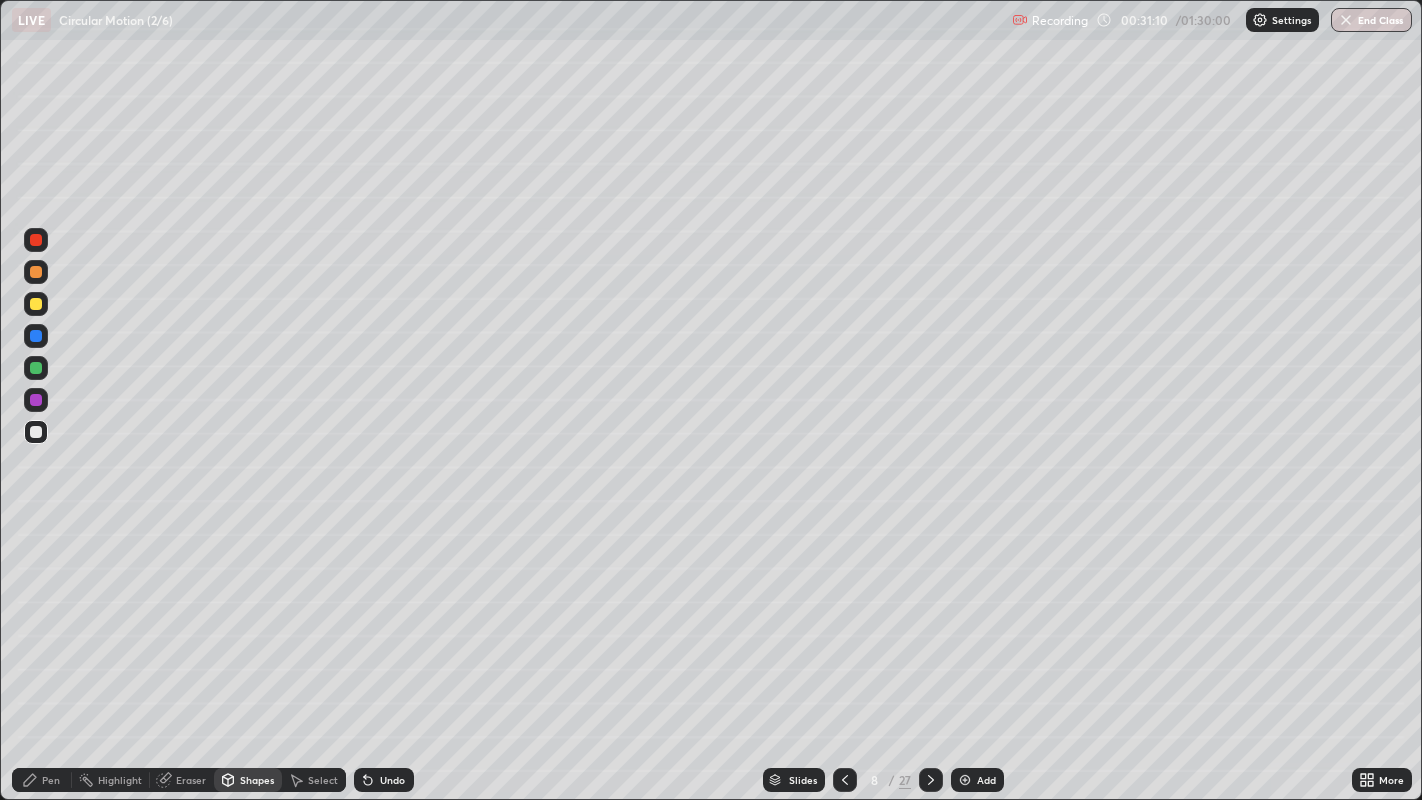 click on "Shapes" at bounding box center (257, 780) 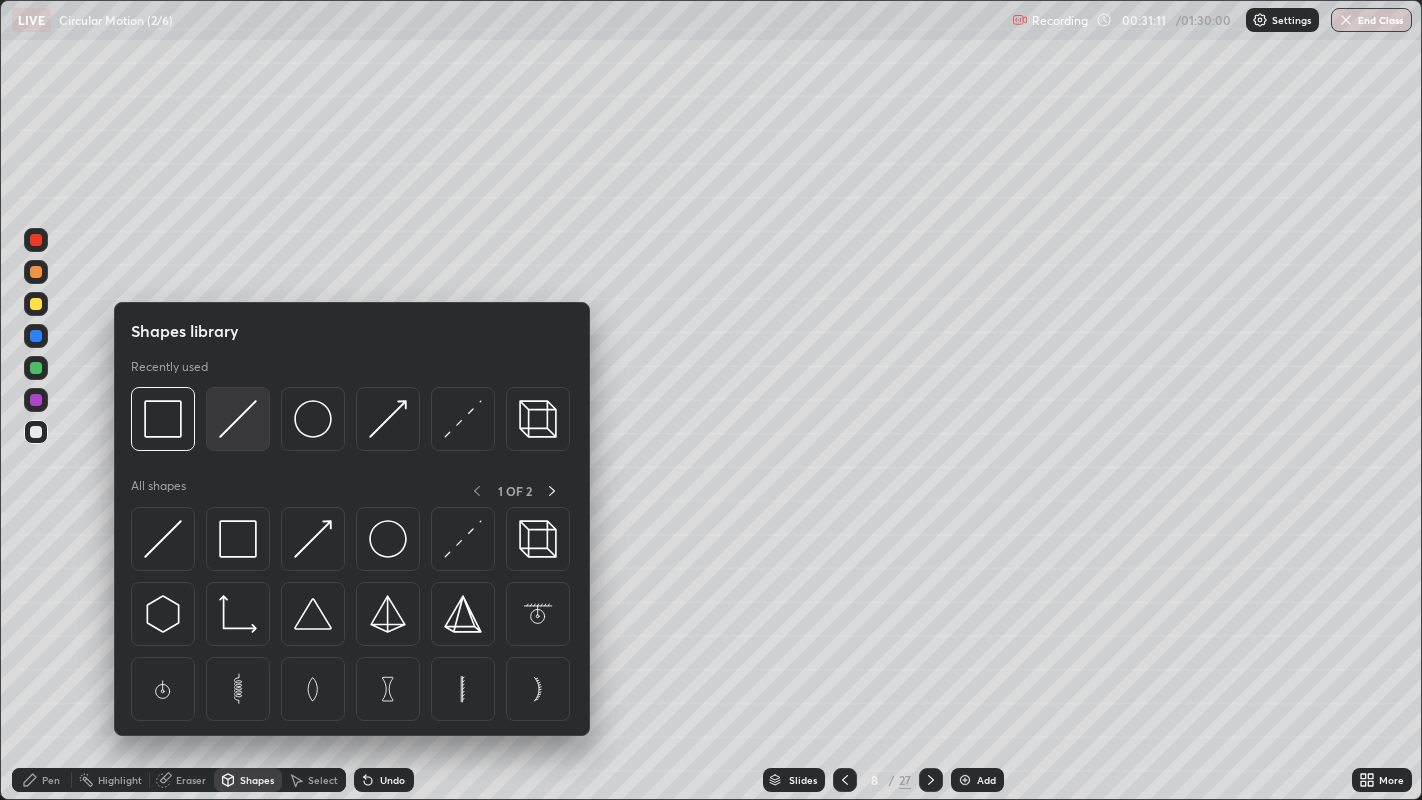 click at bounding box center (238, 419) 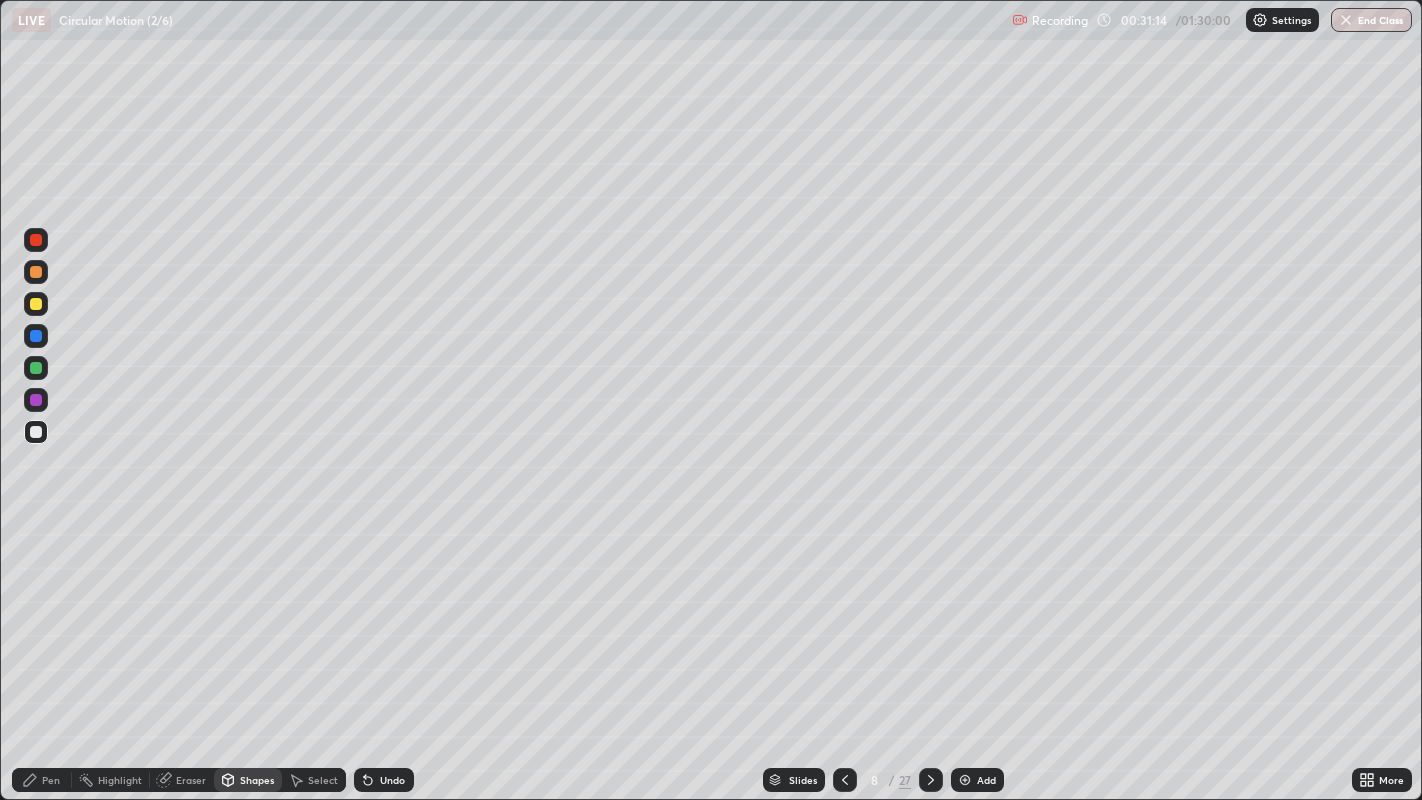 click at bounding box center [36, 304] 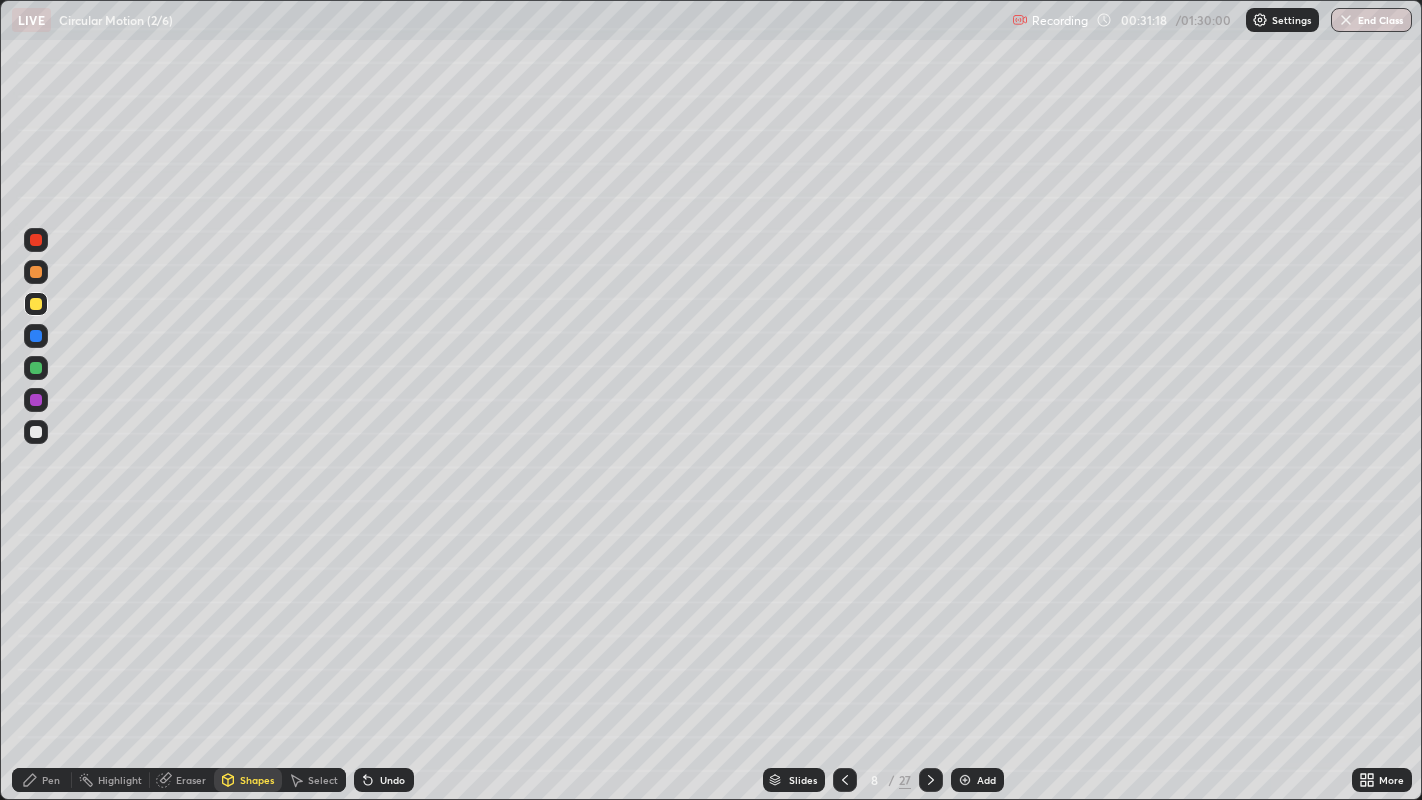 click on "Pen" at bounding box center [42, 780] 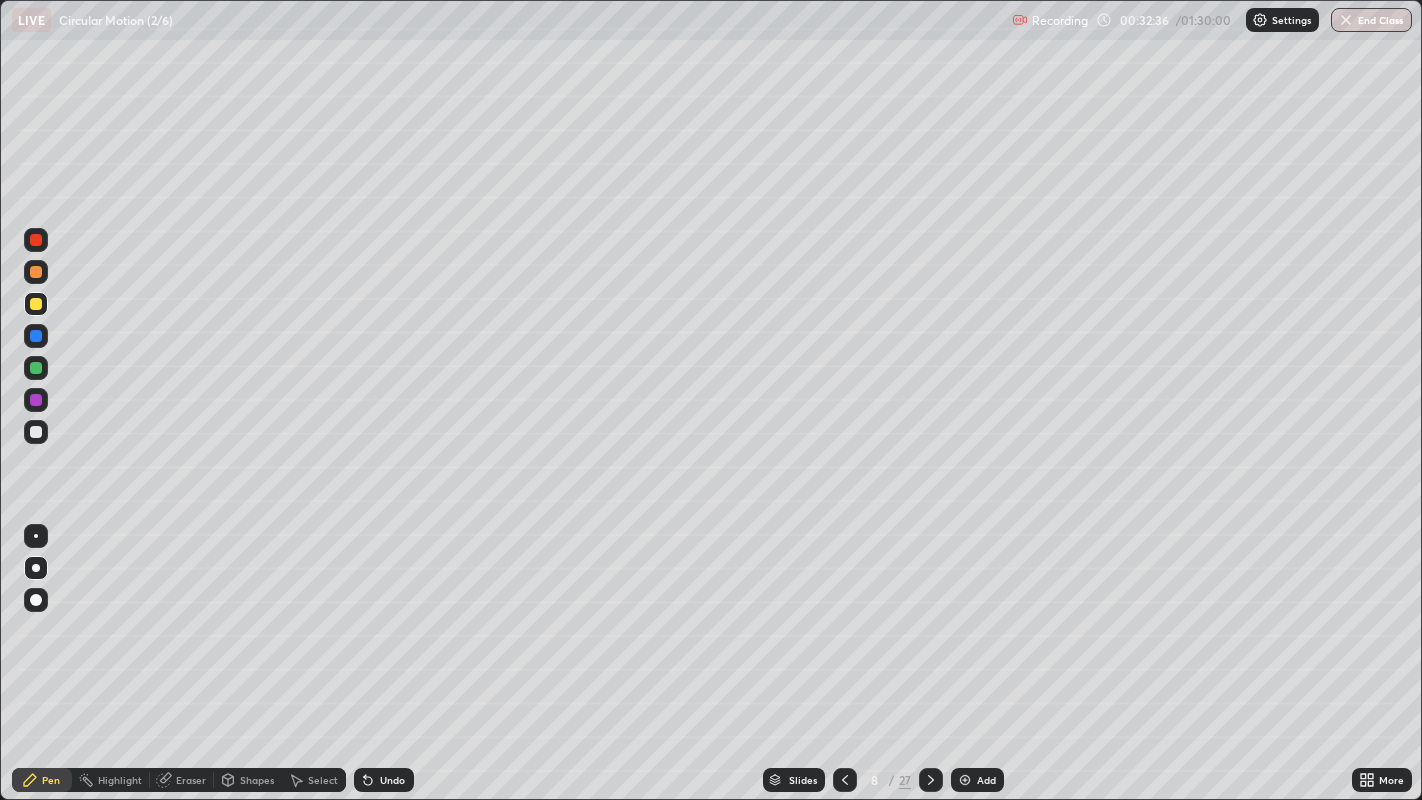 click 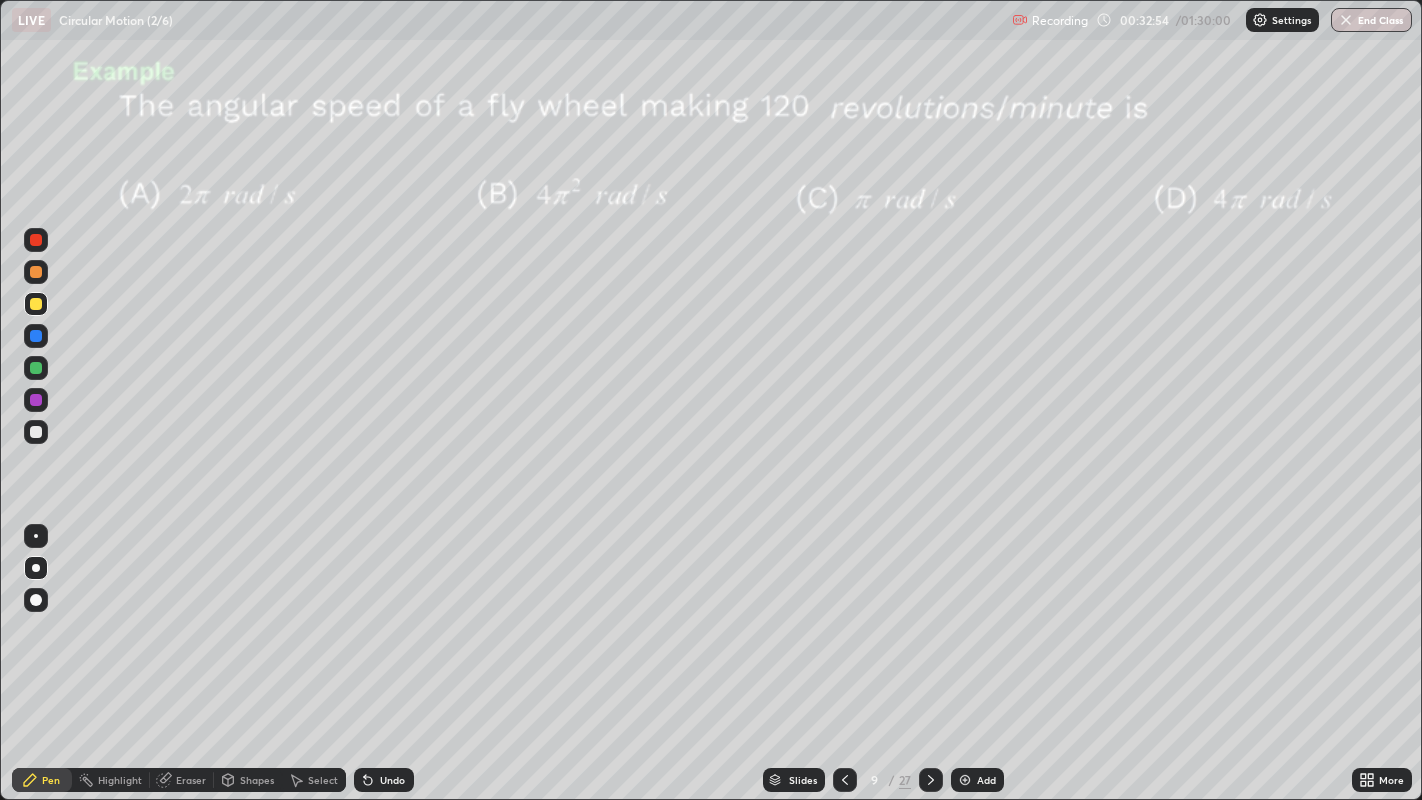 click 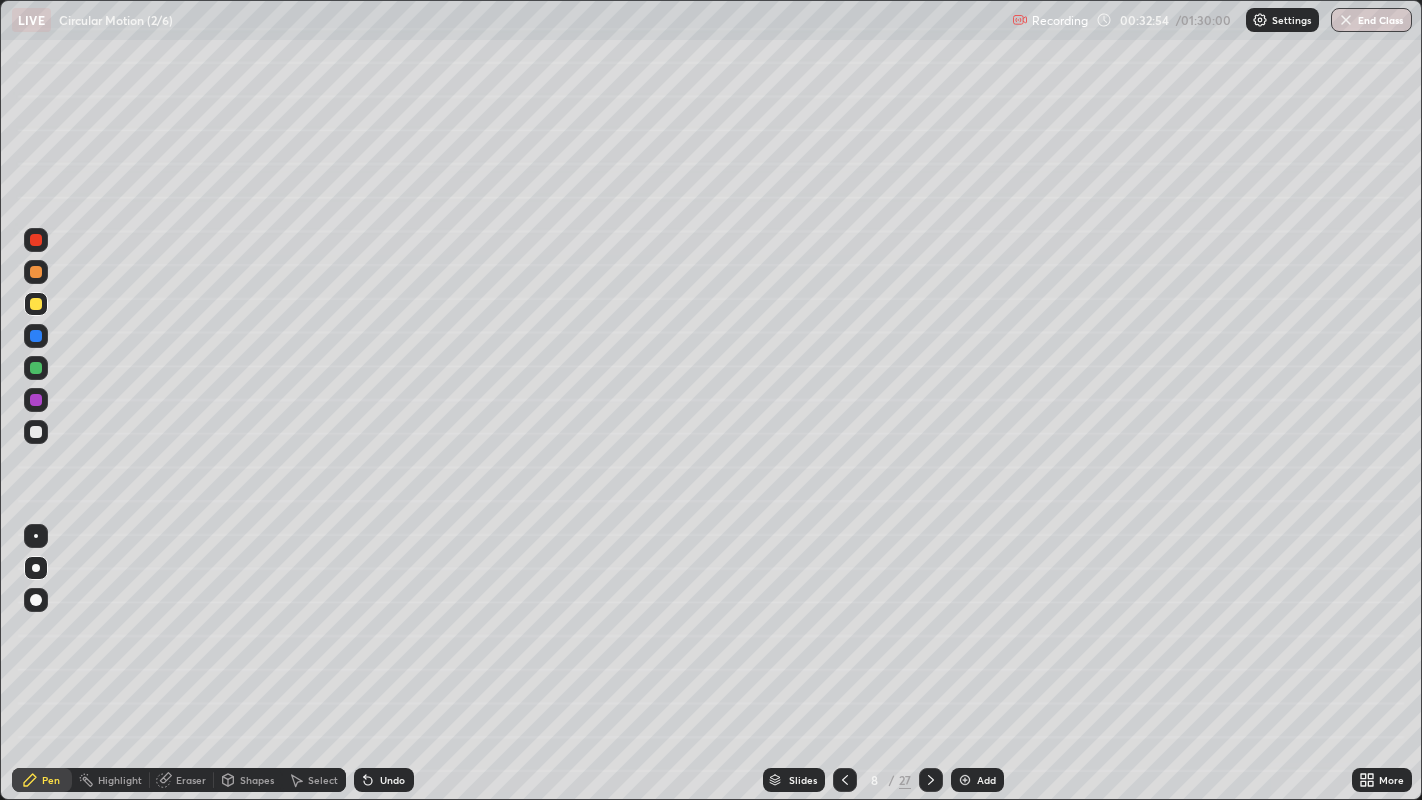 click at bounding box center (845, 780) 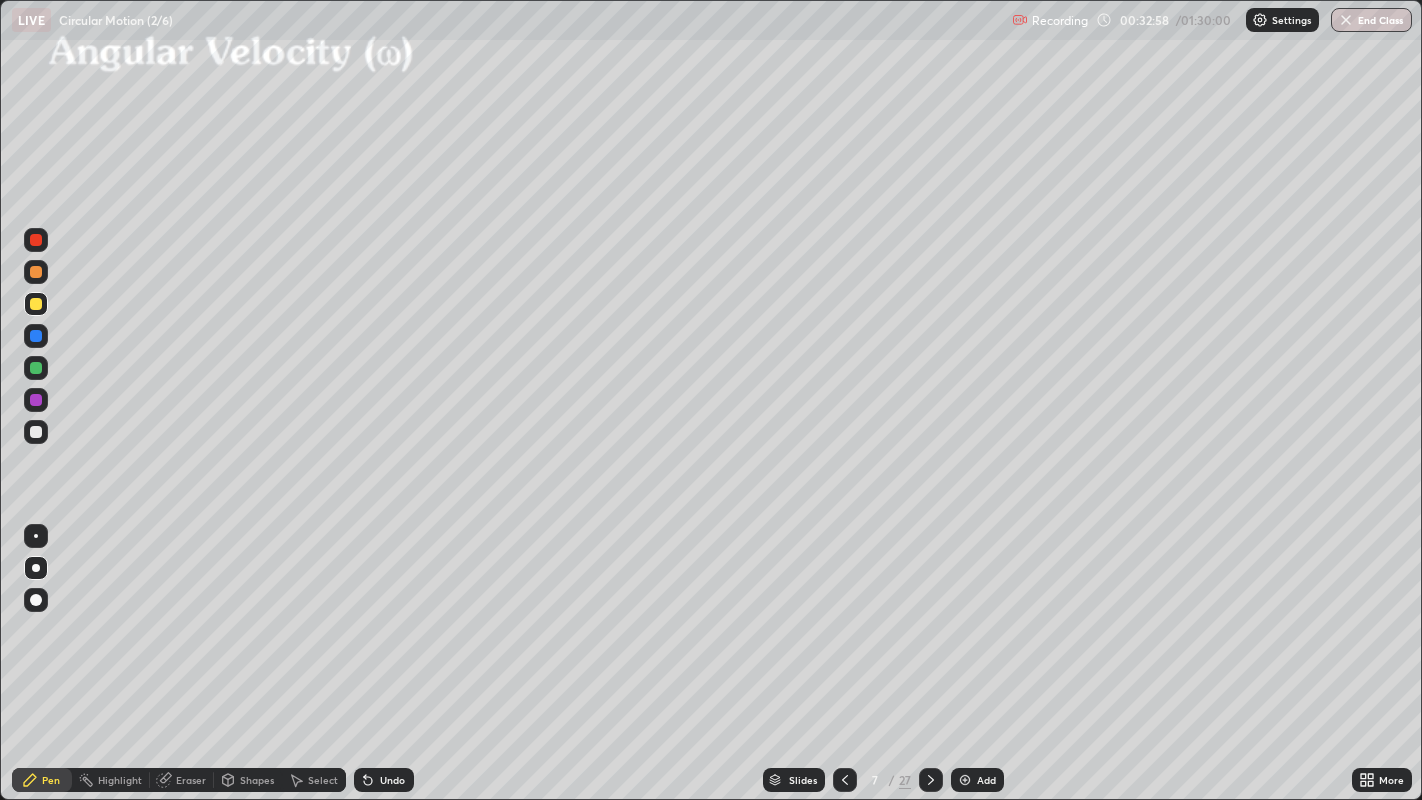 click 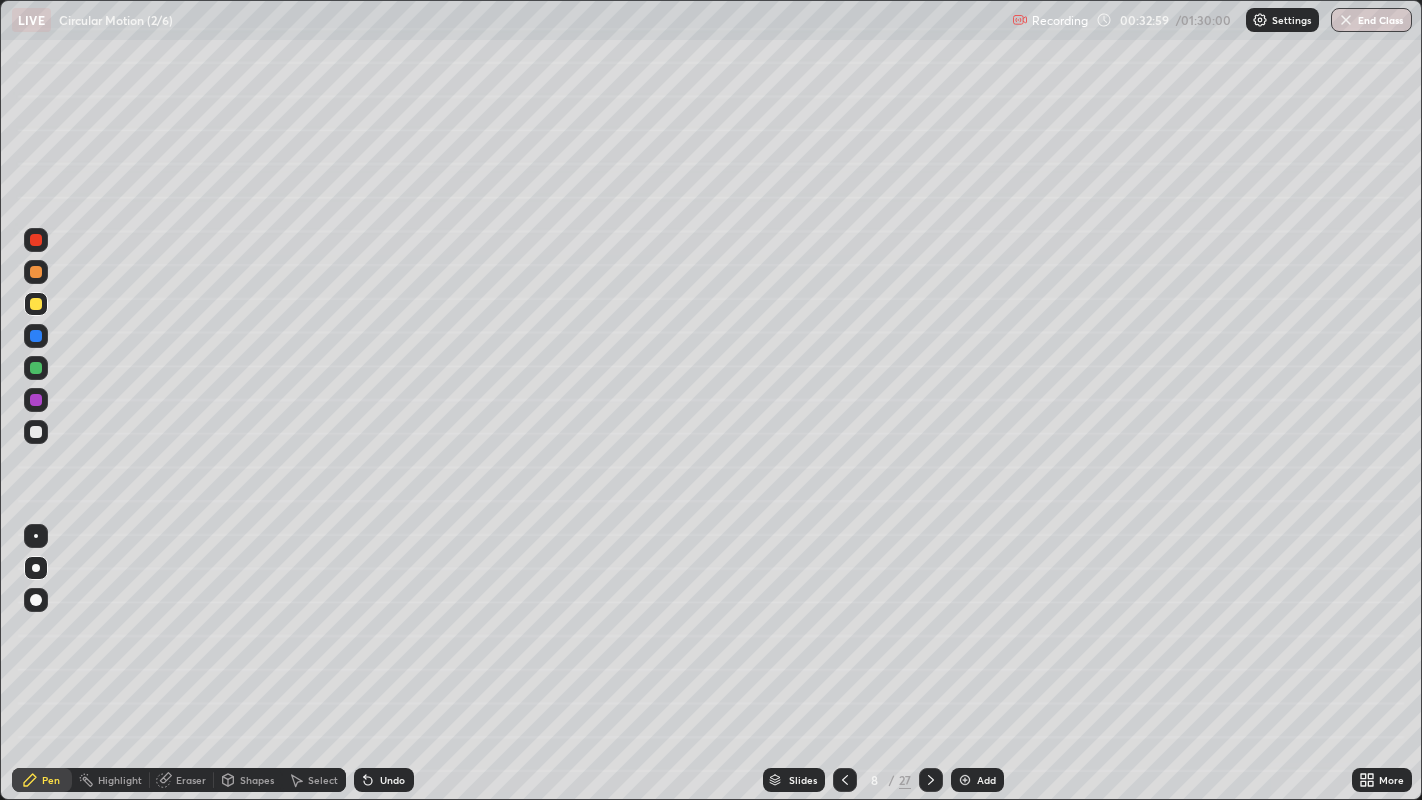 click 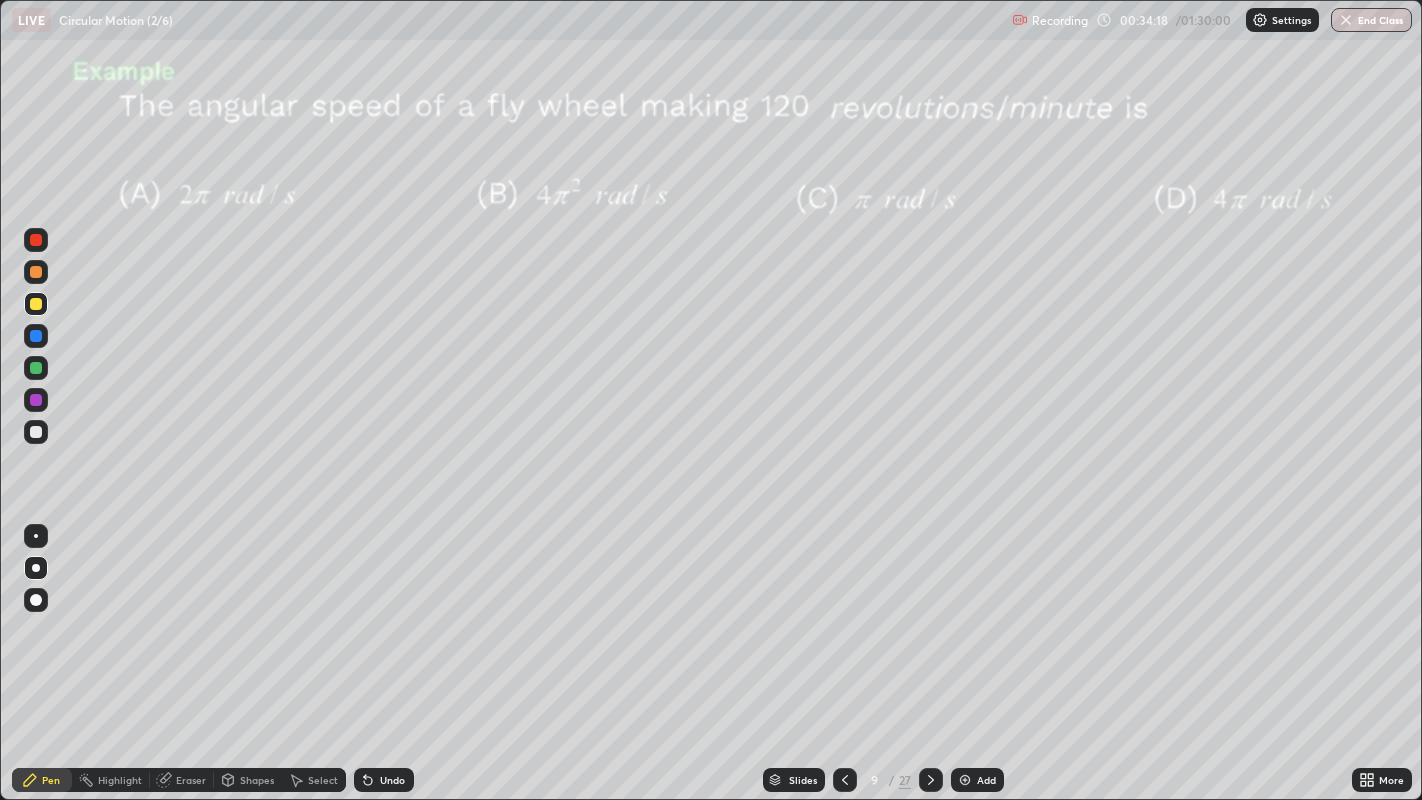 click 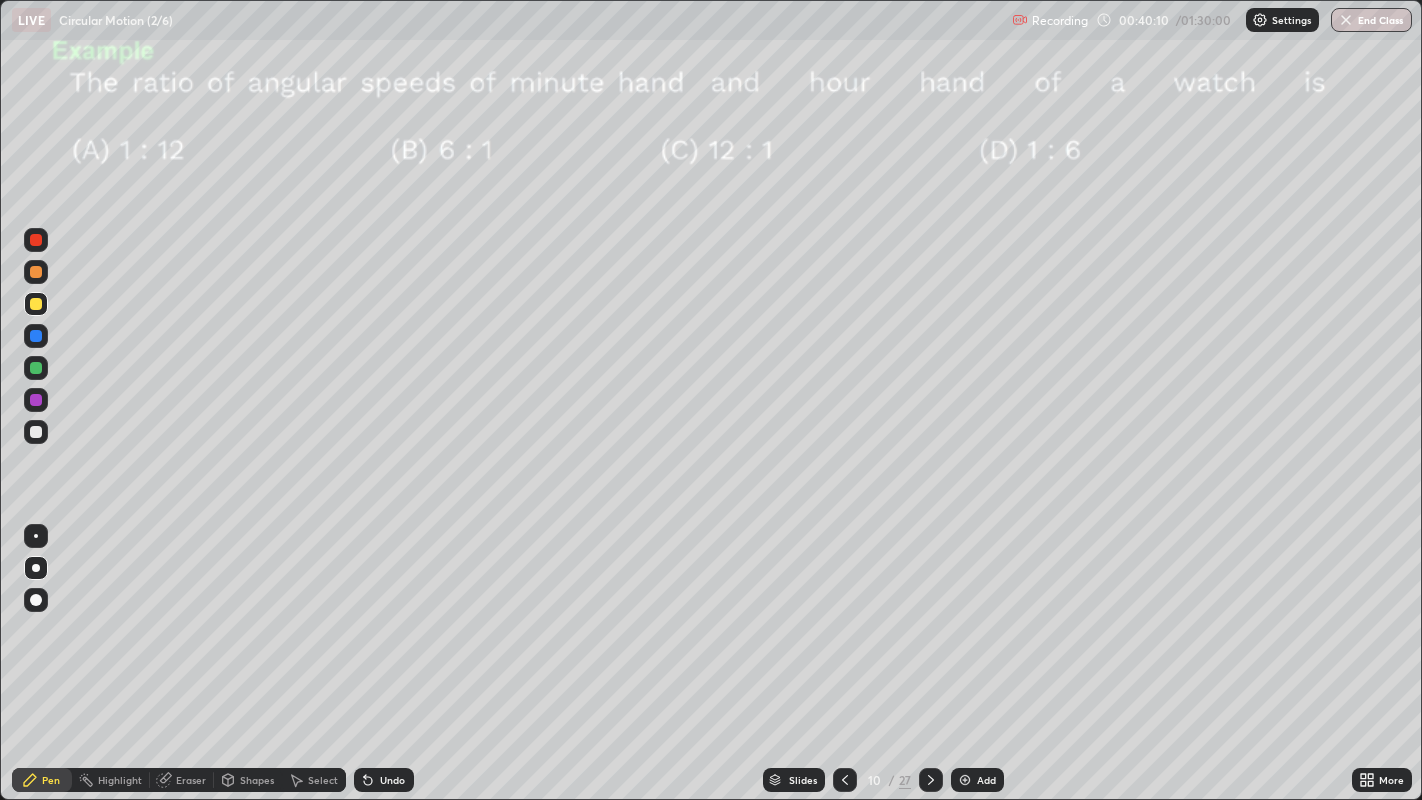 click 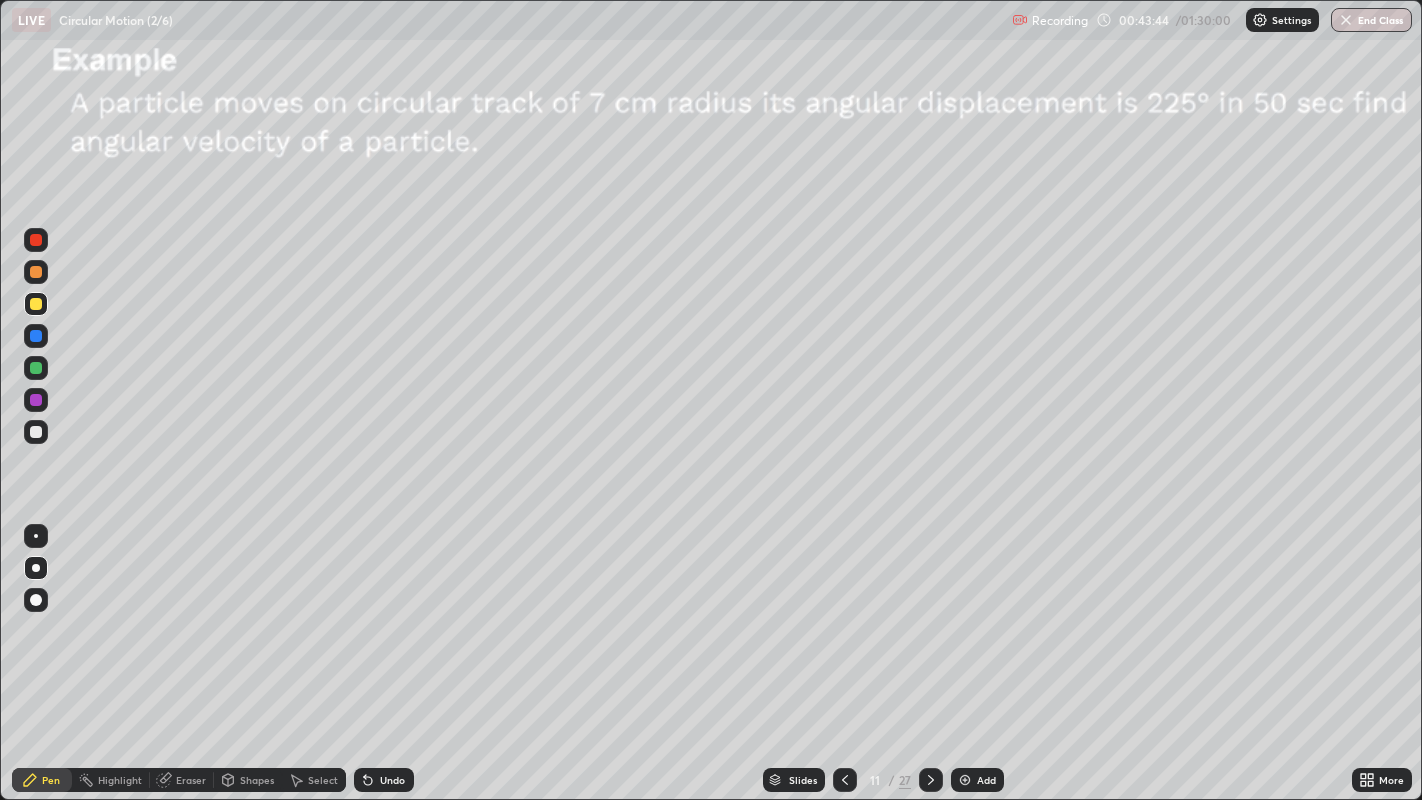 click 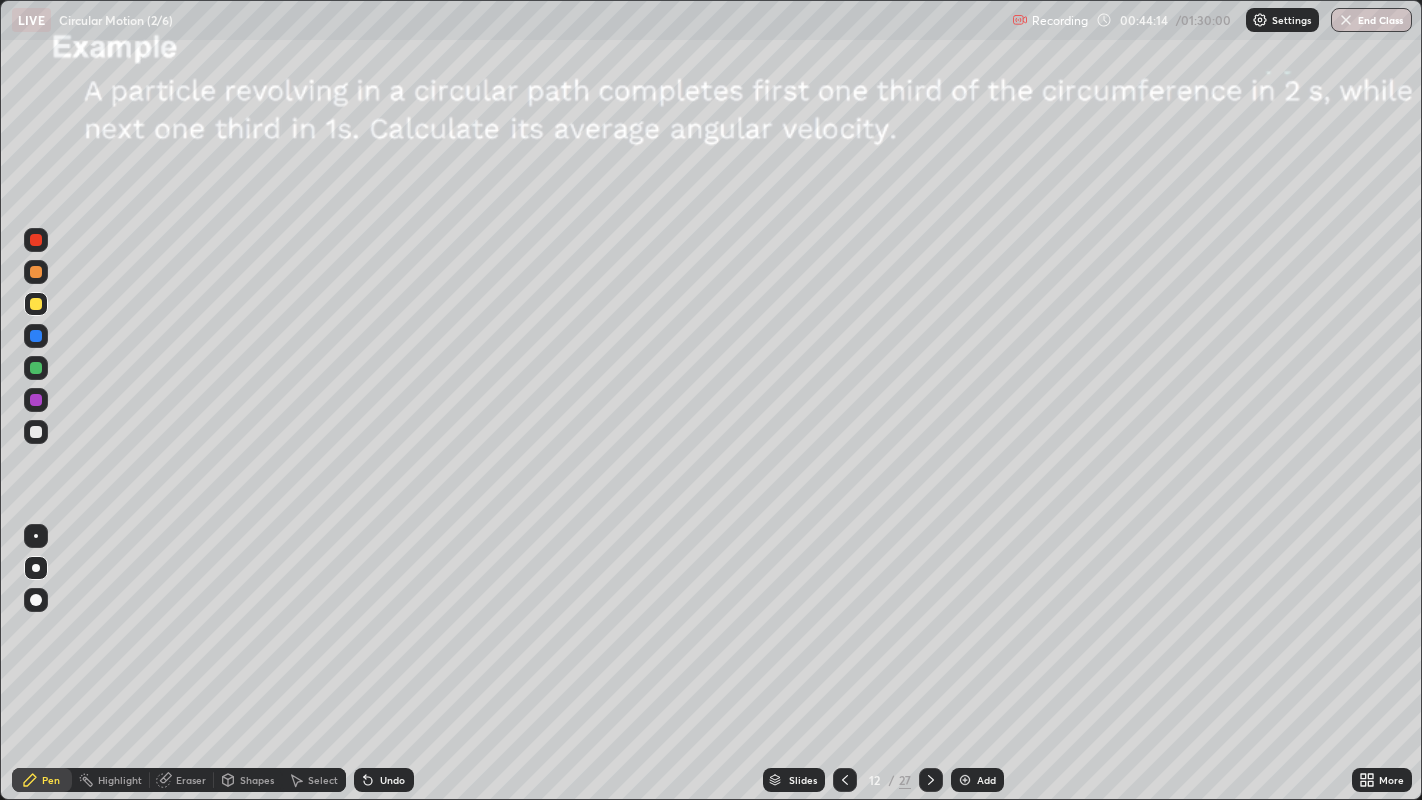 click on "Shapes" at bounding box center [257, 780] 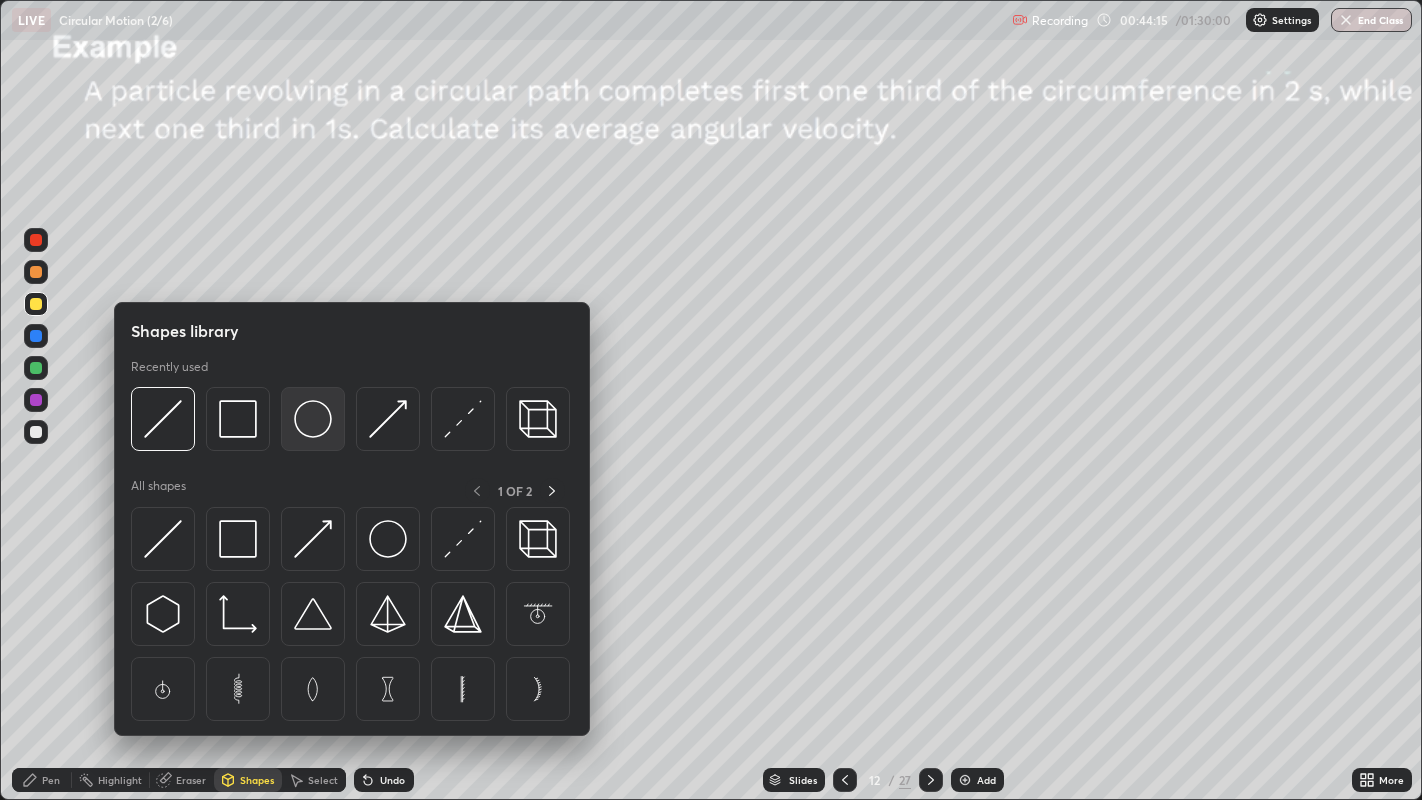 click at bounding box center (313, 419) 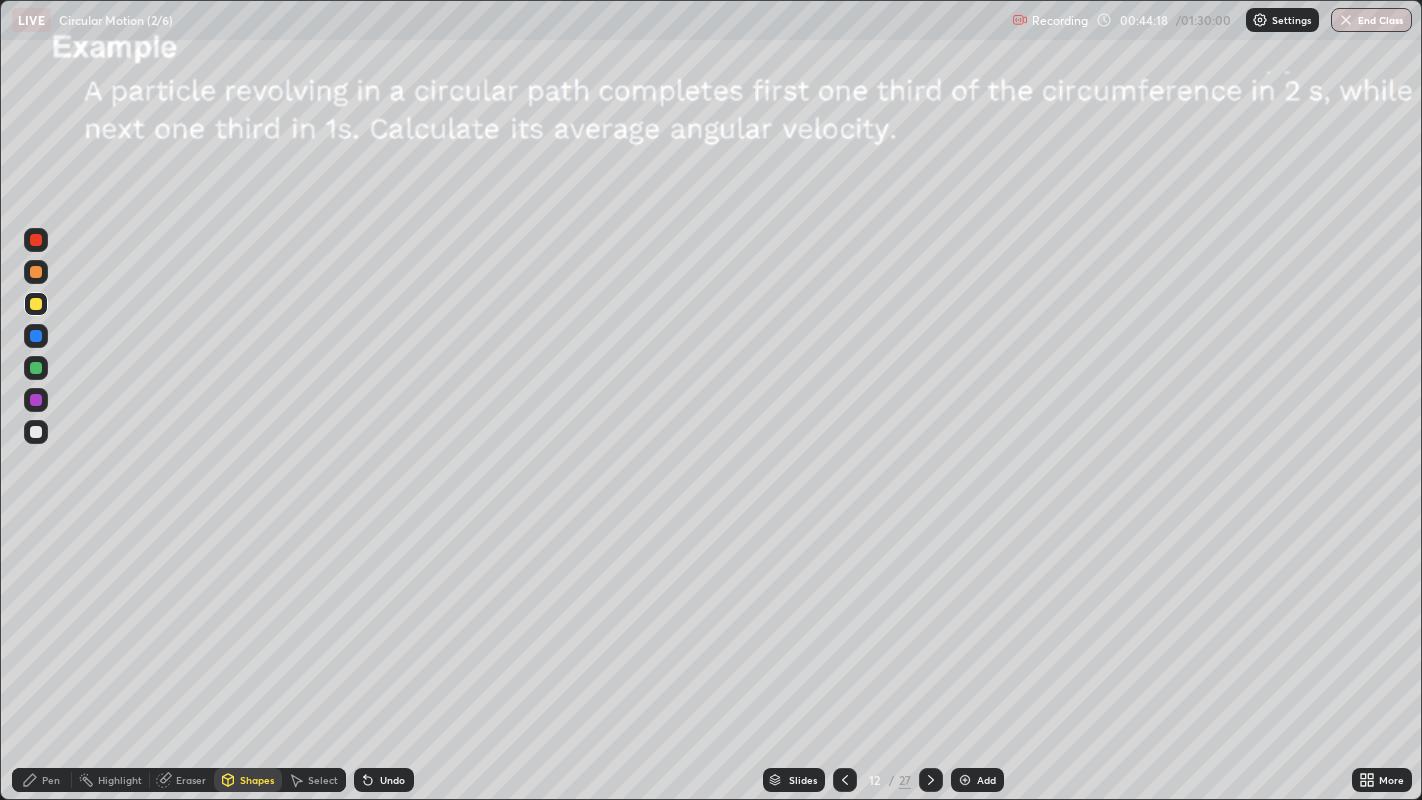 click on "Shapes" at bounding box center [257, 780] 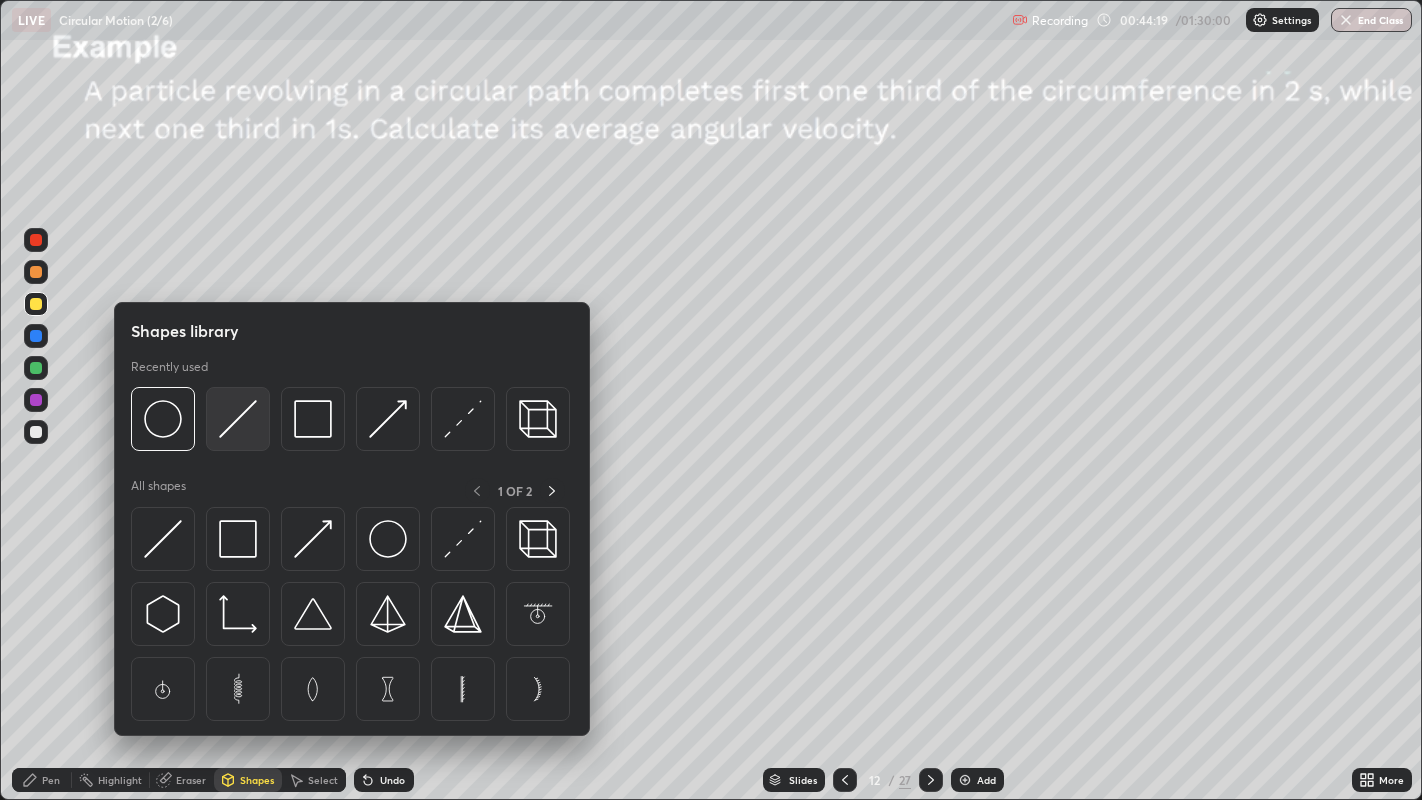 click at bounding box center (238, 419) 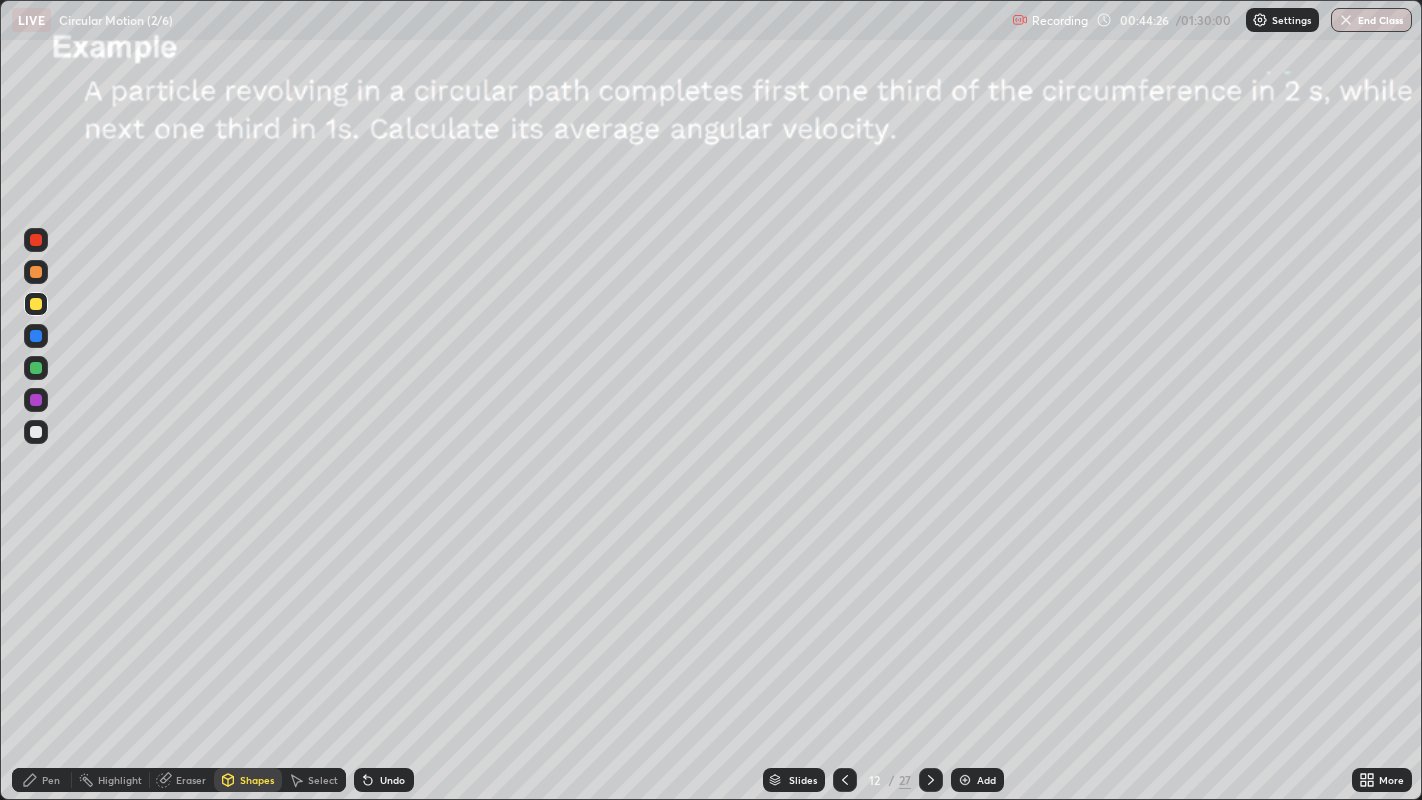 click on "Pen" at bounding box center [51, 780] 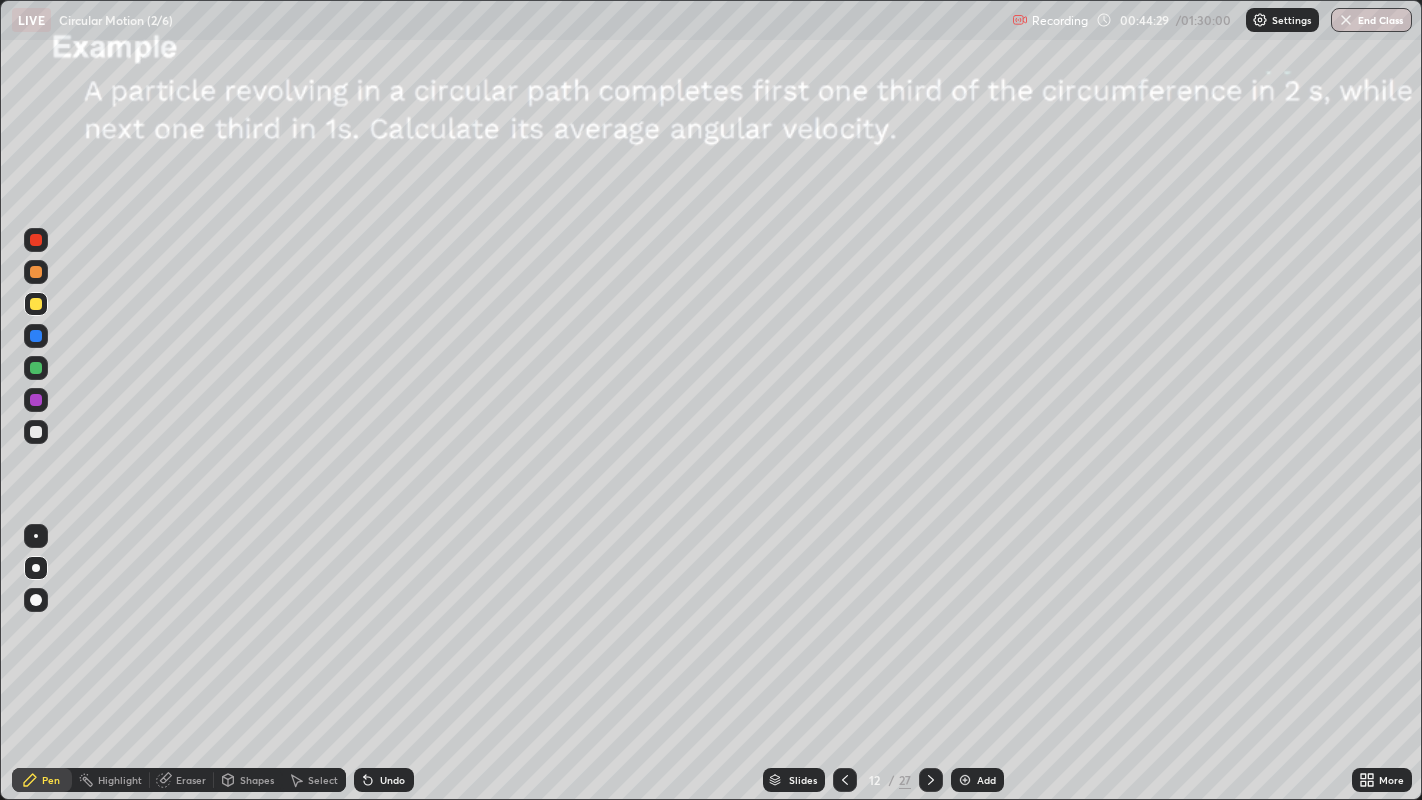 click at bounding box center (36, 432) 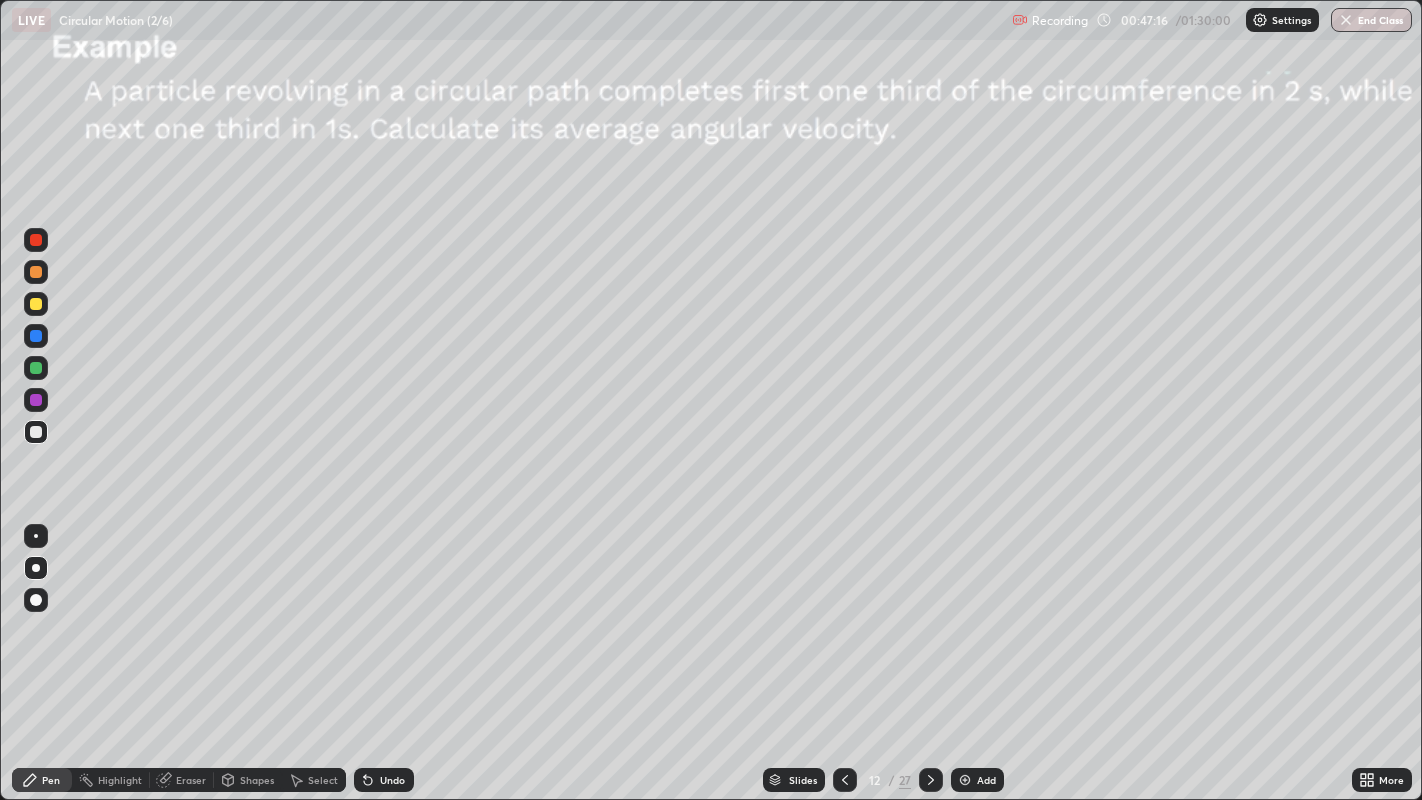 click 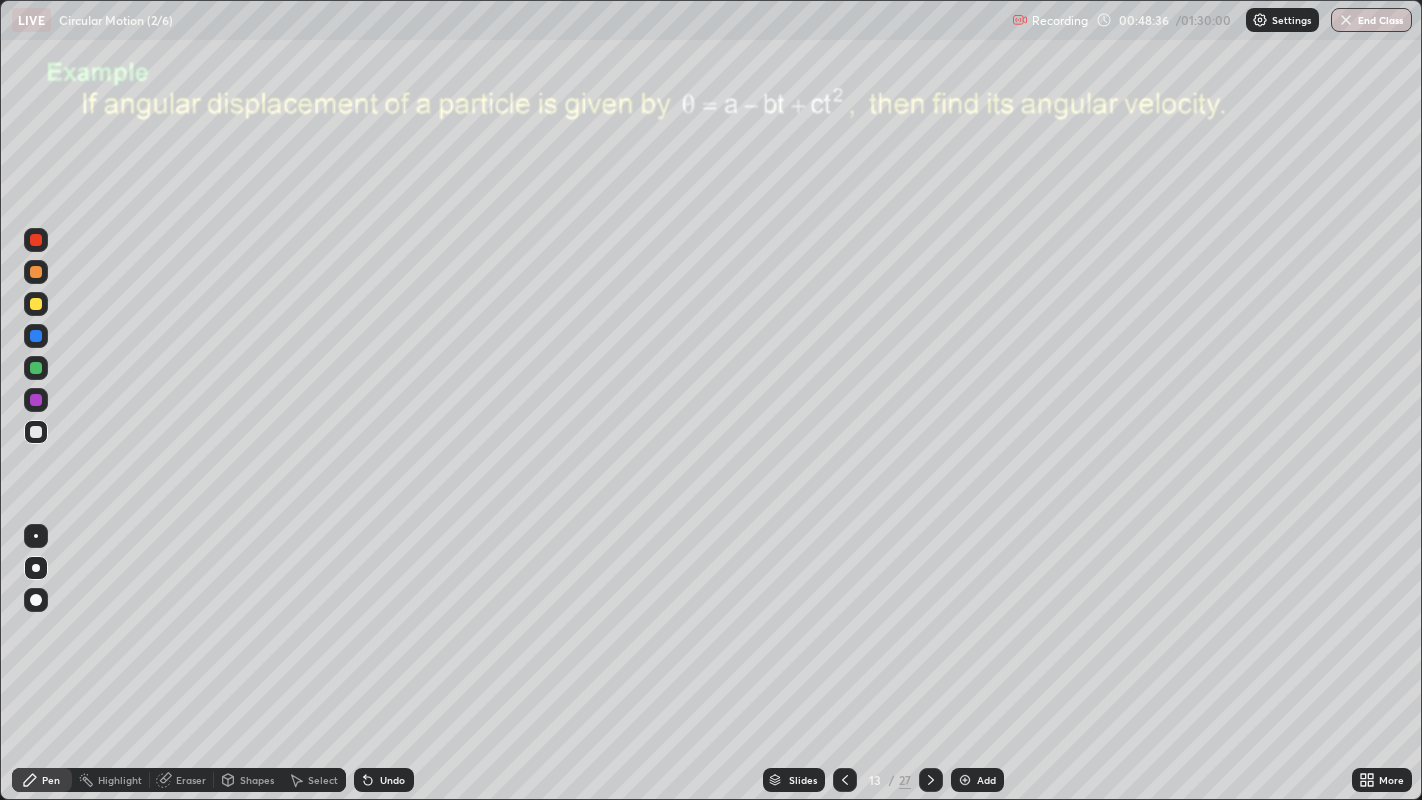 click on "Shapes" at bounding box center [257, 780] 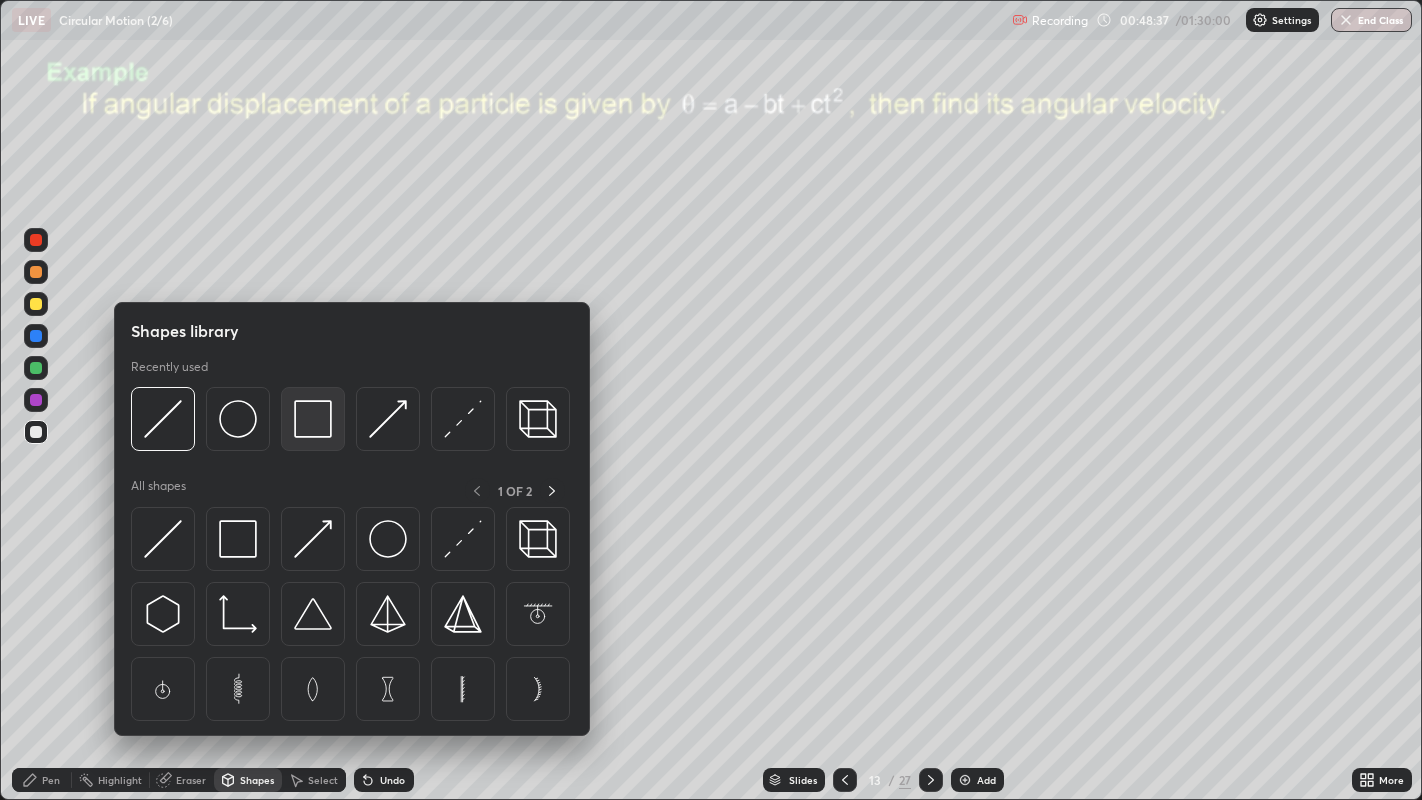 click at bounding box center (313, 419) 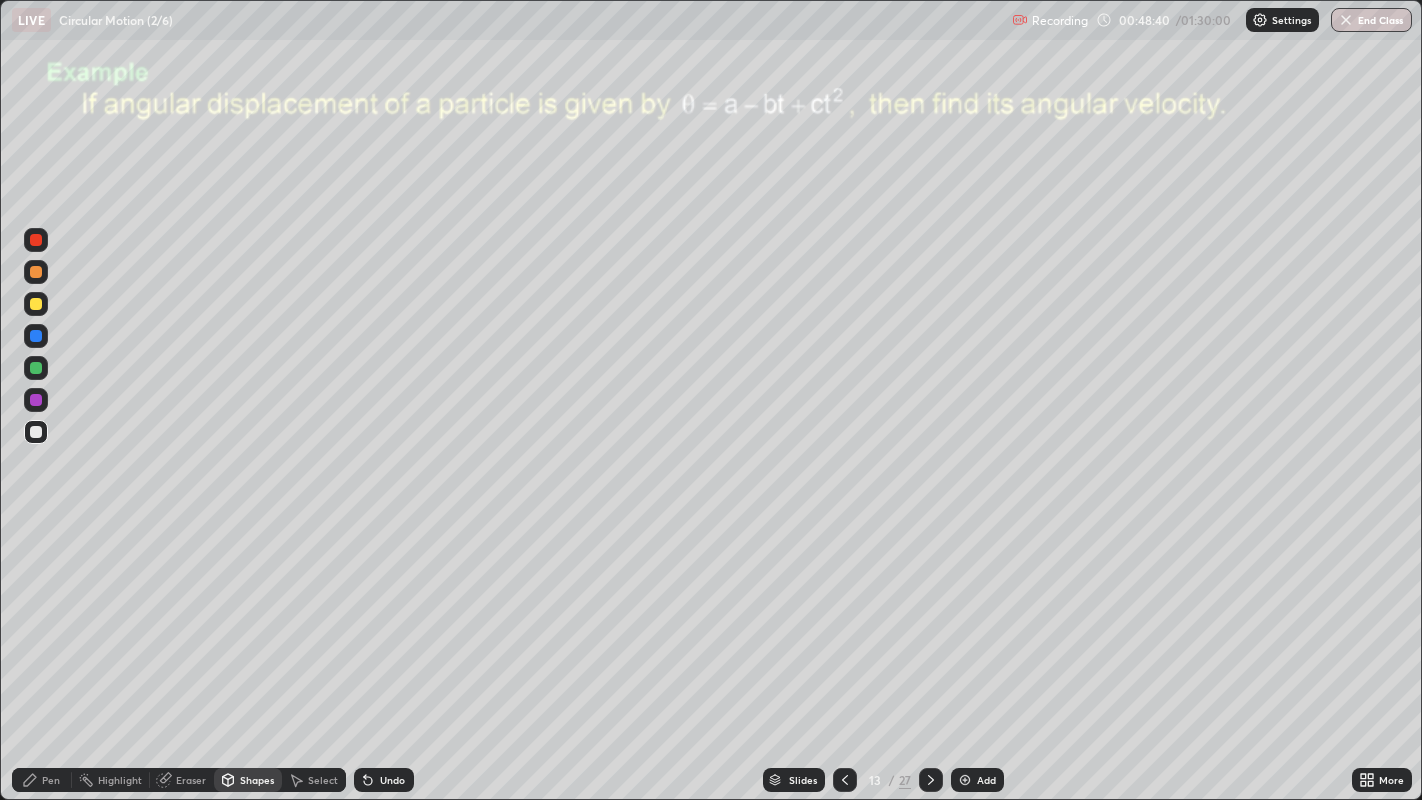click on "Pen" at bounding box center [51, 780] 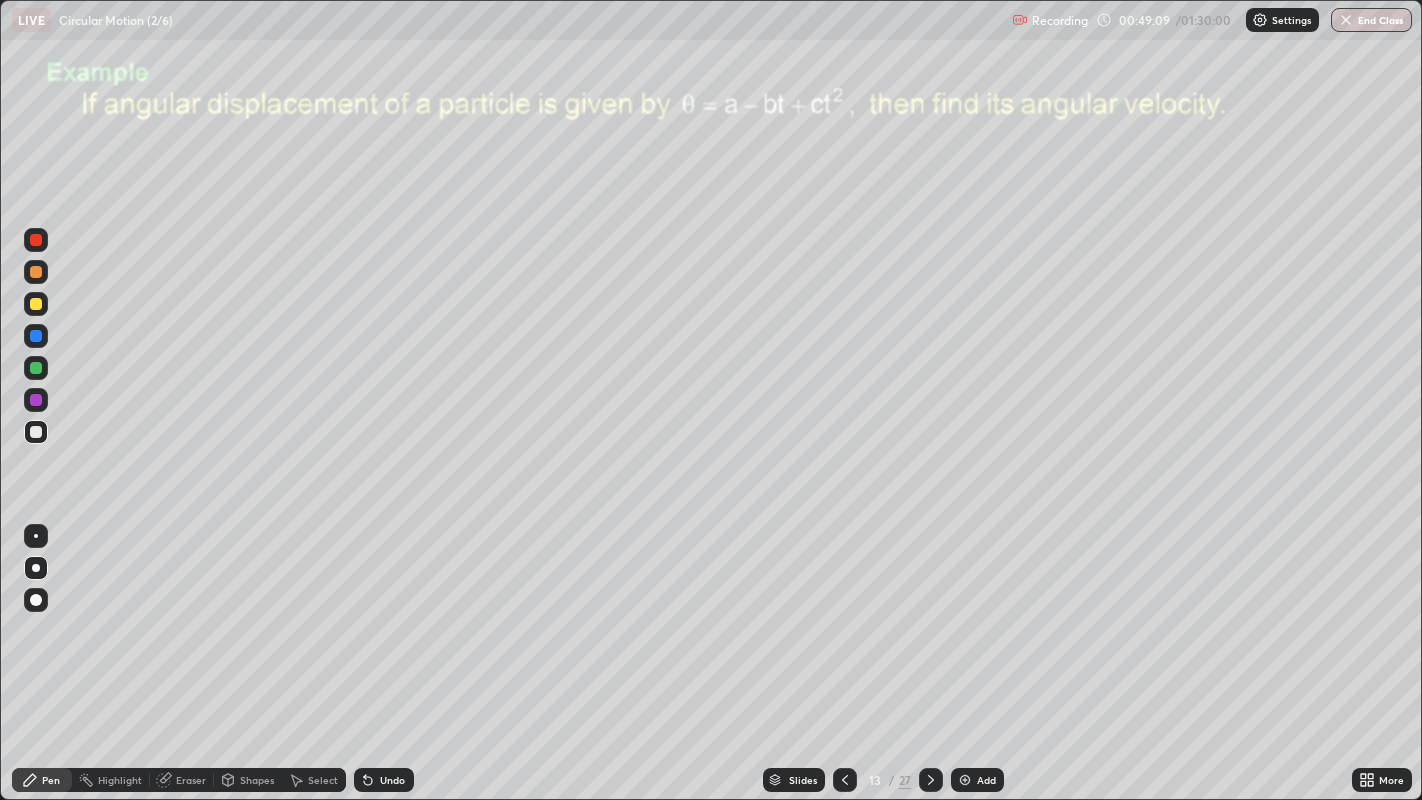 click 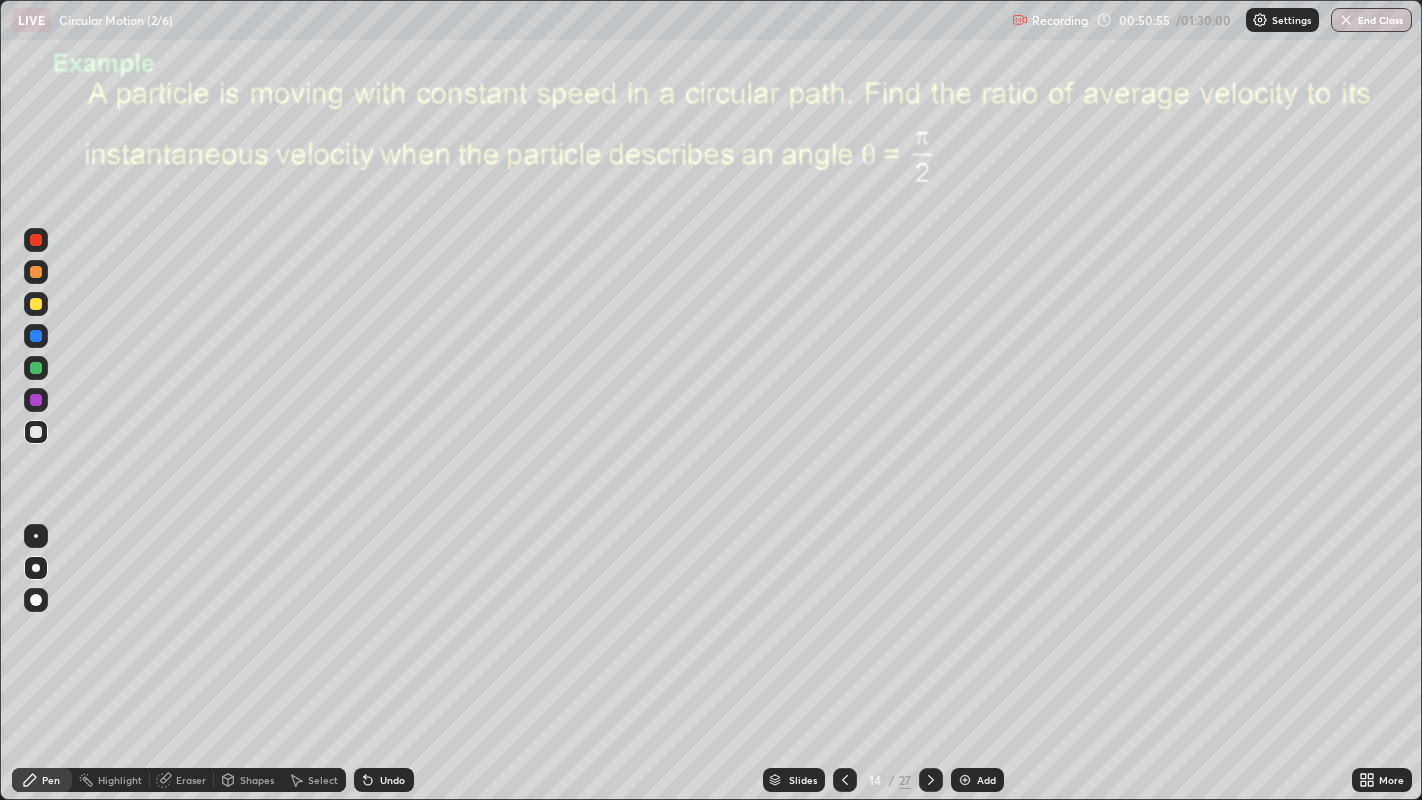 click on "Shapes" at bounding box center (257, 780) 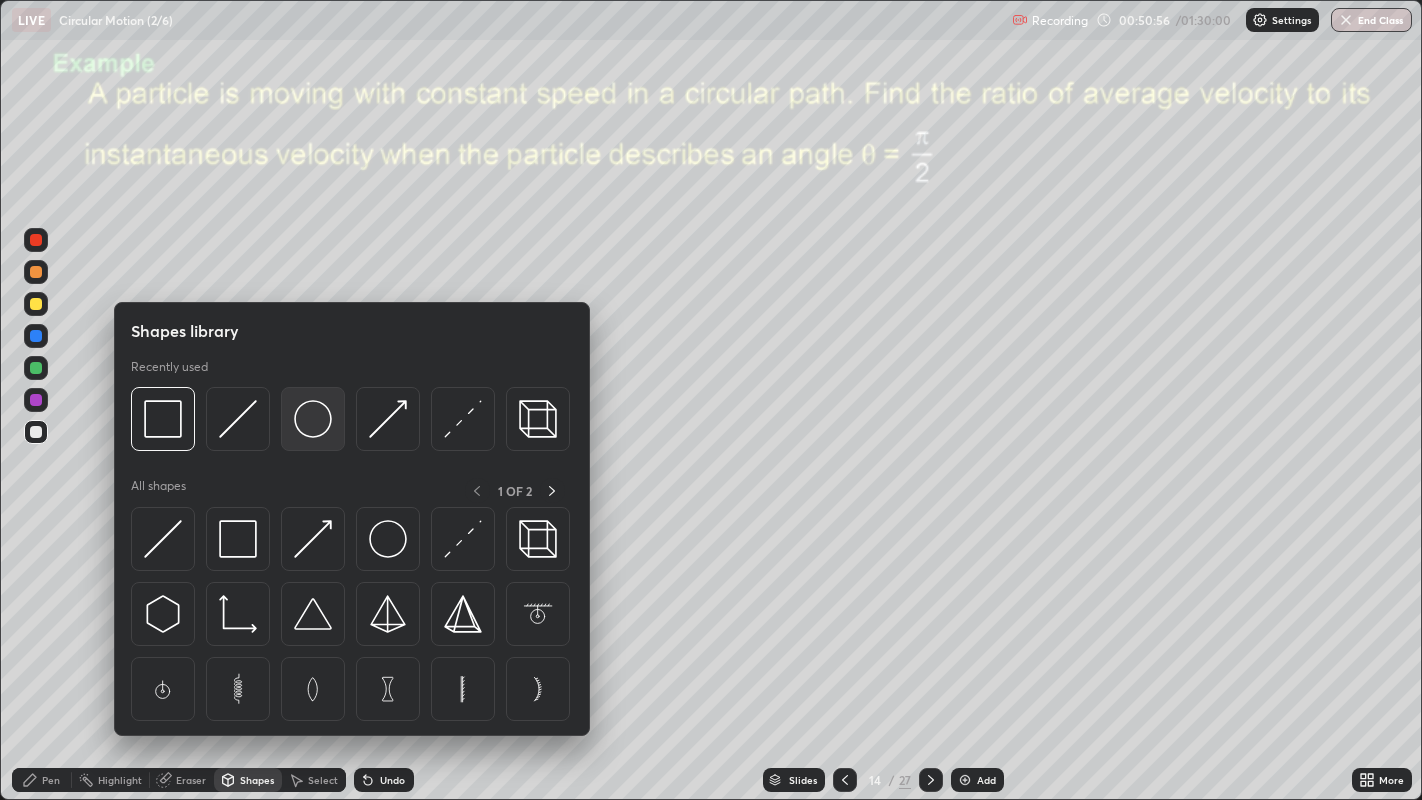 click at bounding box center (313, 419) 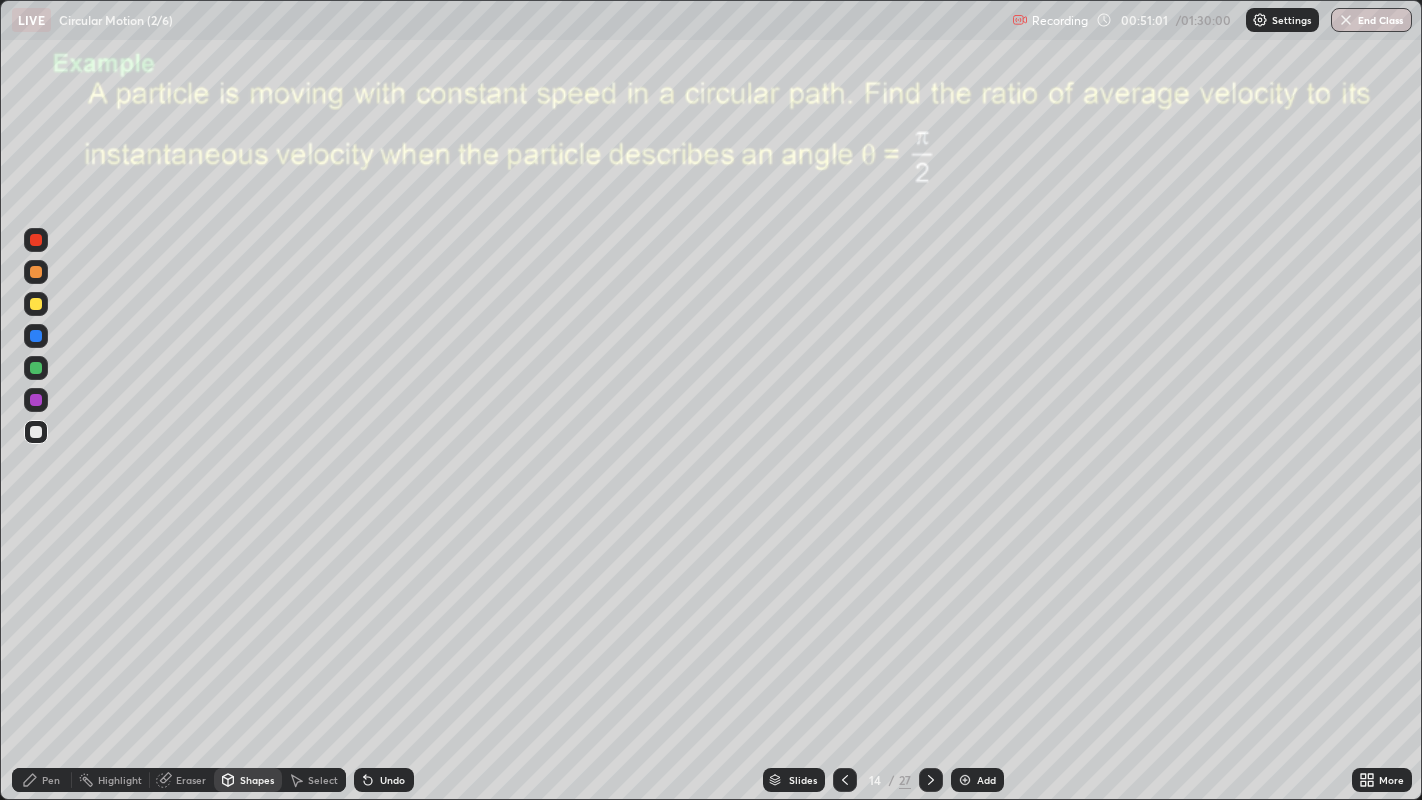 click on "Shapes" at bounding box center [257, 780] 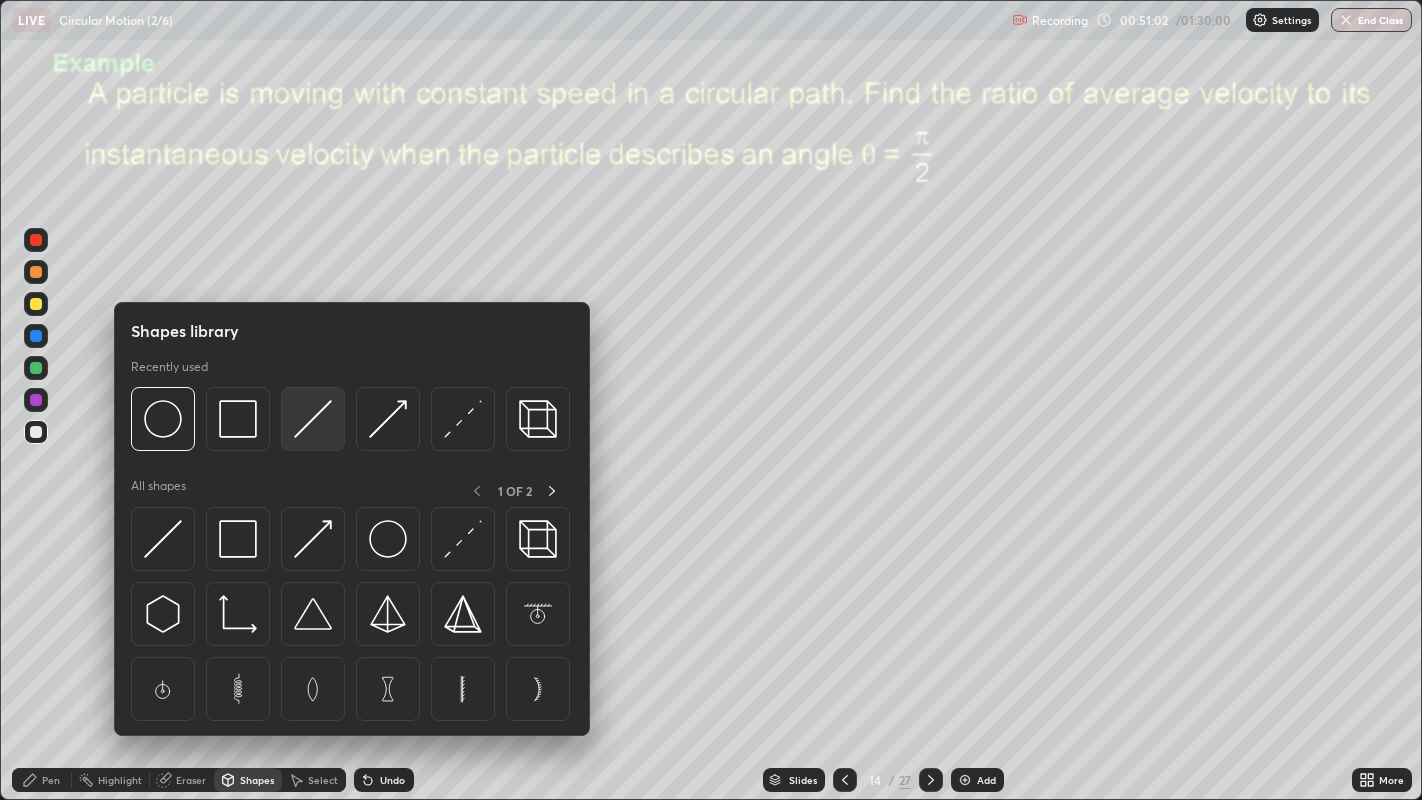 click at bounding box center [313, 419] 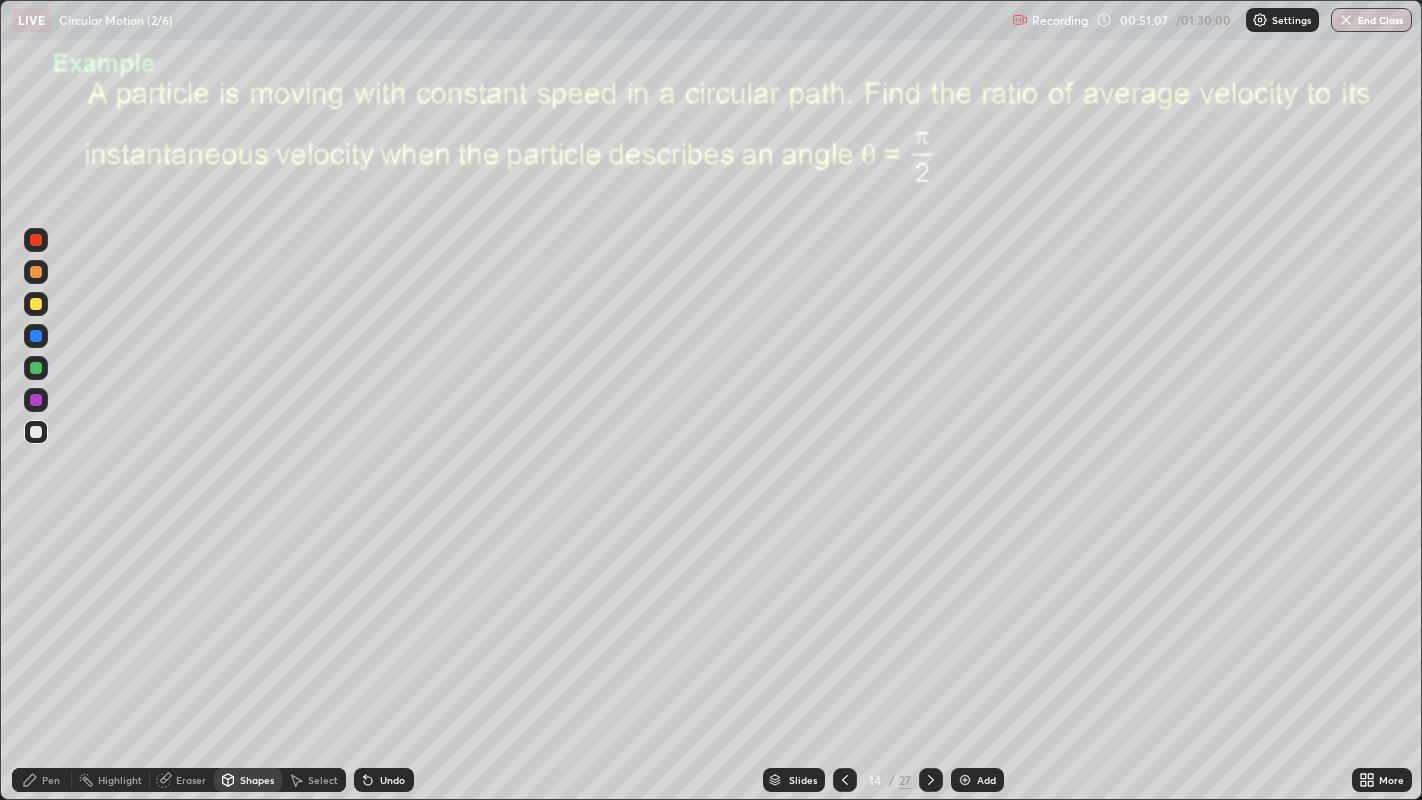 click at bounding box center [36, 304] 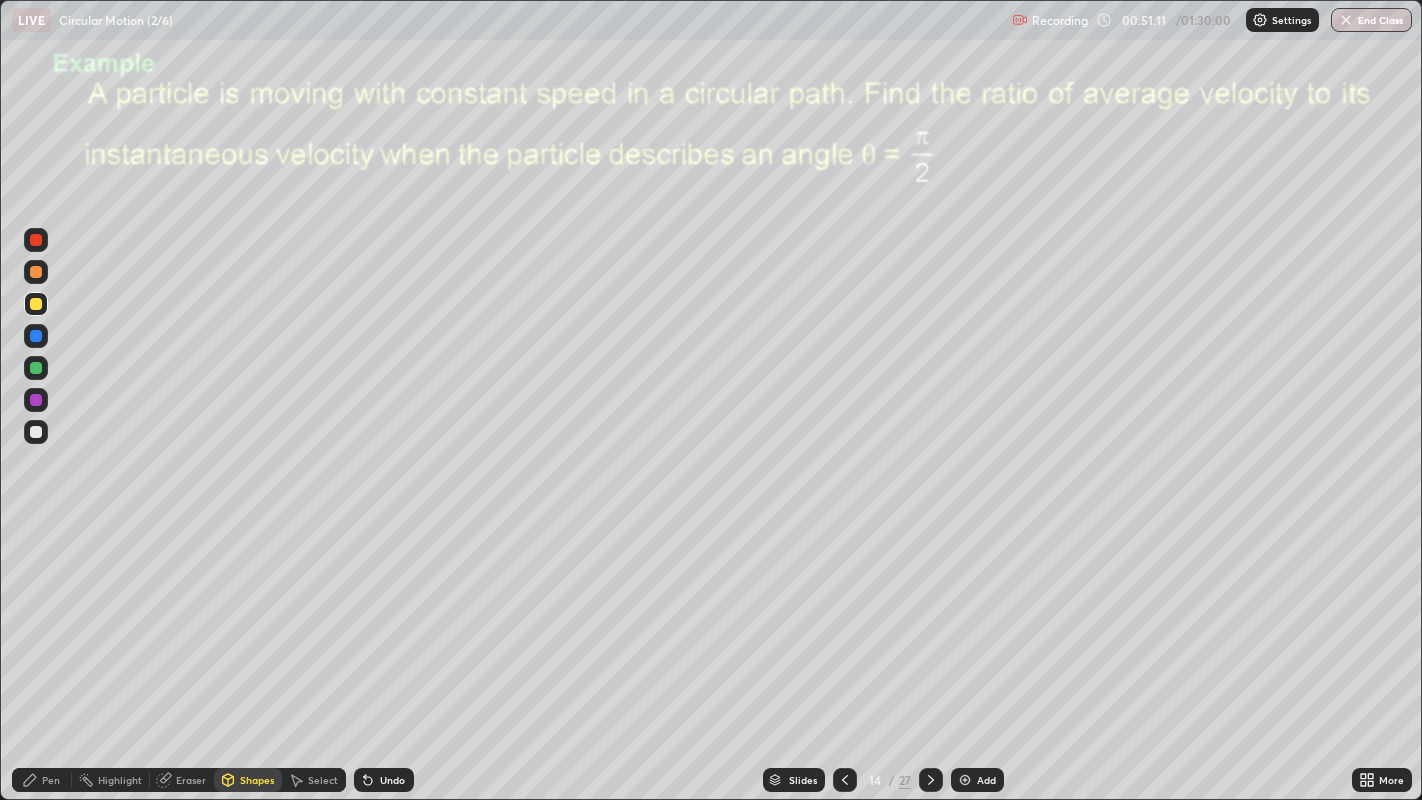 click on "Pen" at bounding box center (51, 780) 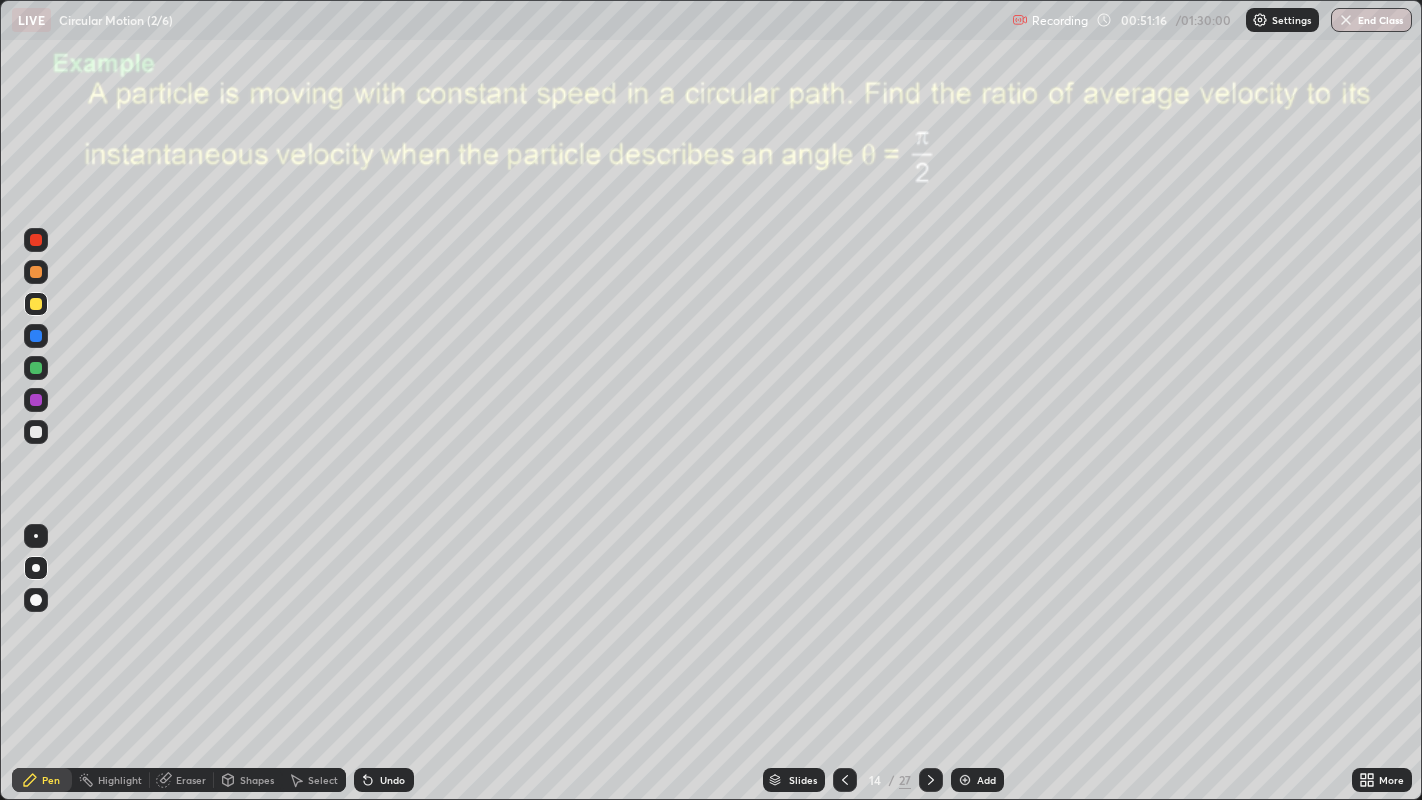 click on "Undo" at bounding box center [392, 780] 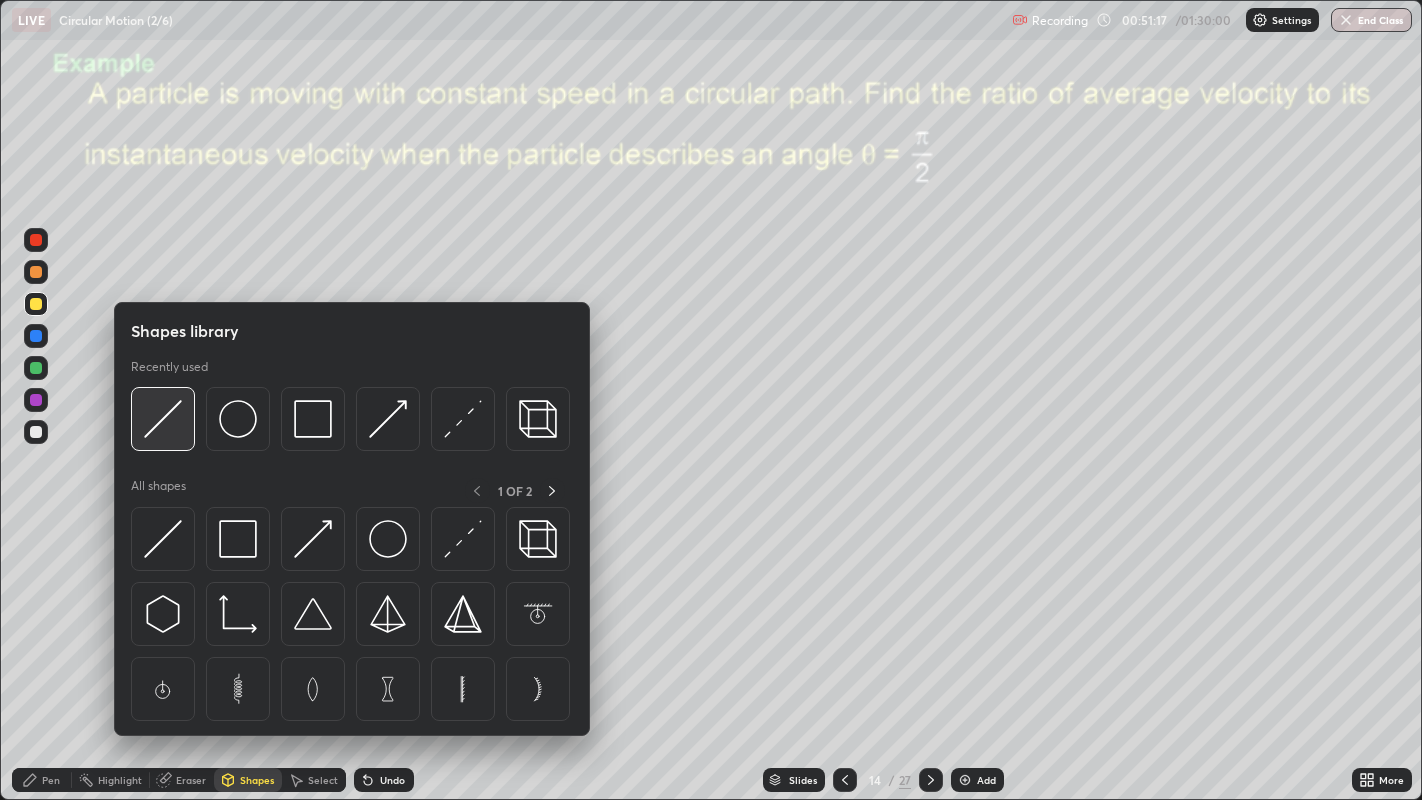click at bounding box center [163, 419] 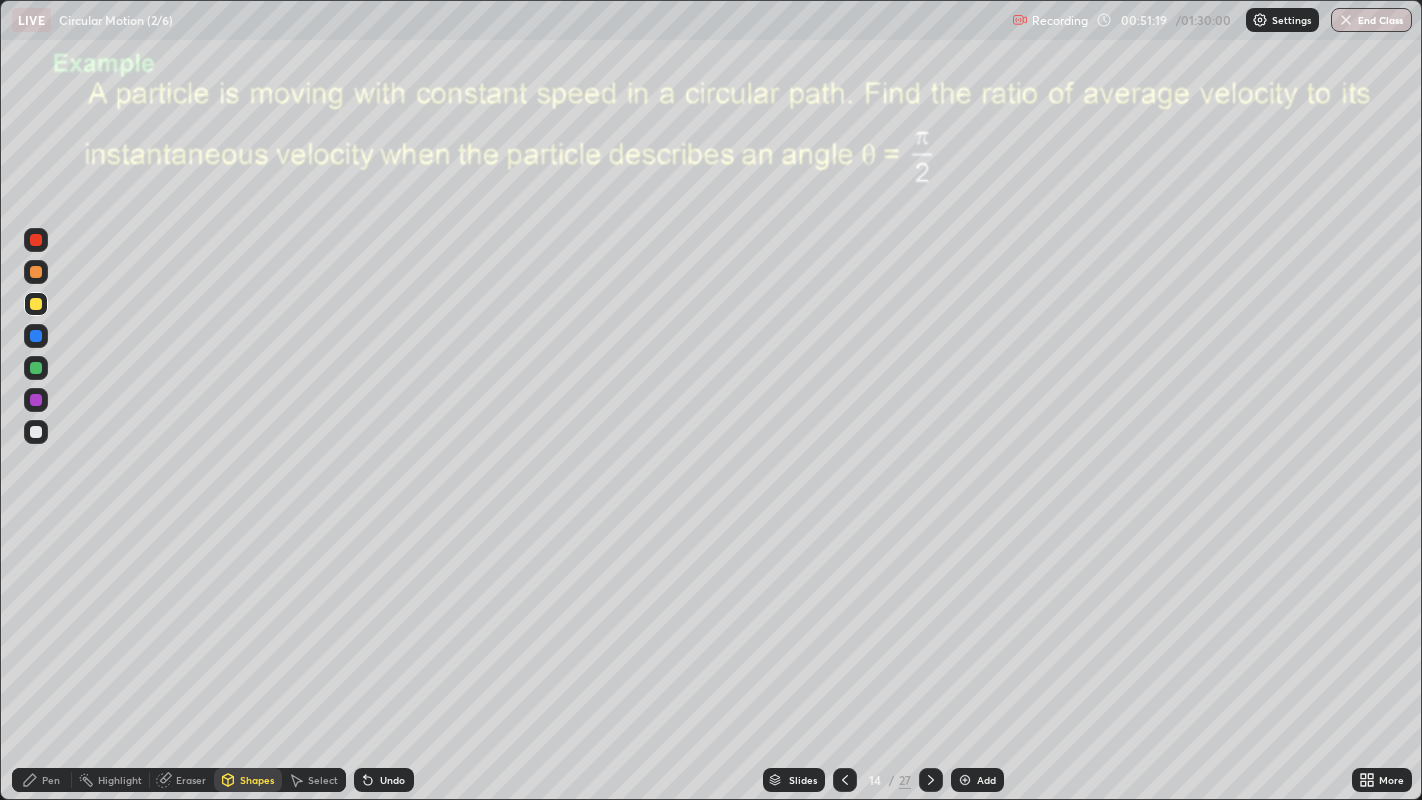 click on "Shapes" at bounding box center [257, 780] 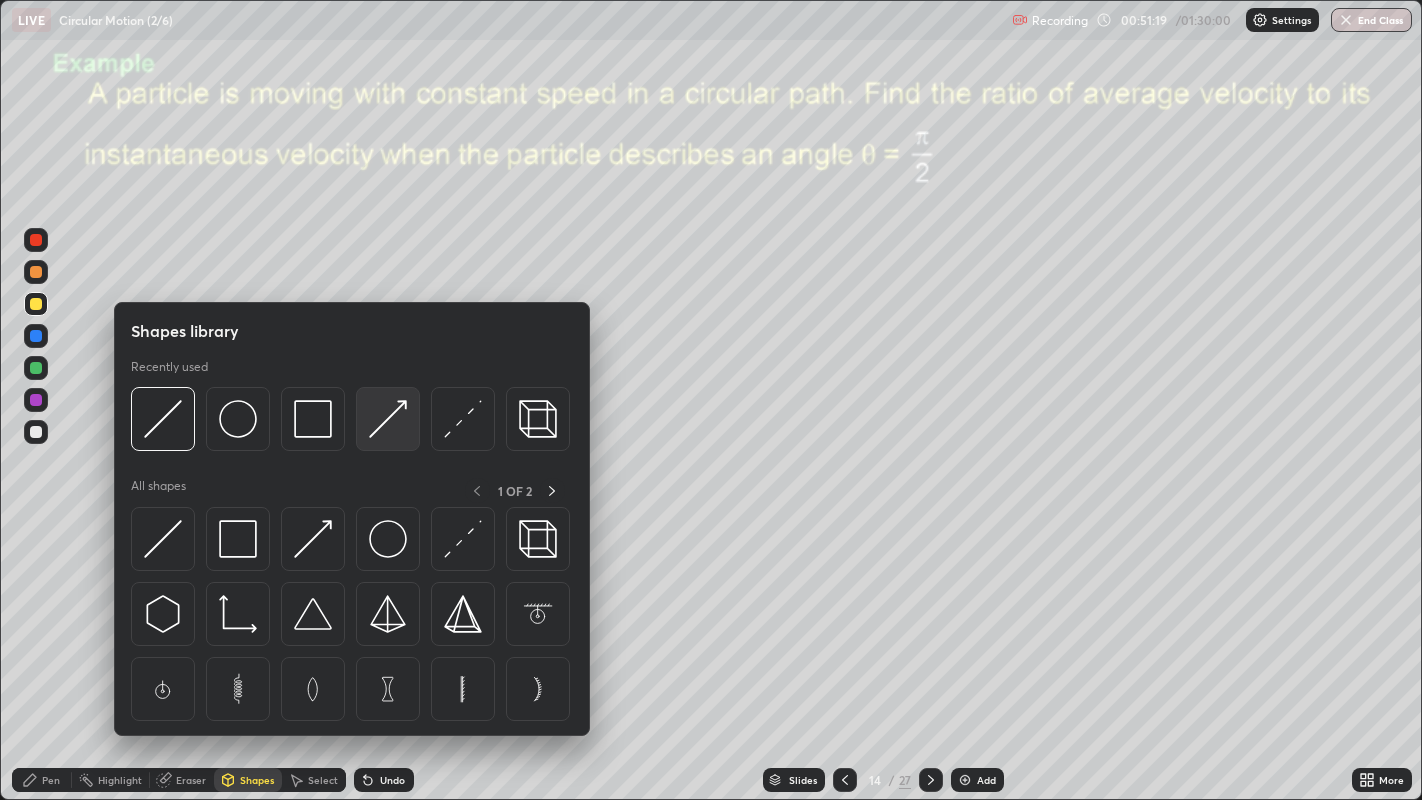 click at bounding box center (388, 419) 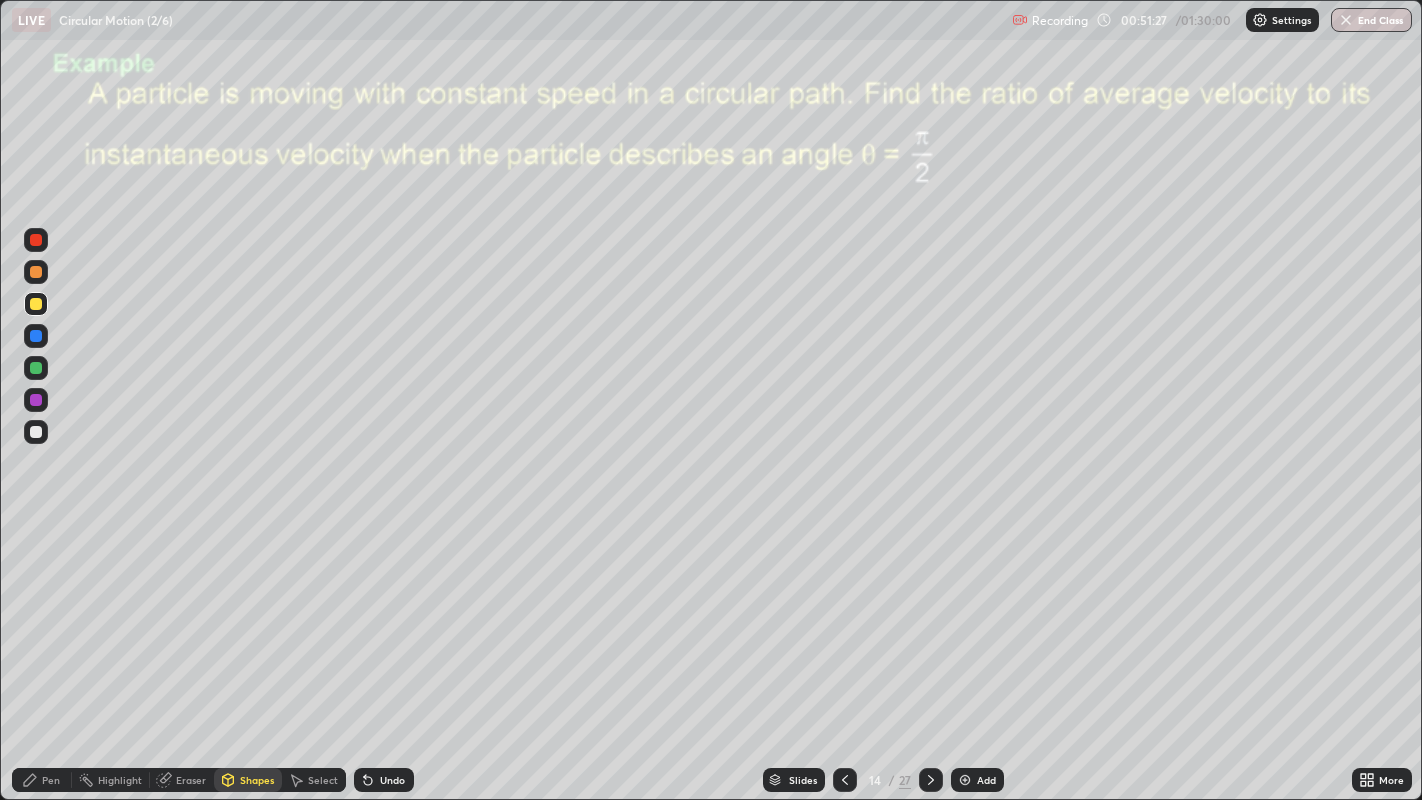 click on "Pen" at bounding box center (51, 780) 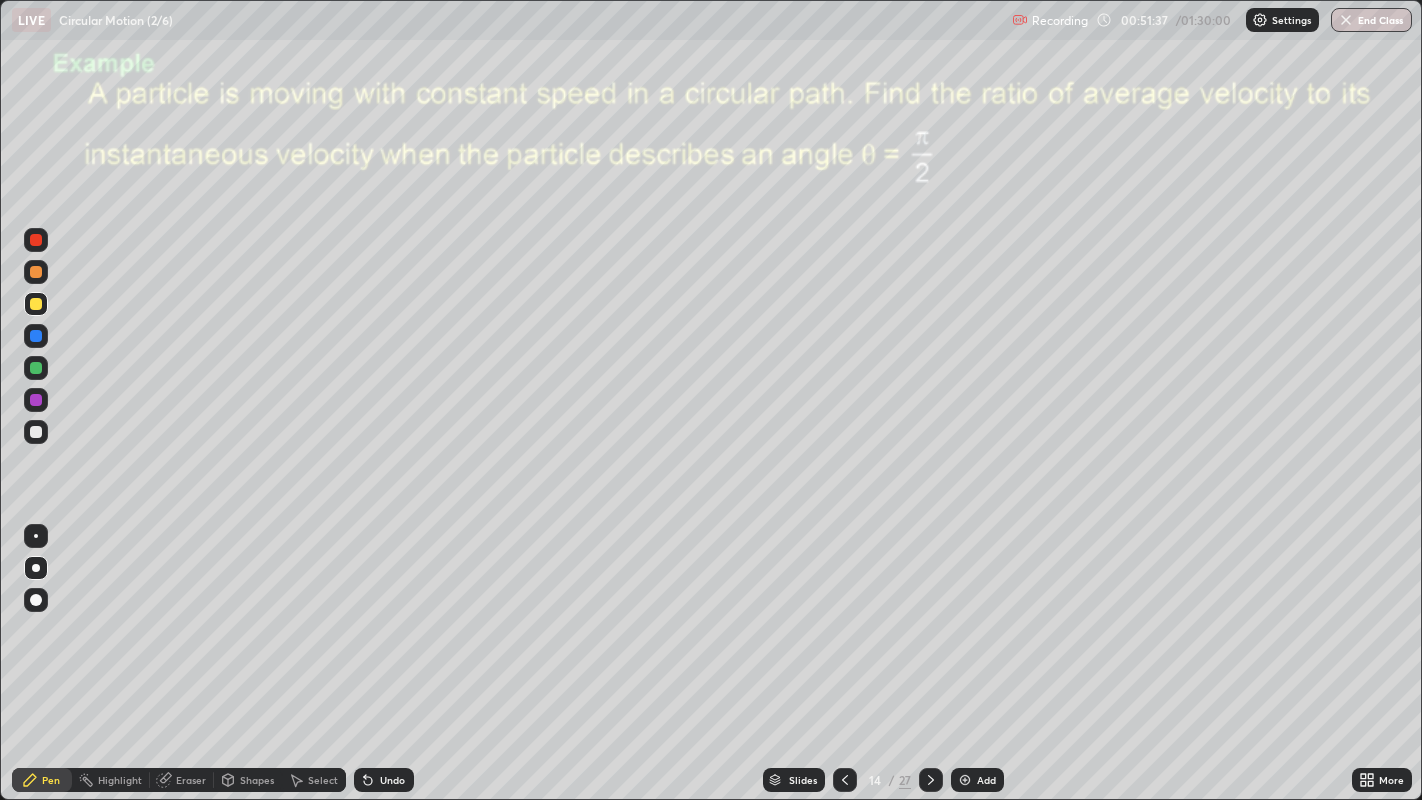 click on "Shapes" at bounding box center (257, 780) 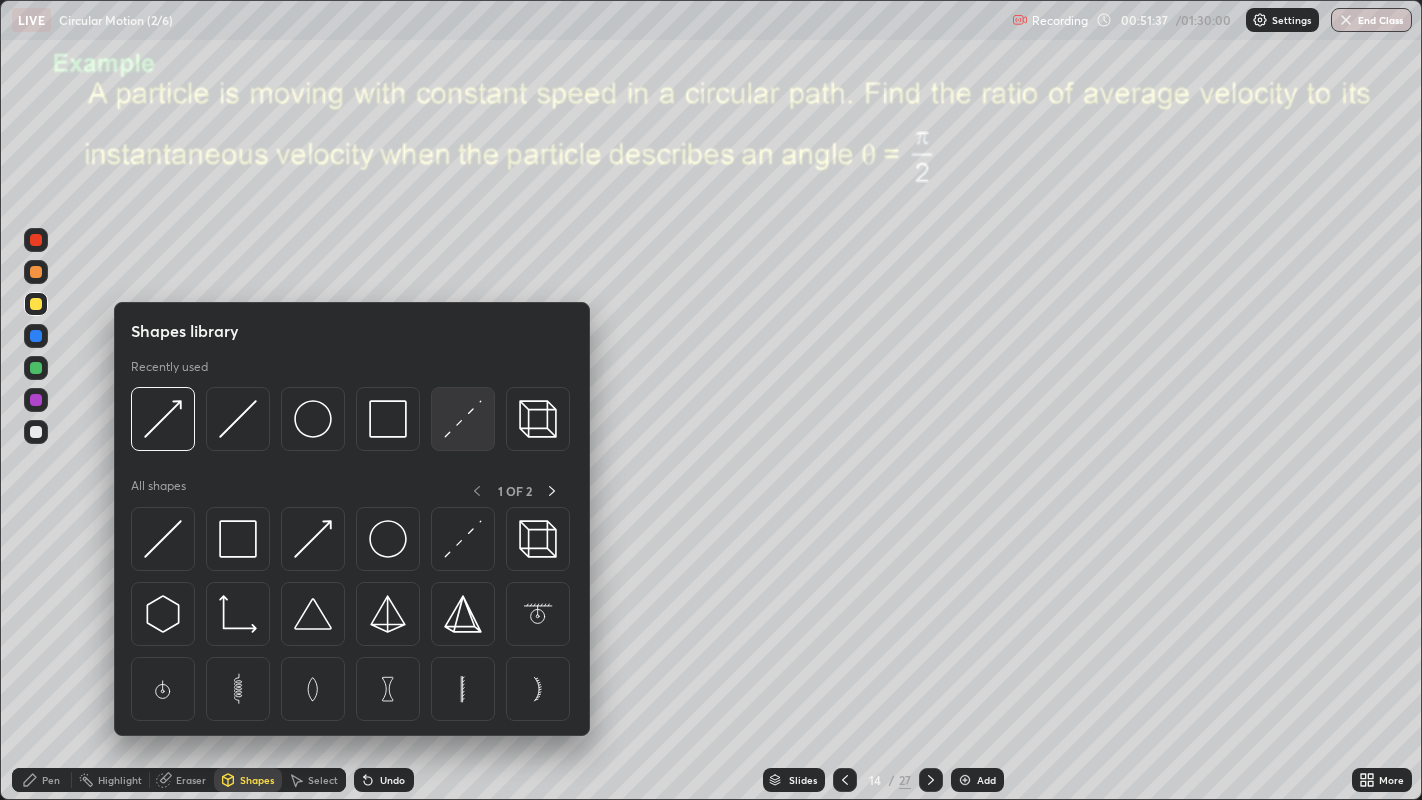 click at bounding box center [463, 419] 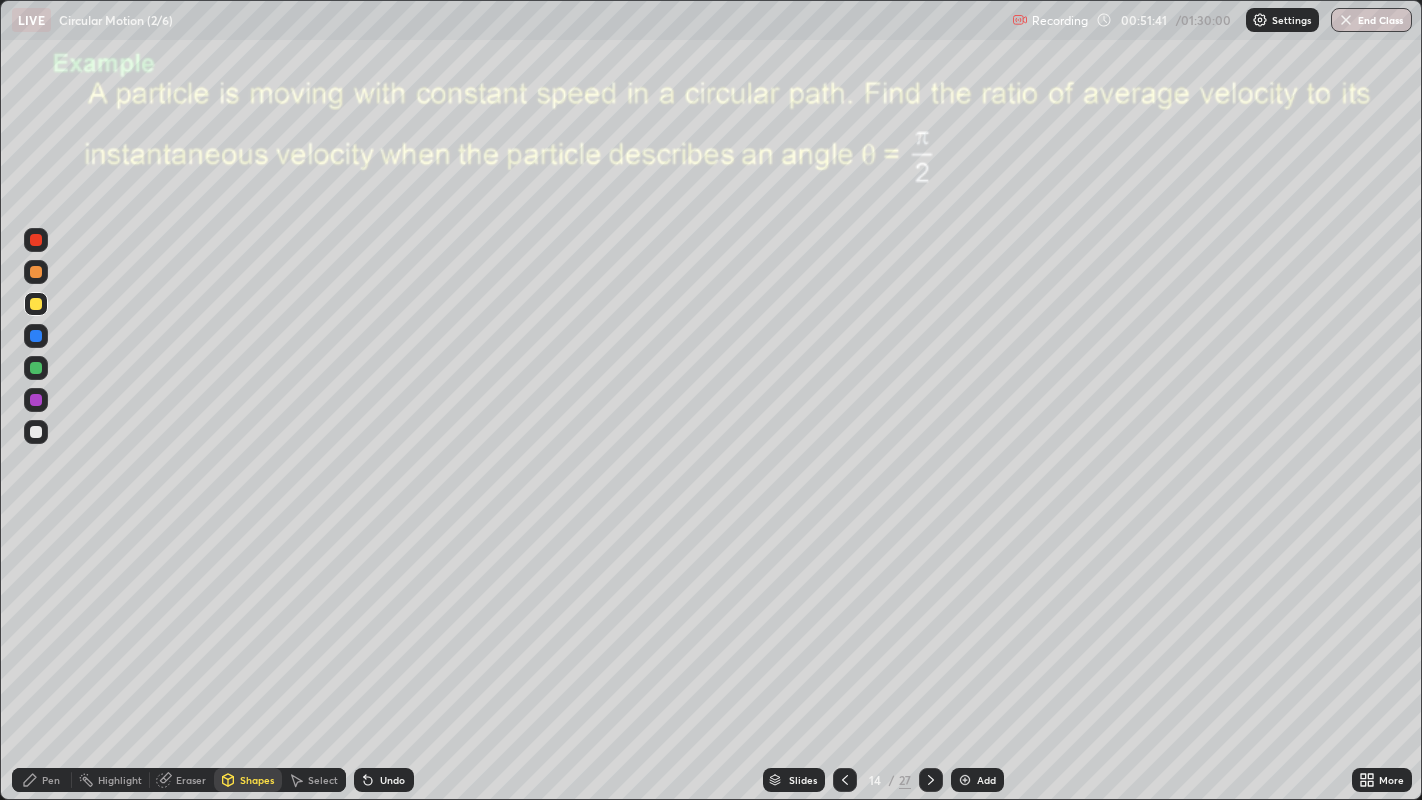 click on "Pen" at bounding box center (51, 780) 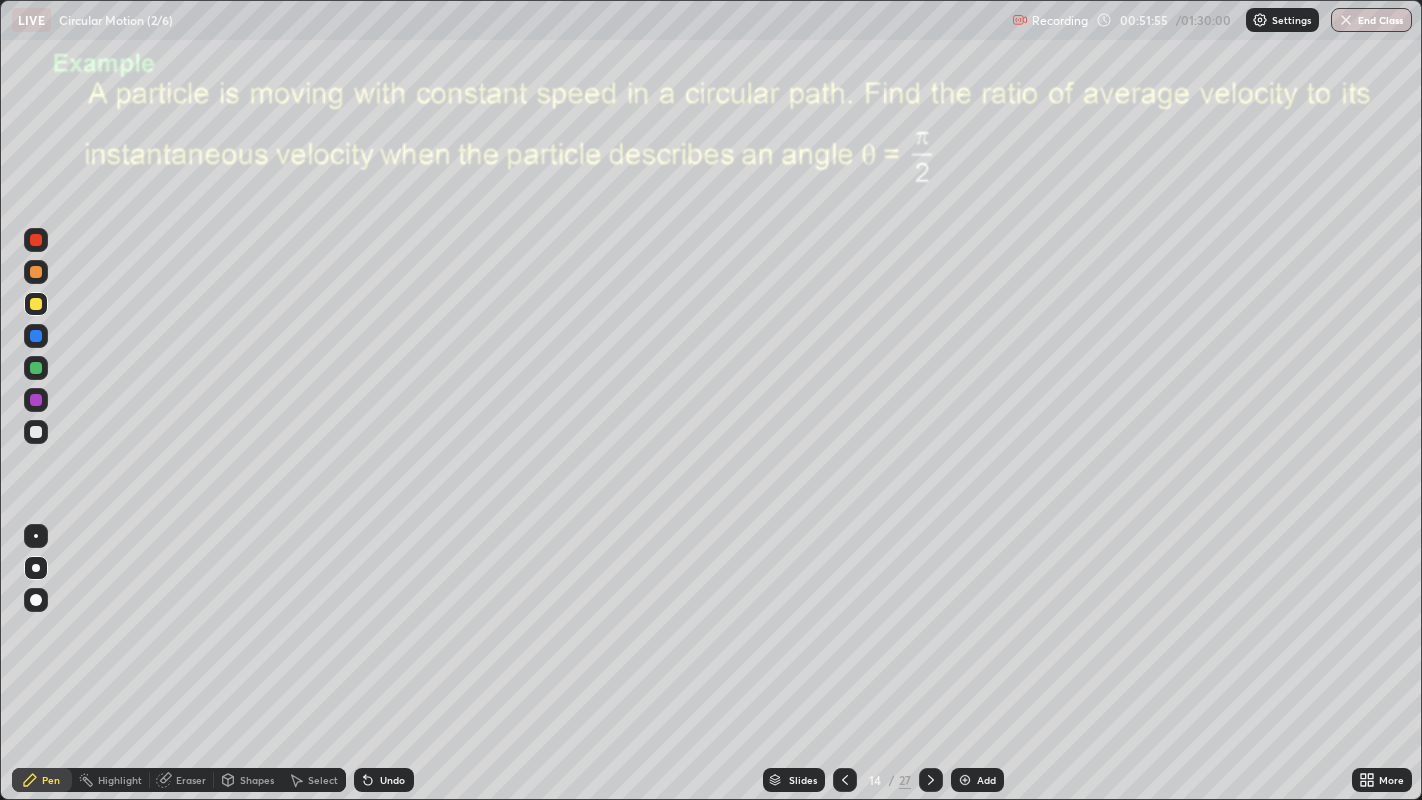 click at bounding box center (36, 432) 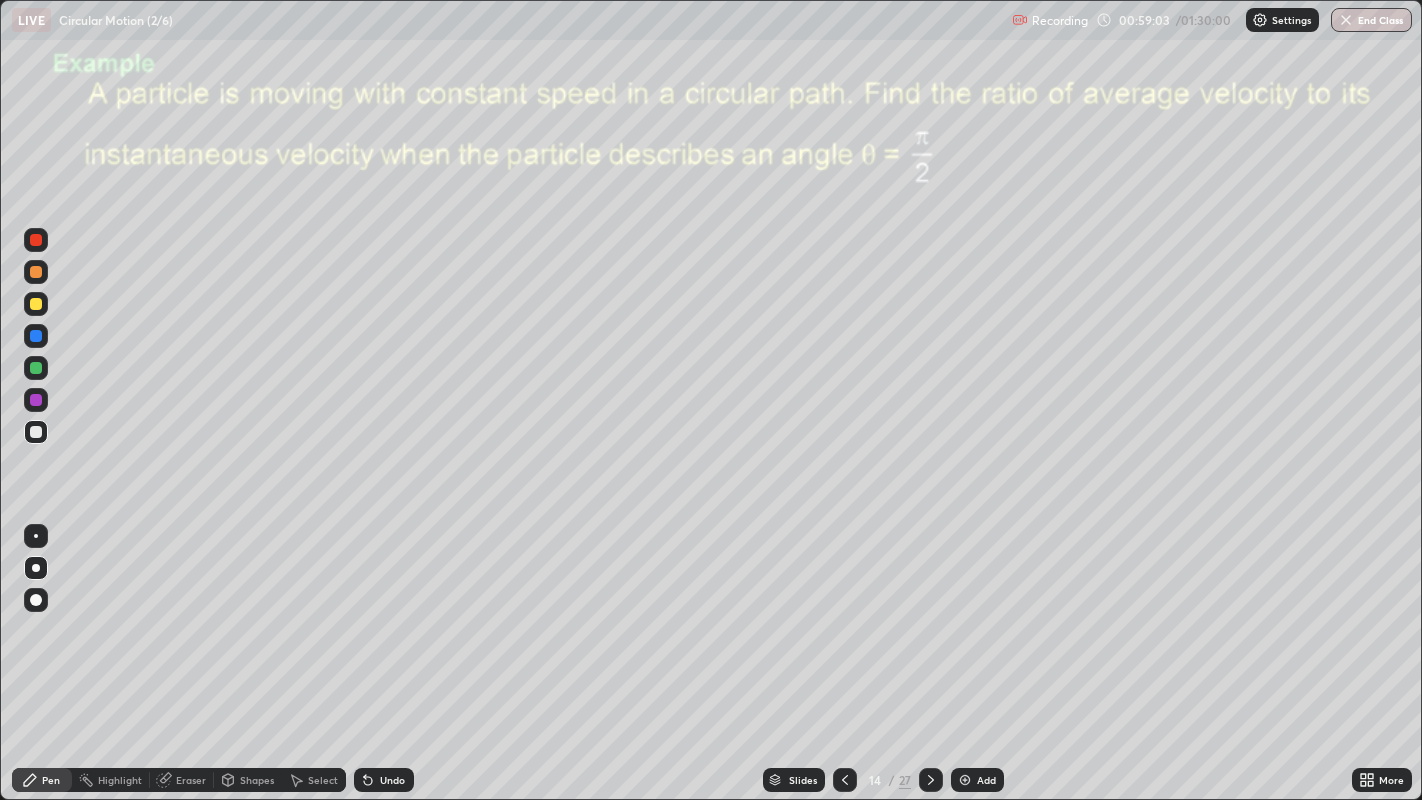 click 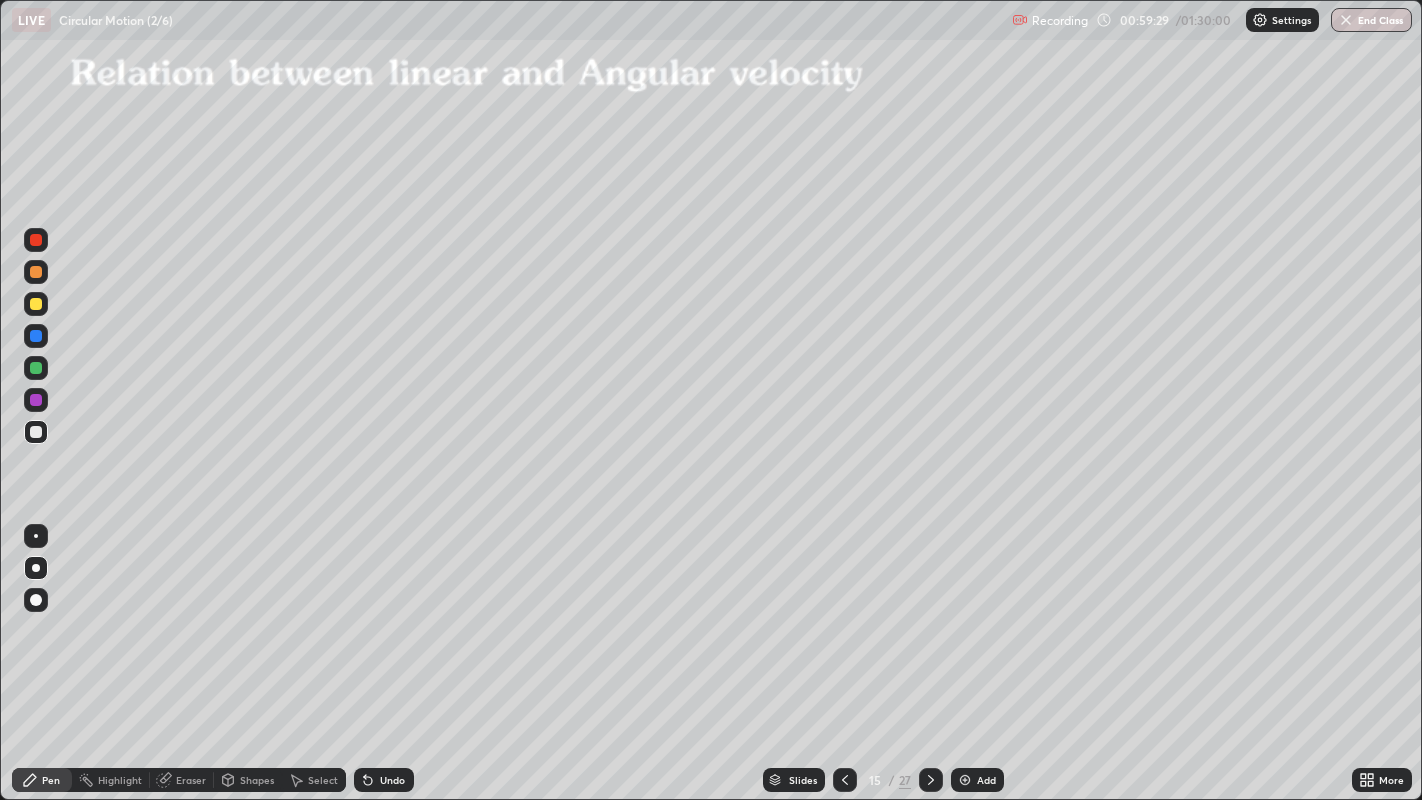 click on "Shapes" at bounding box center [257, 780] 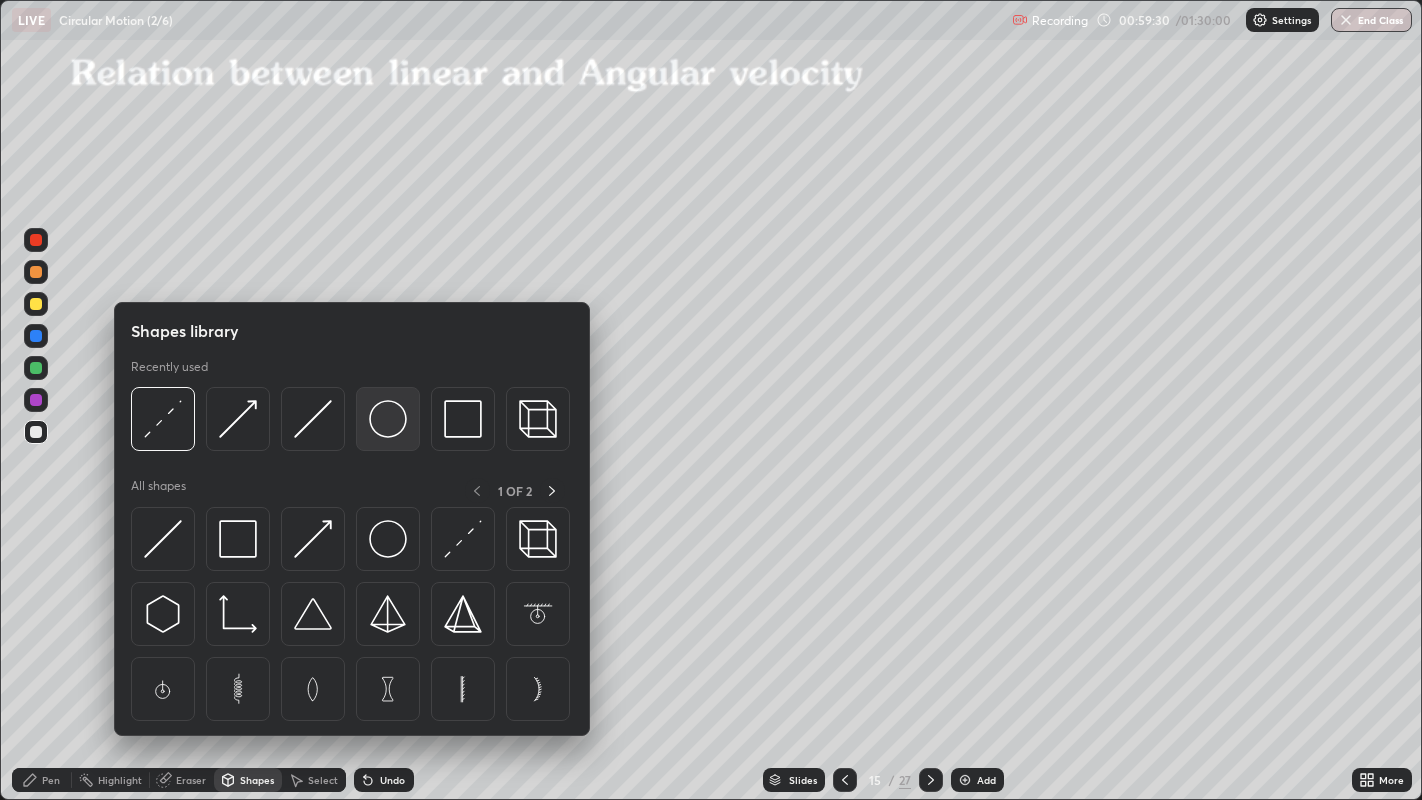 click at bounding box center (388, 419) 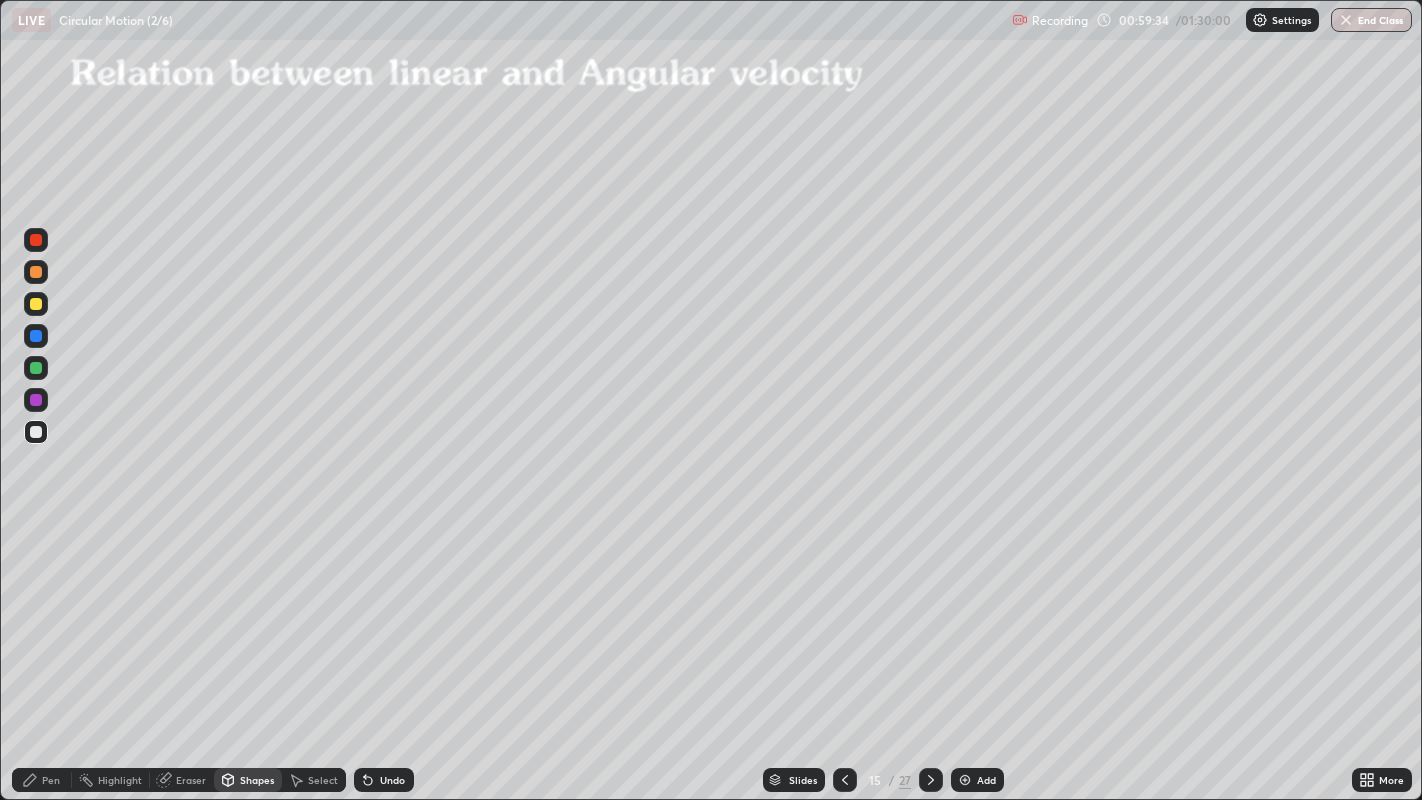 click on "Shapes" at bounding box center (257, 780) 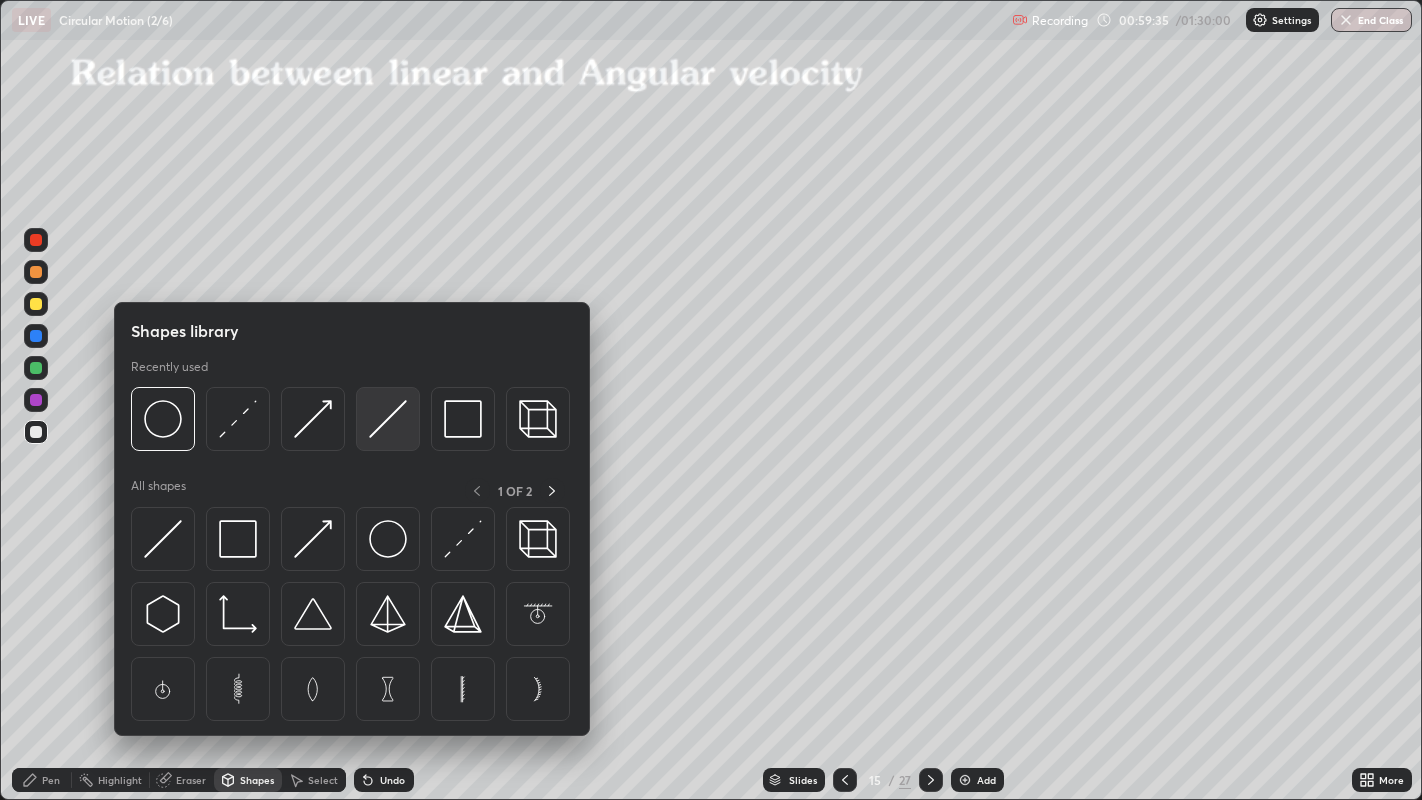 click at bounding box center [388, 419] 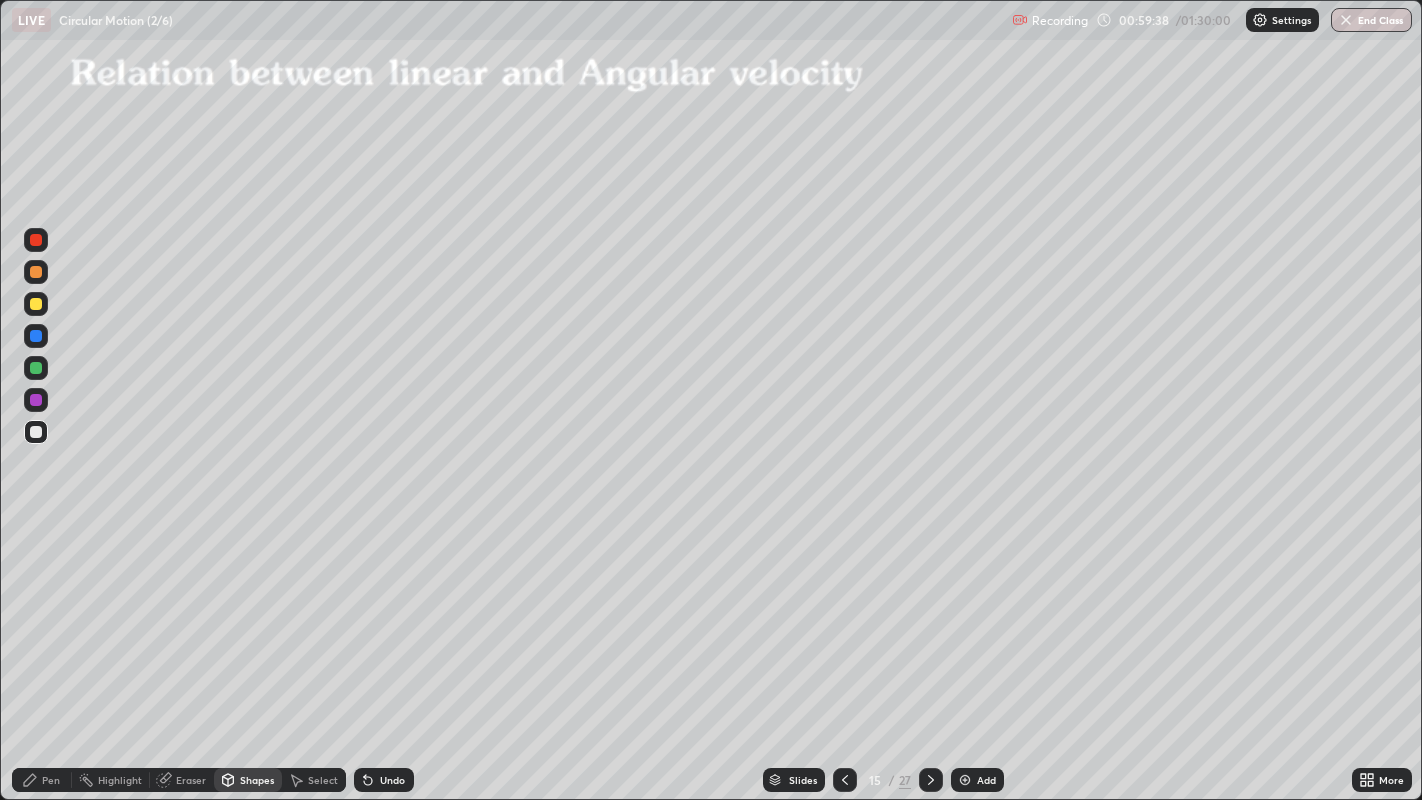 click on "Shapes" at bounding box center [257, 780] 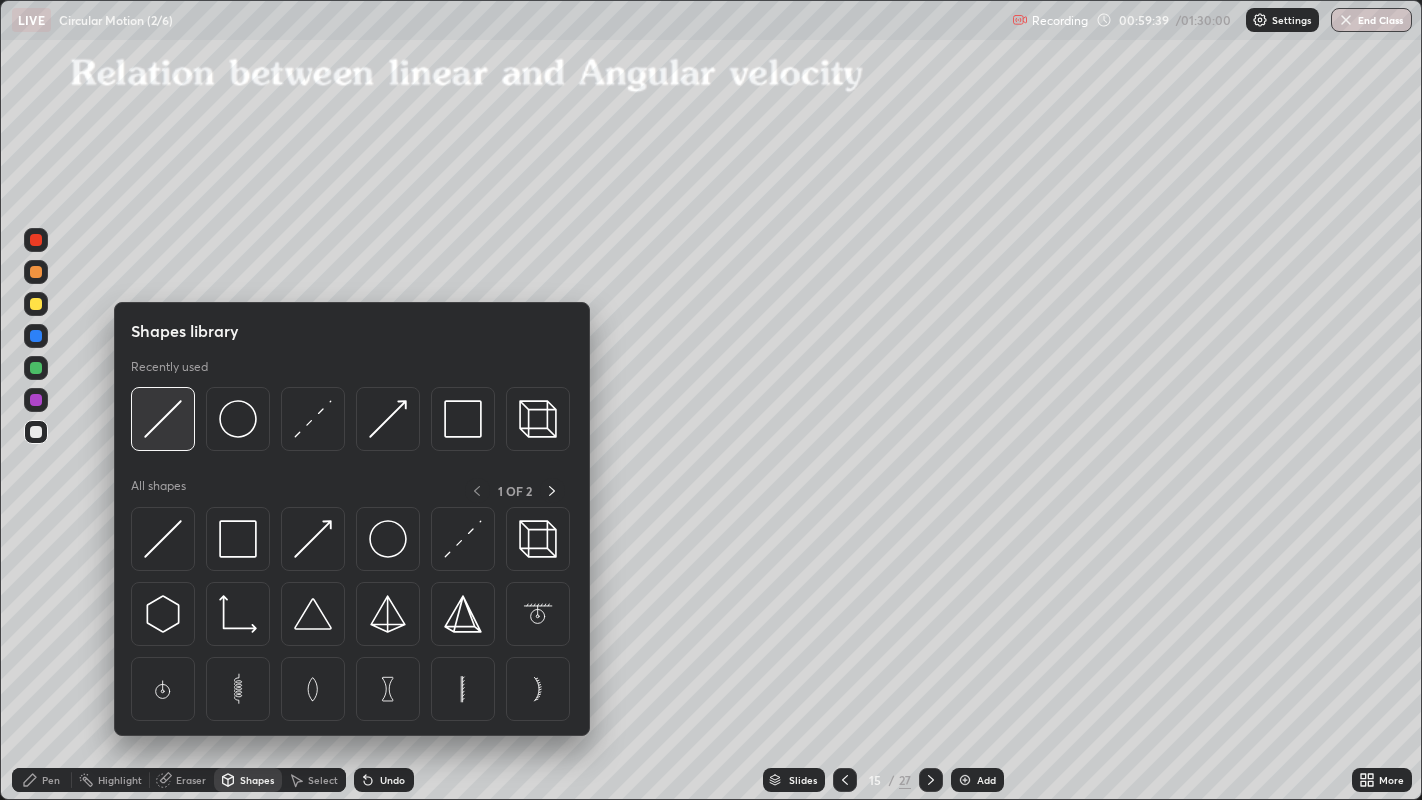 click at bounding box center [163, 419] 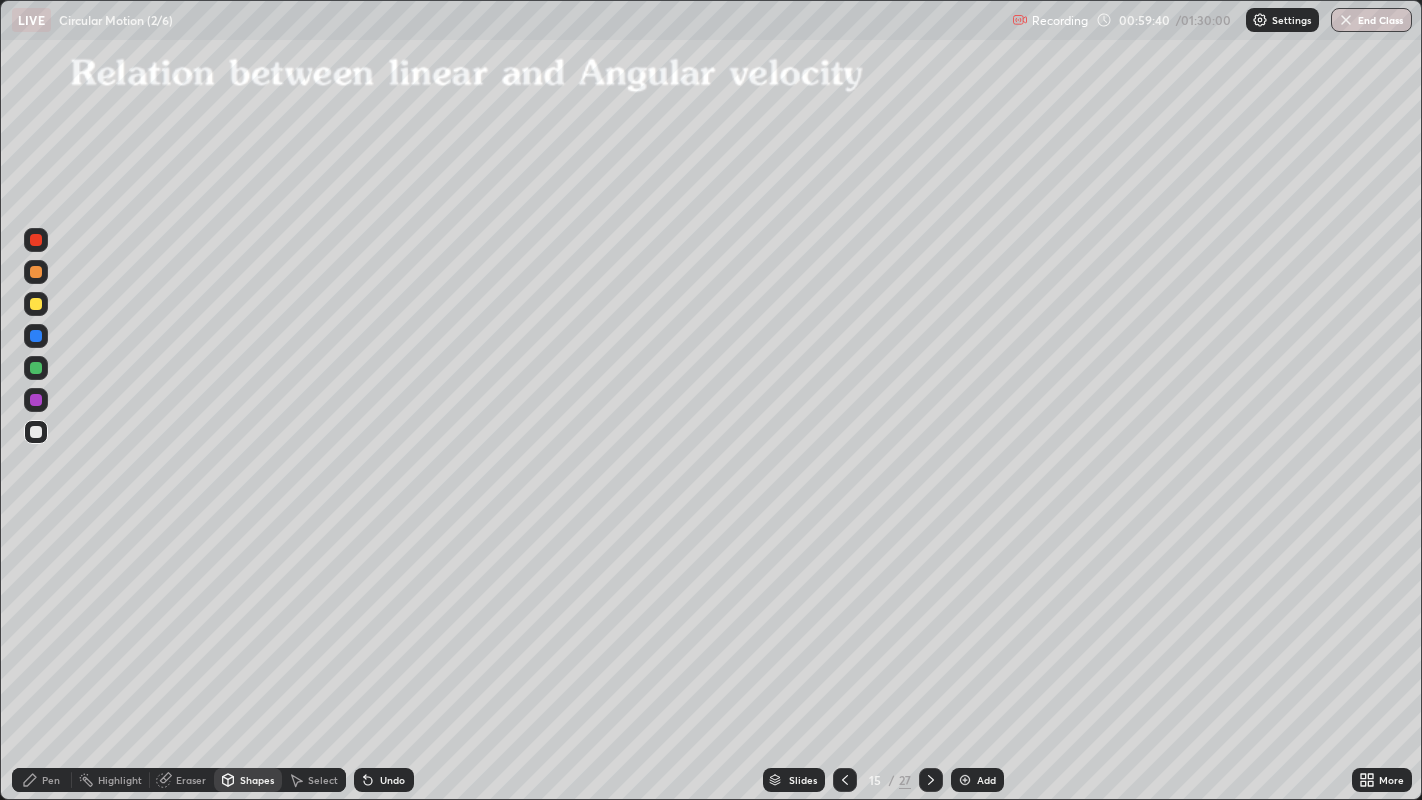 click at bounding box center [36, 304] 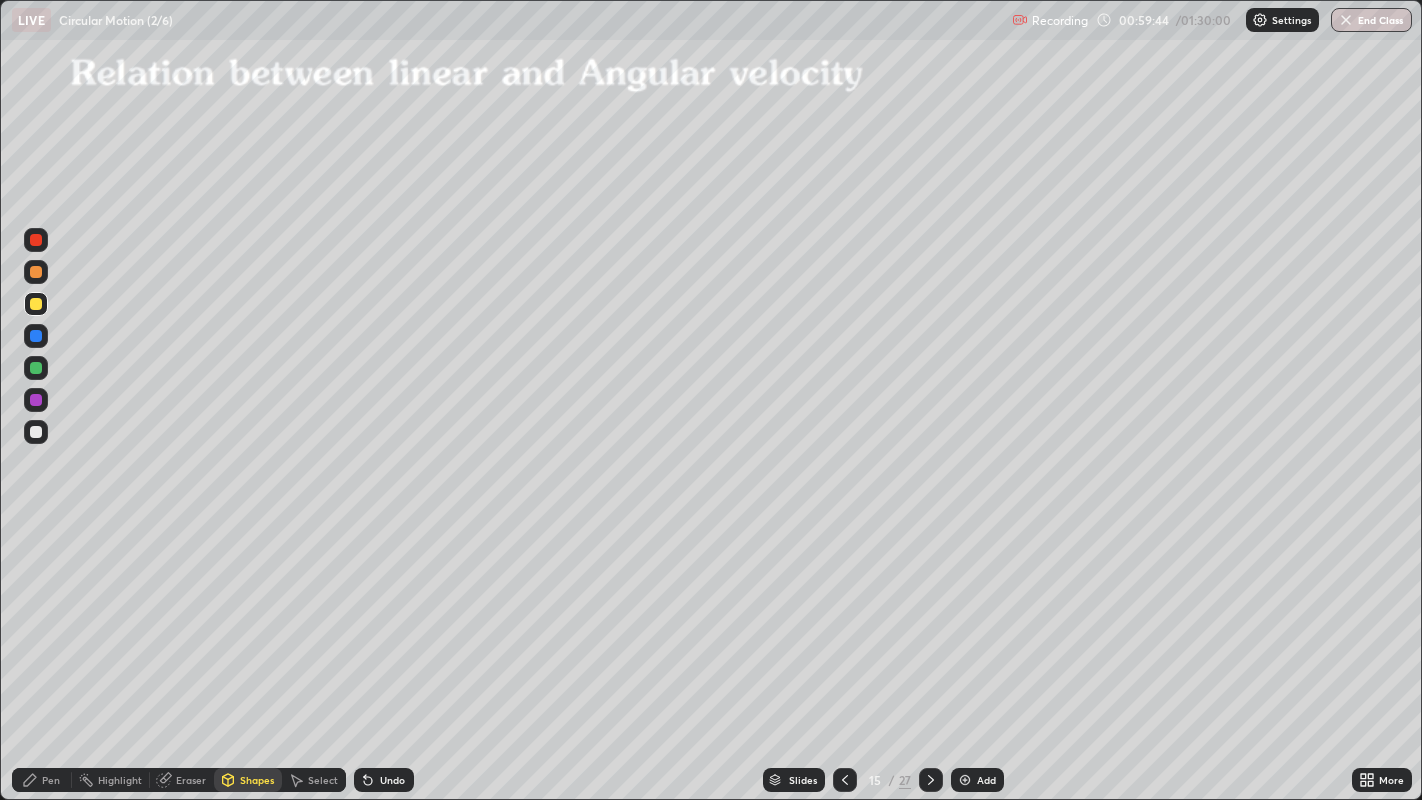 click on "Pen" at bounding box center (51, 780) 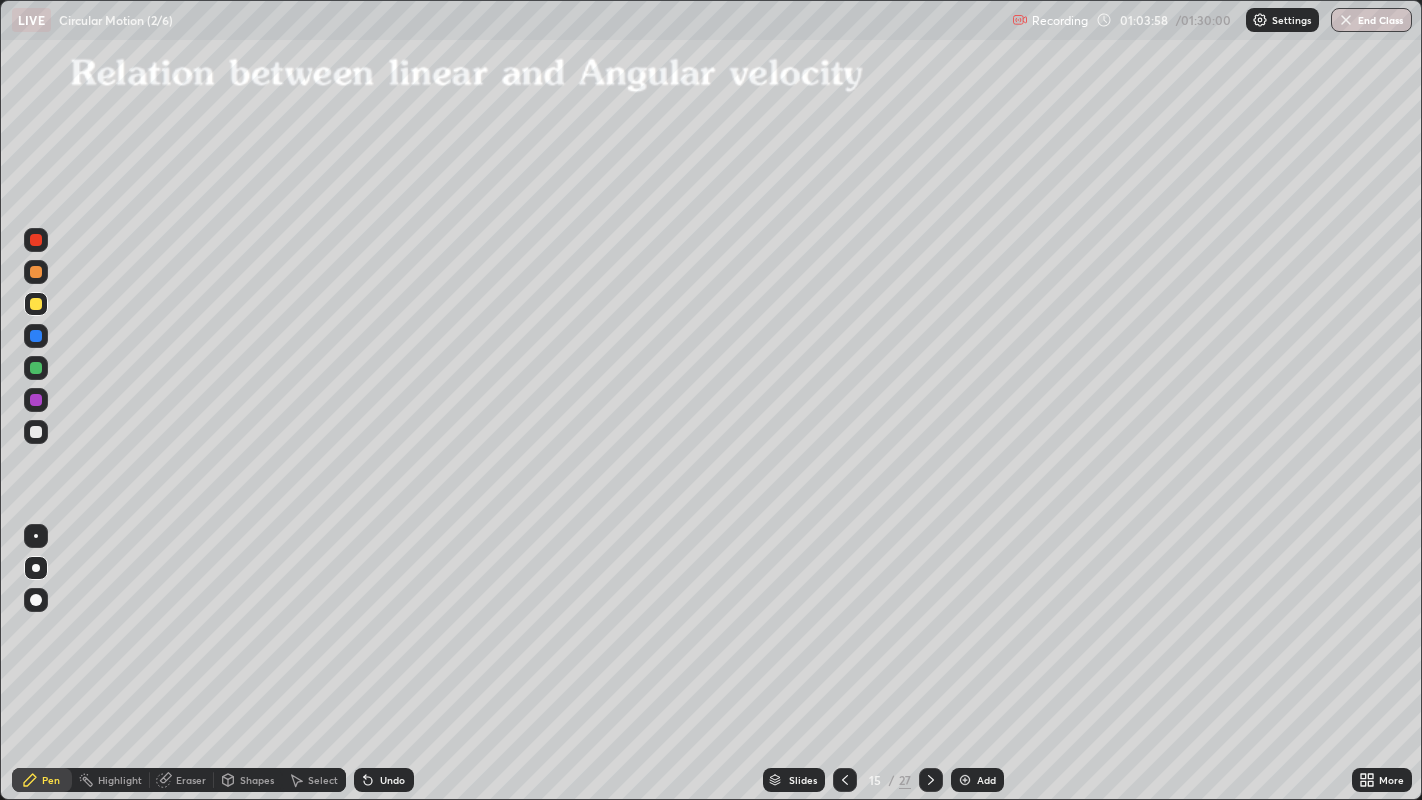 click 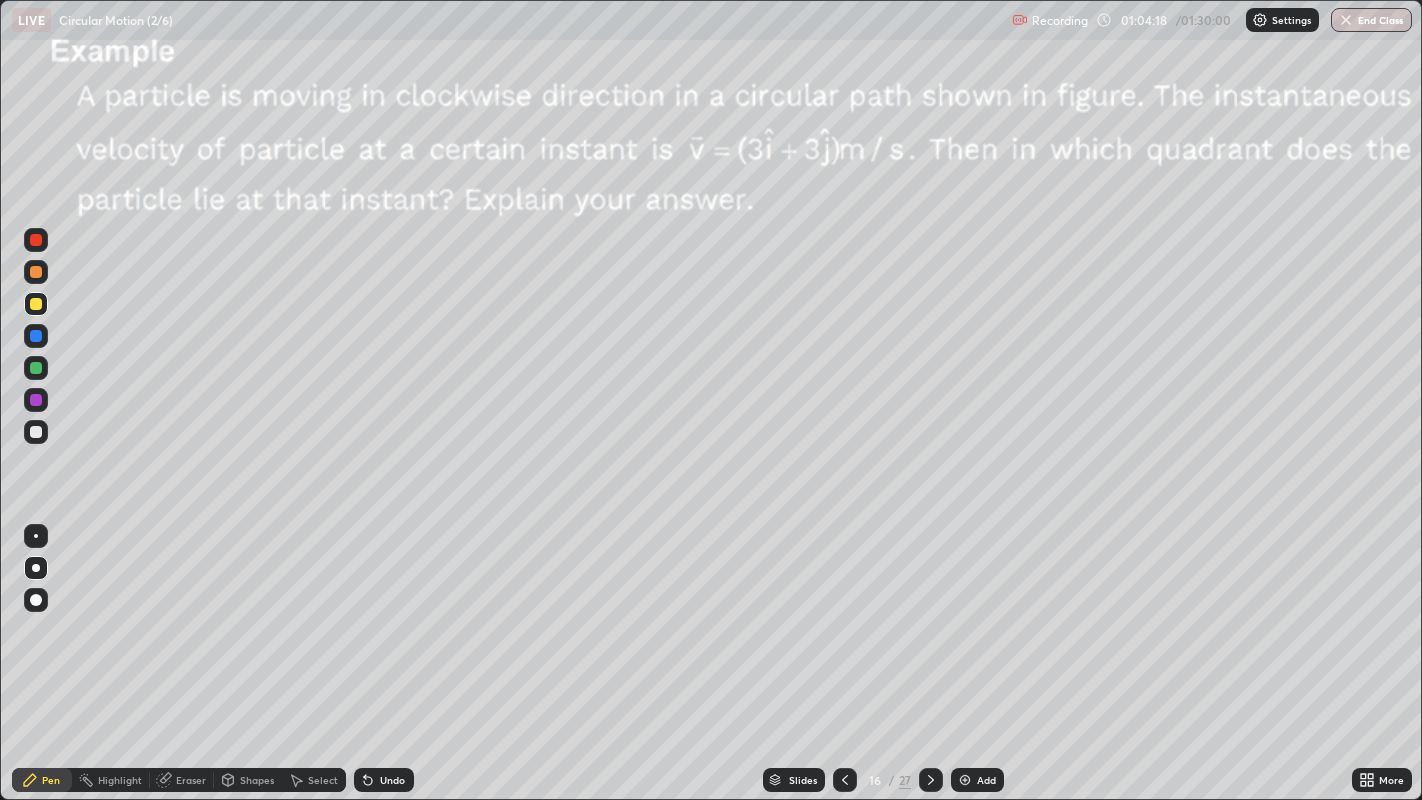 click on "Shapes" at bounding box center [257, 780] 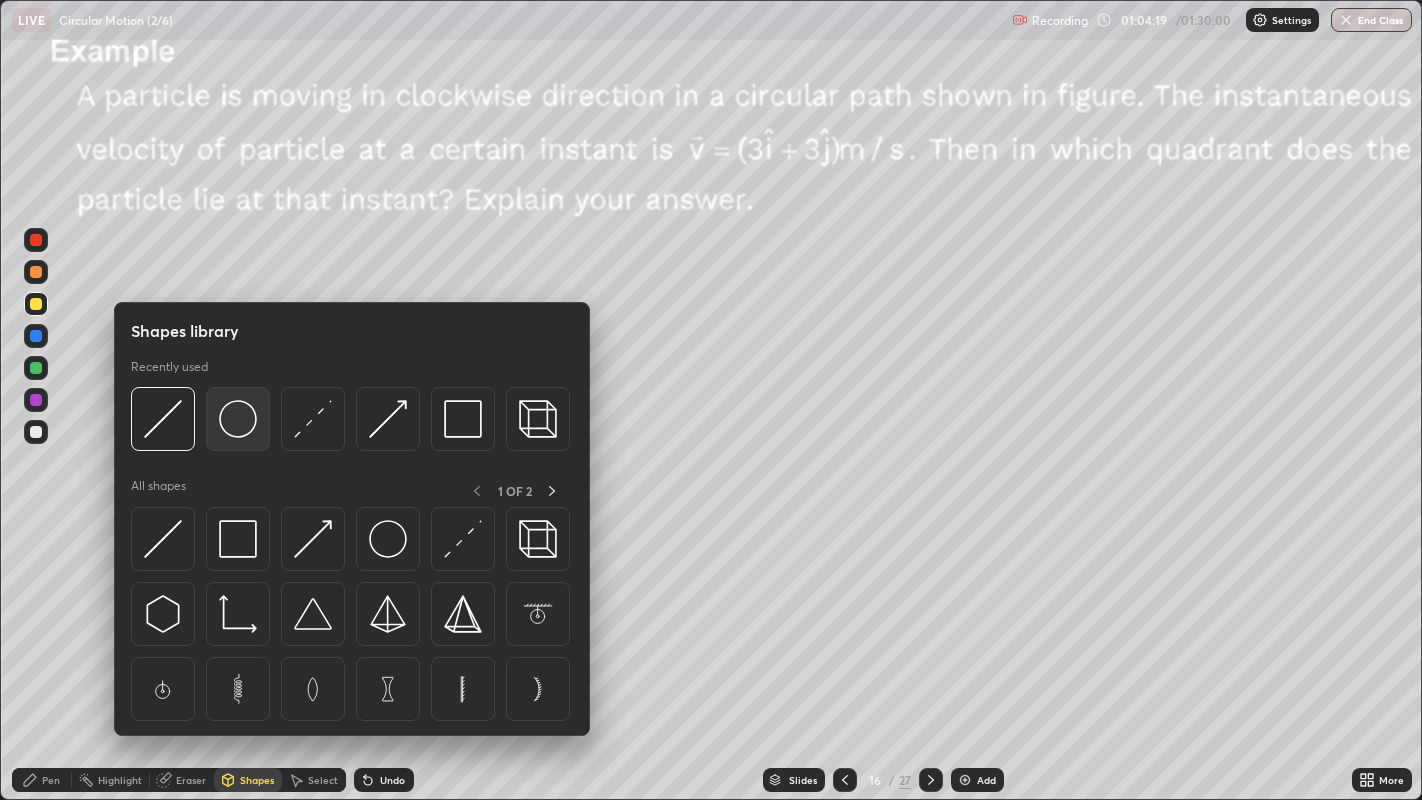 click at bounding box center [238, 419] 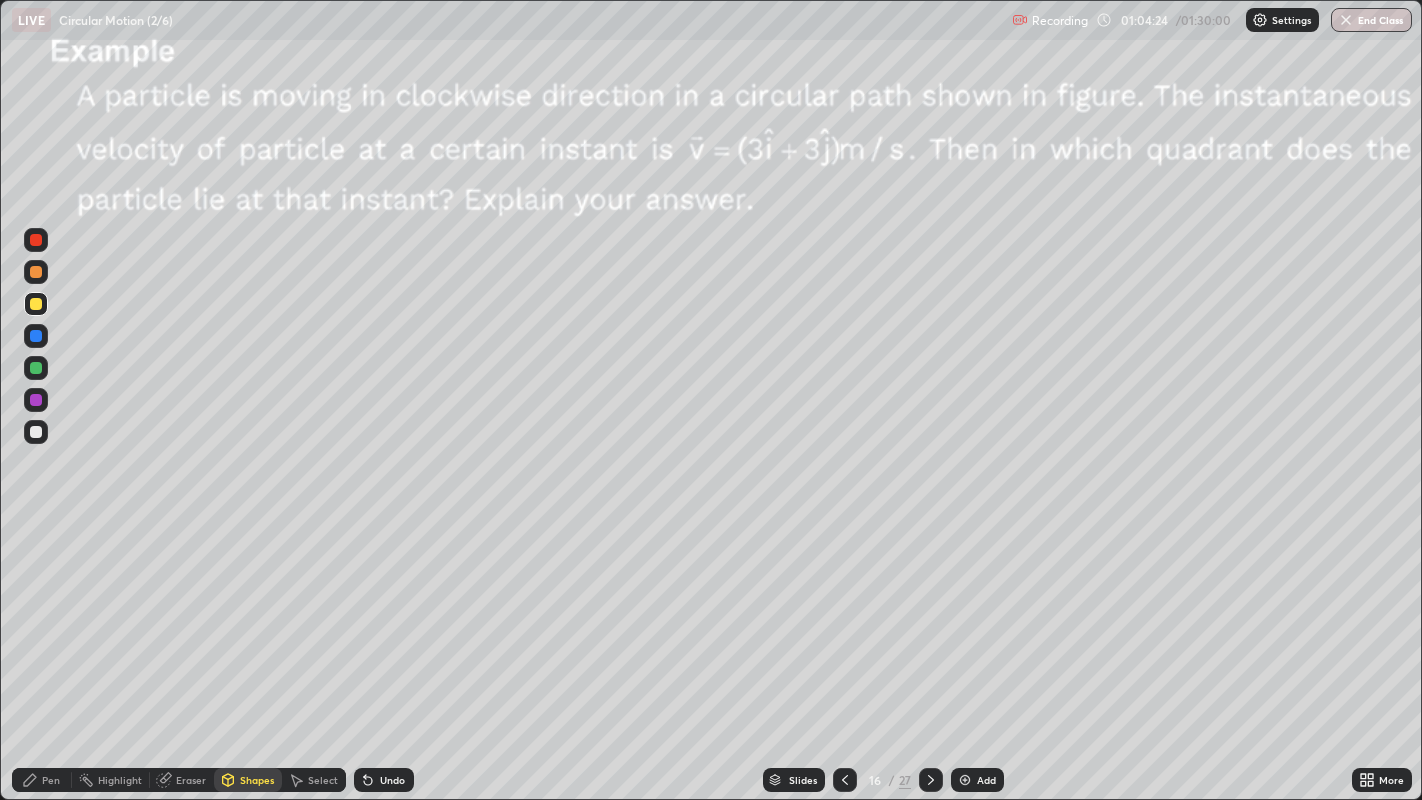 click on "Shapes" at bounding box center (257, 780) 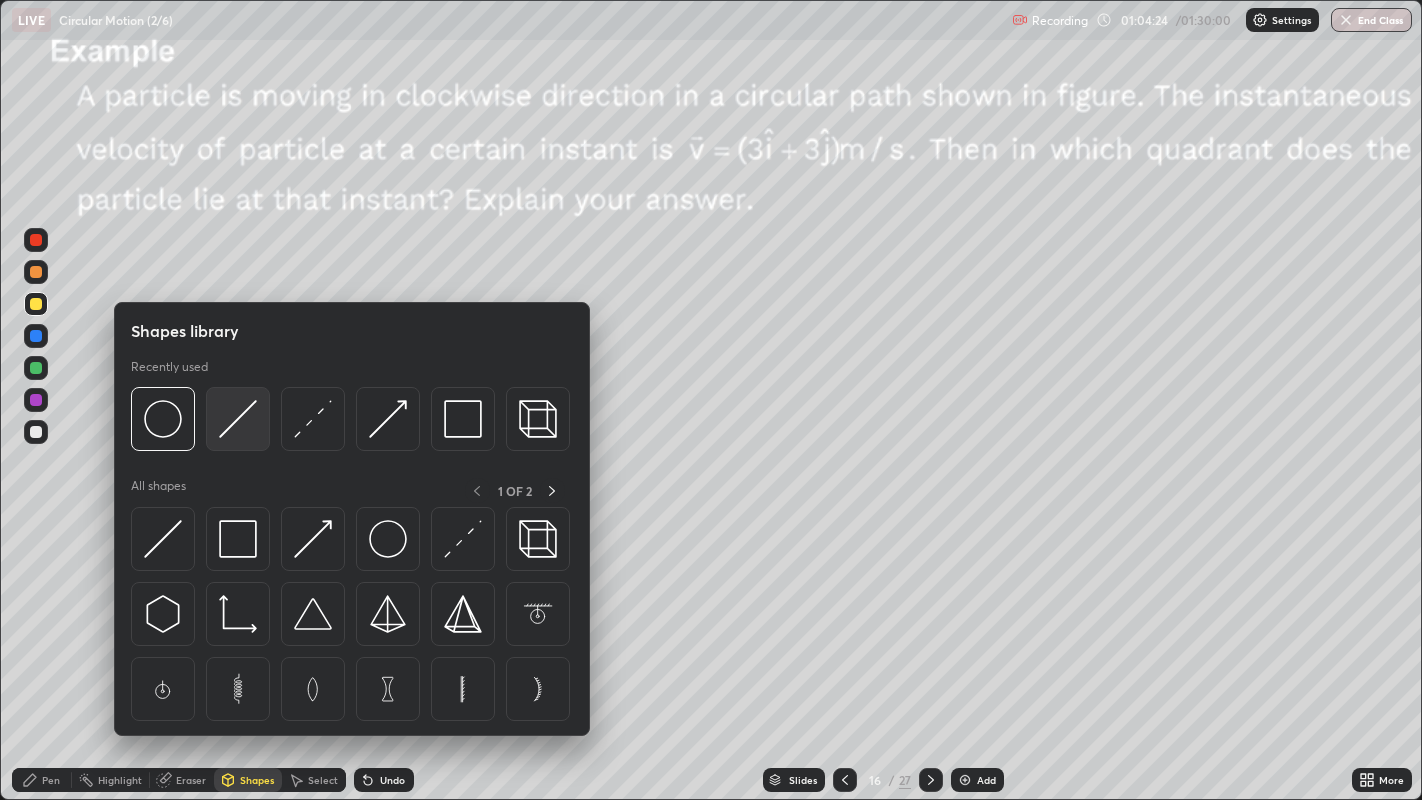 click at bounding box center (238, 419) 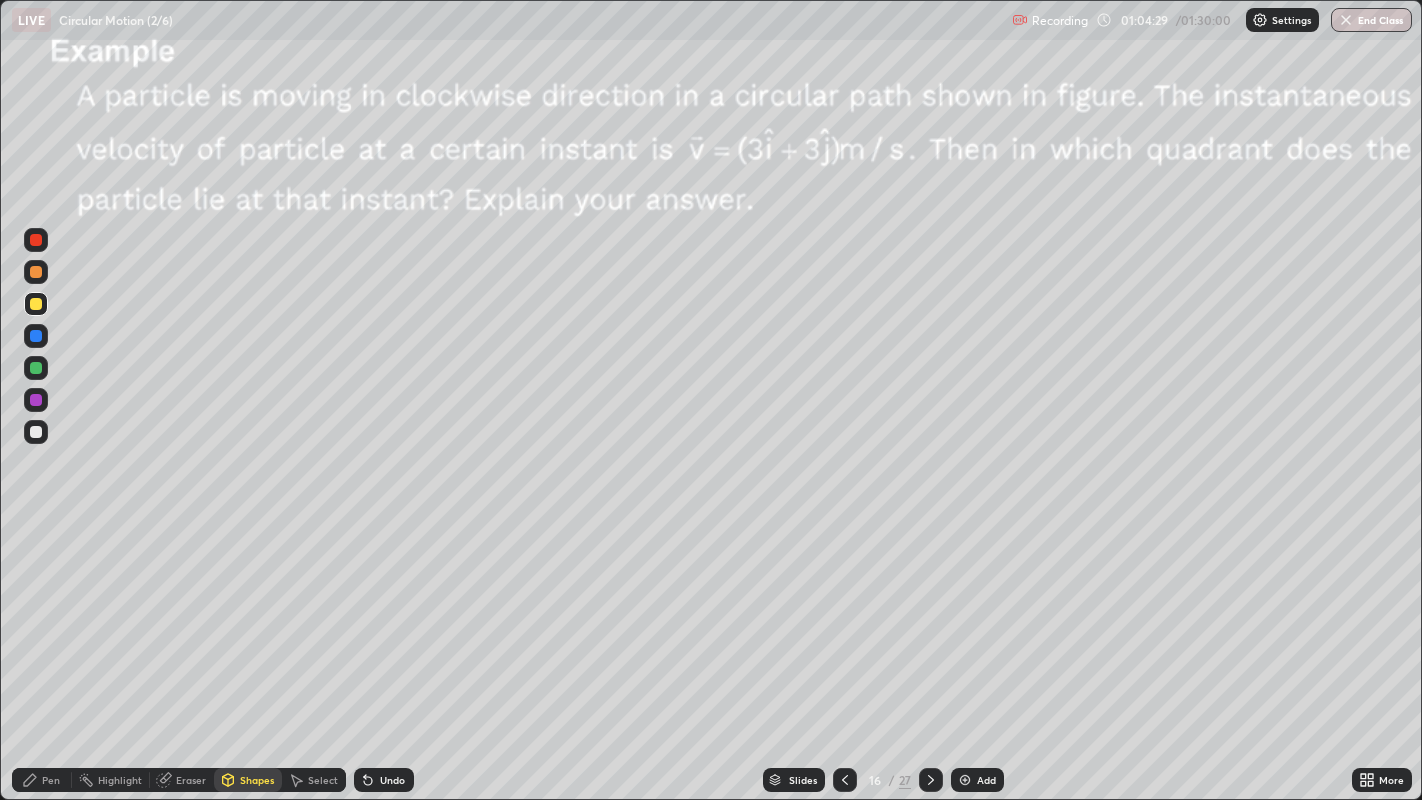 click on "Pen" at bounding box center (51, 780) 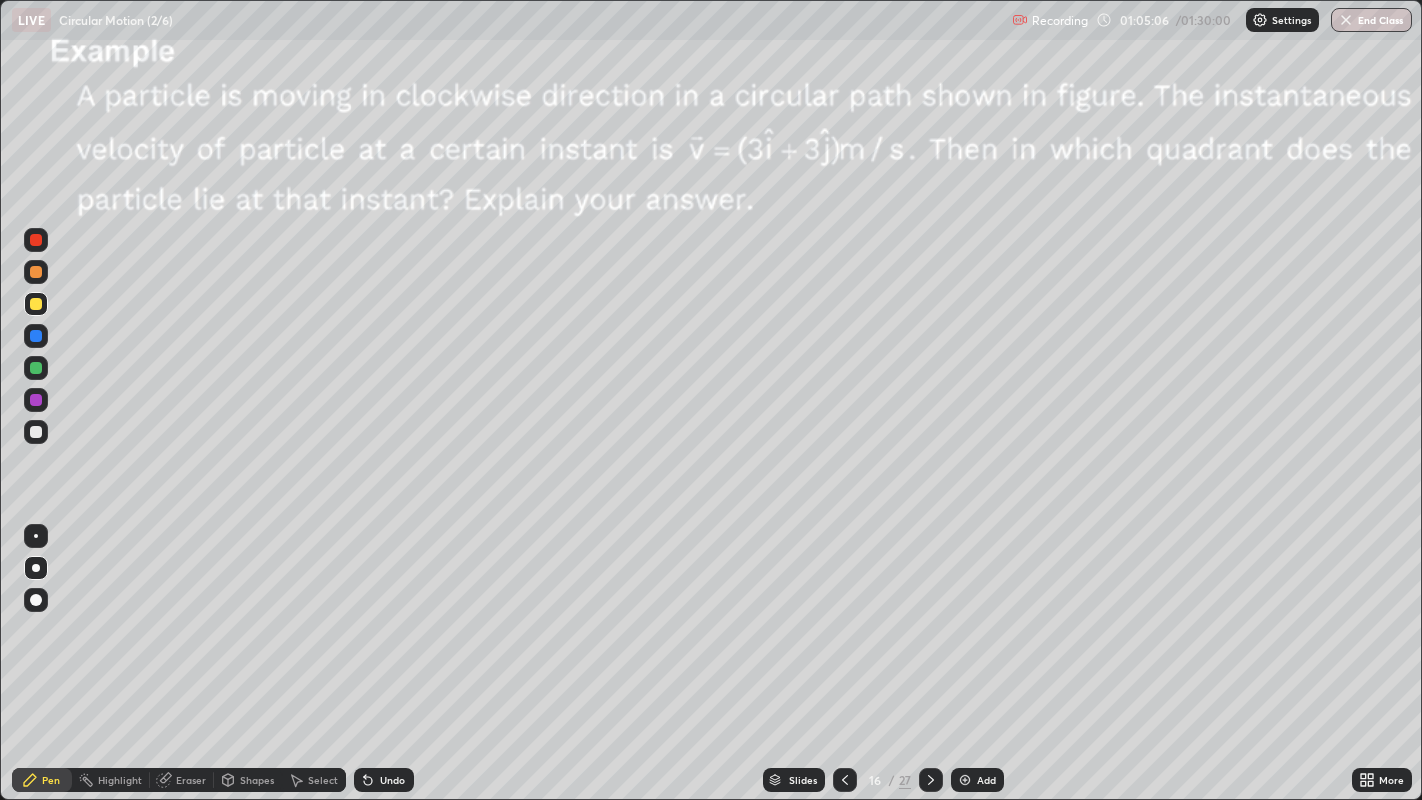click on "Shapes" at bounding box center (257, 780) 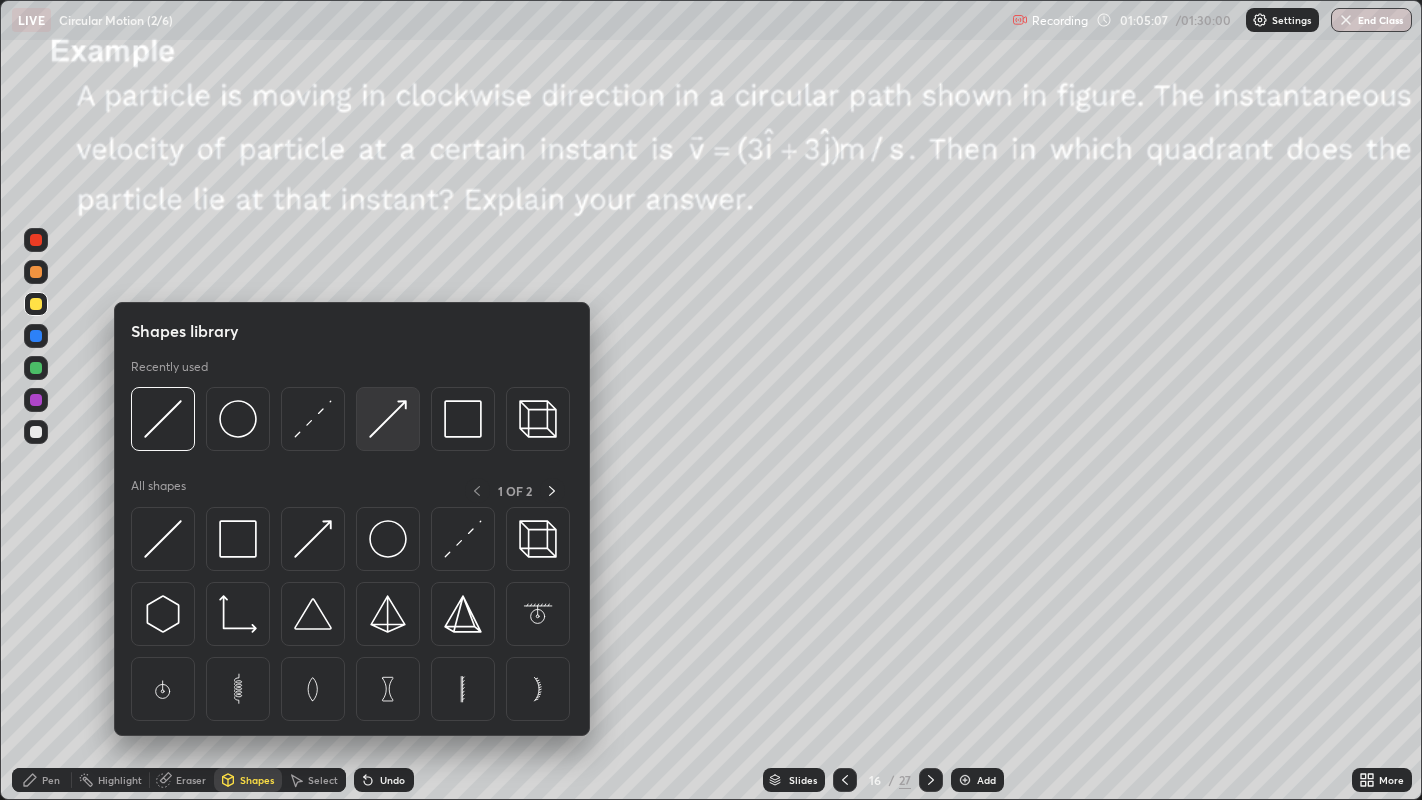 click at bounding box center (388, 419) 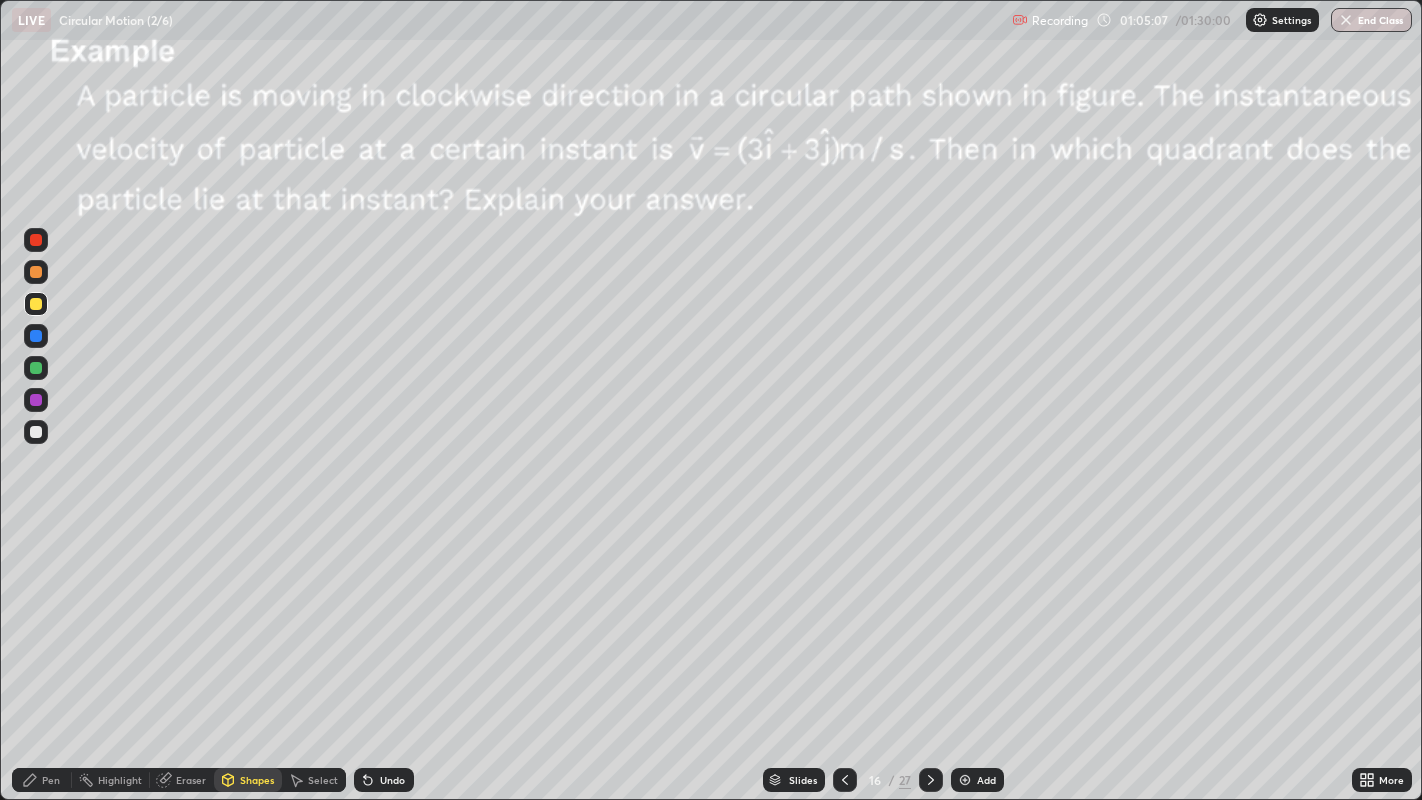 click at bounding box center (36, 368) 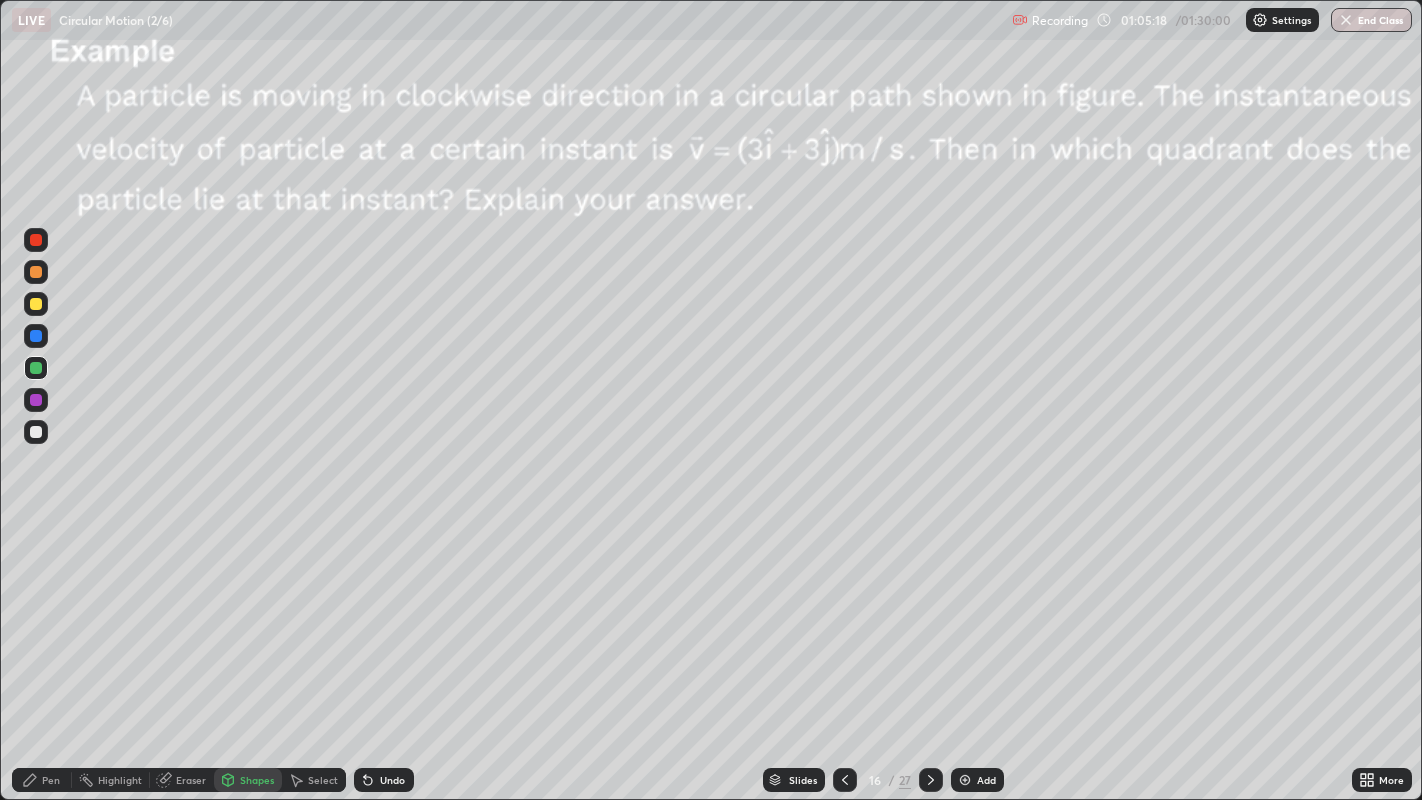click on "Shapes" at bounding box center [257, 780] 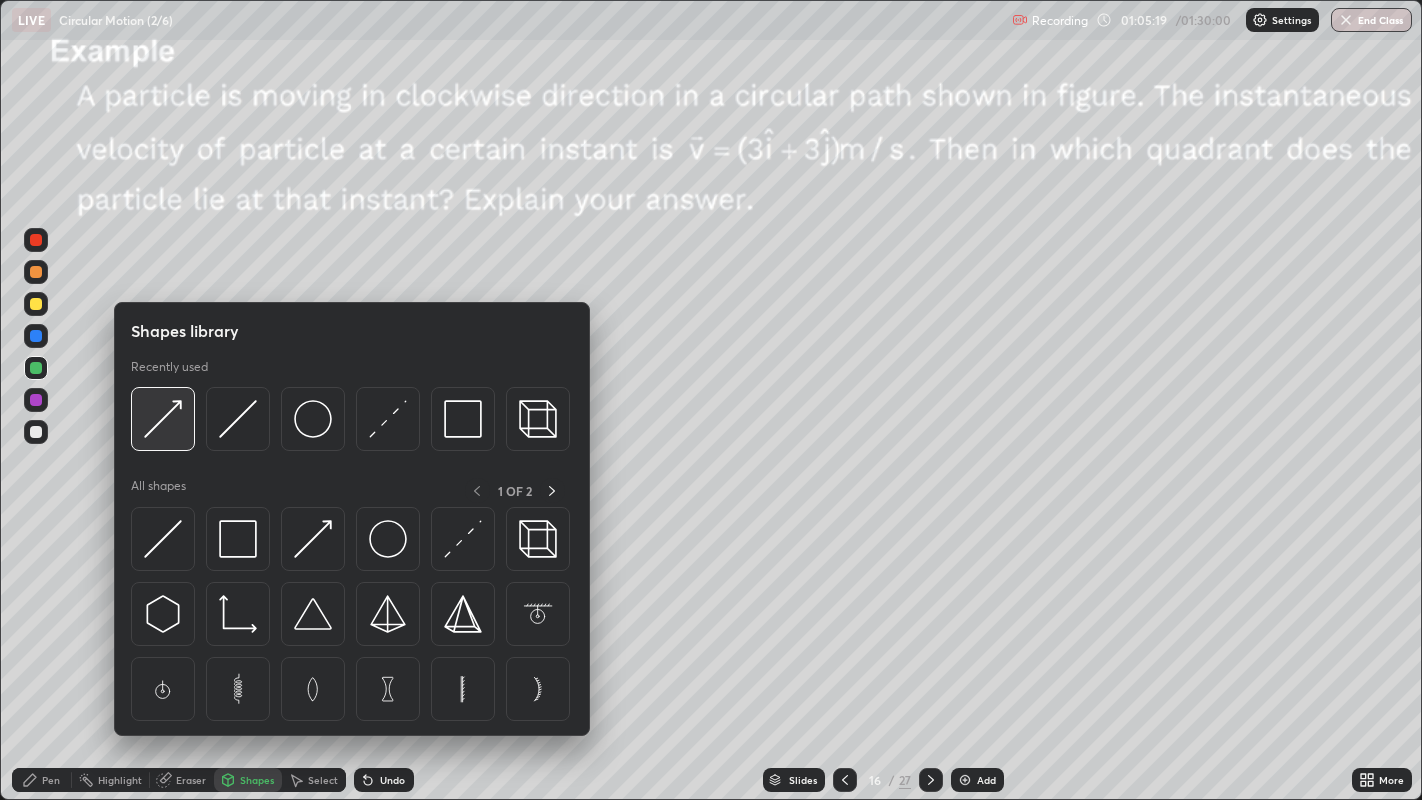 click at bounding box center (163, 419) 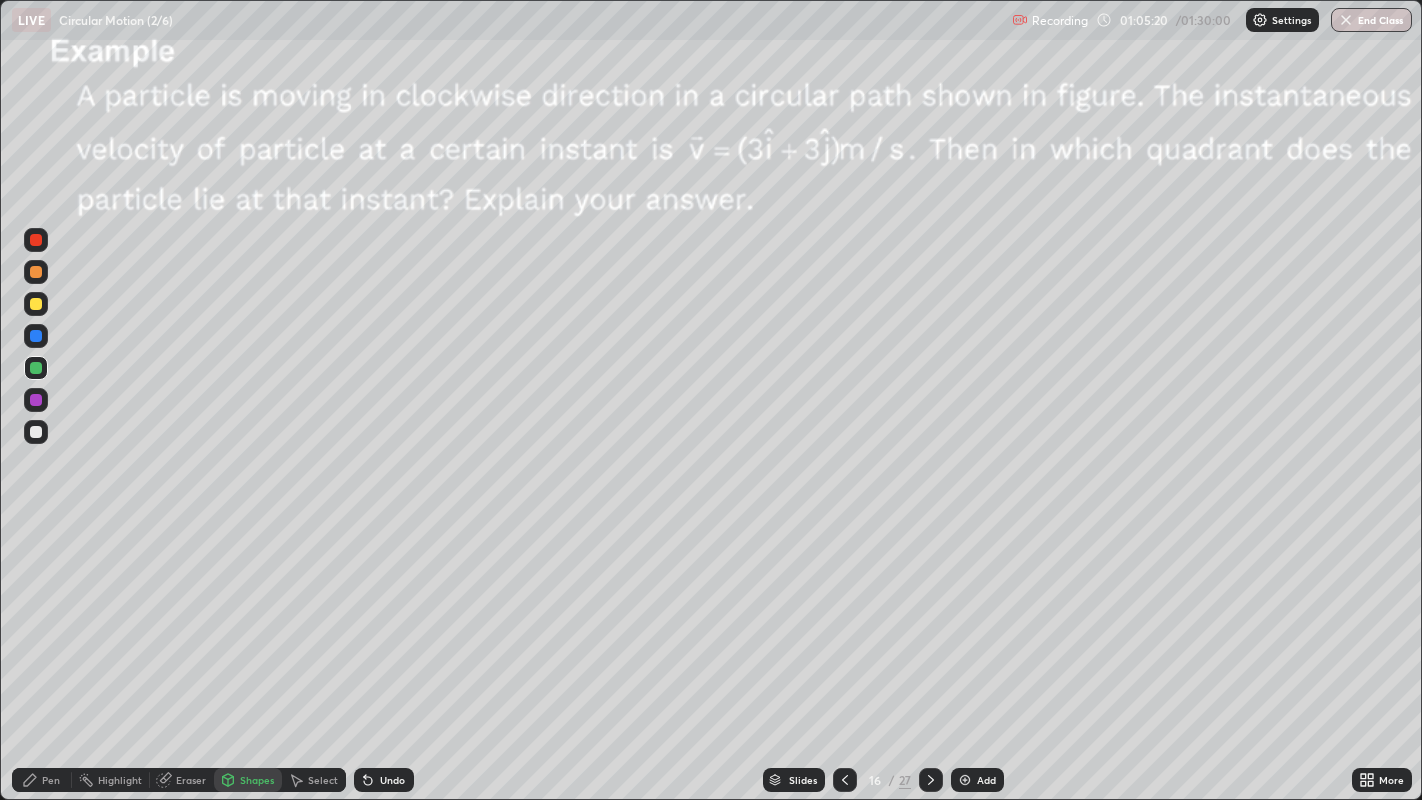 click at bounding box center [36, 400] 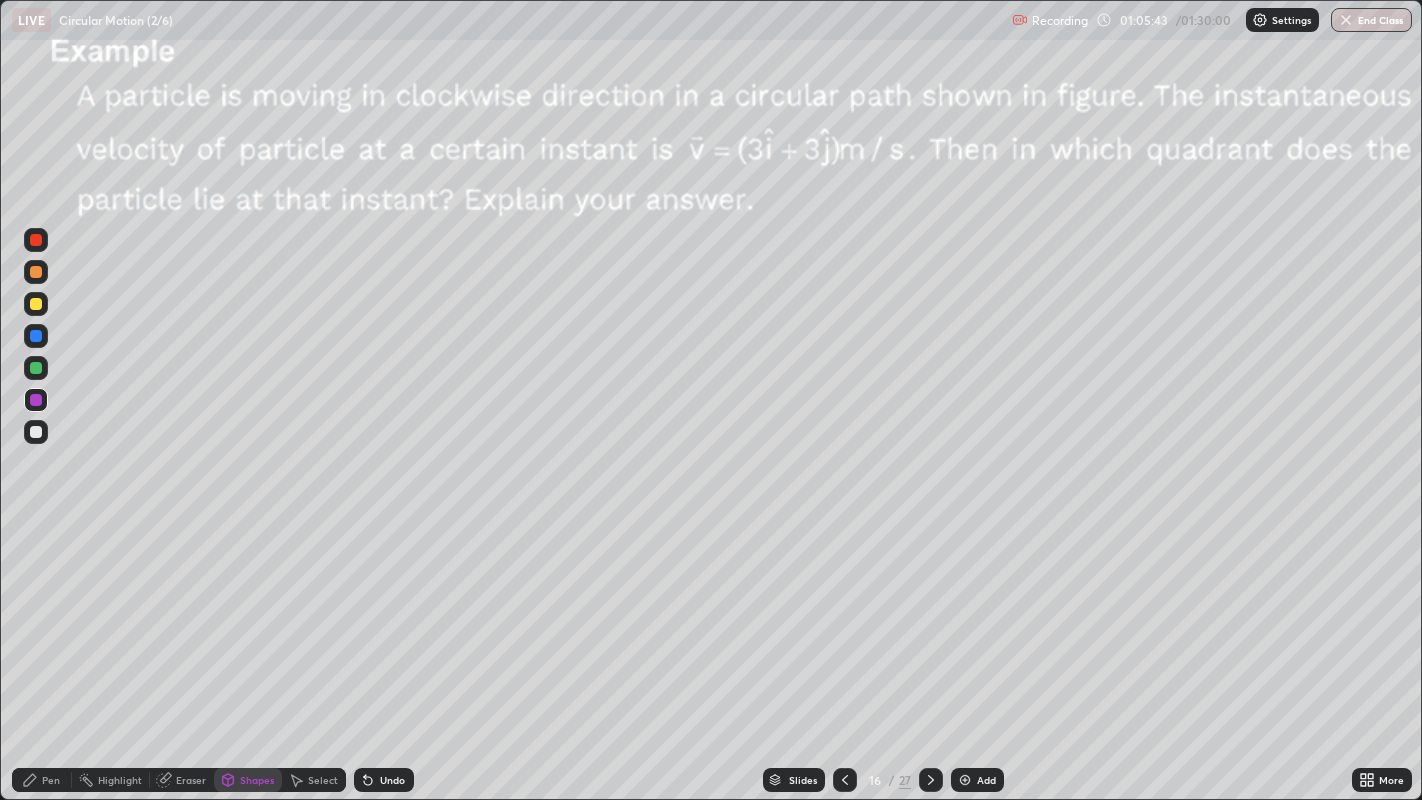 click on "Pen" at bounding box center [51, 780] 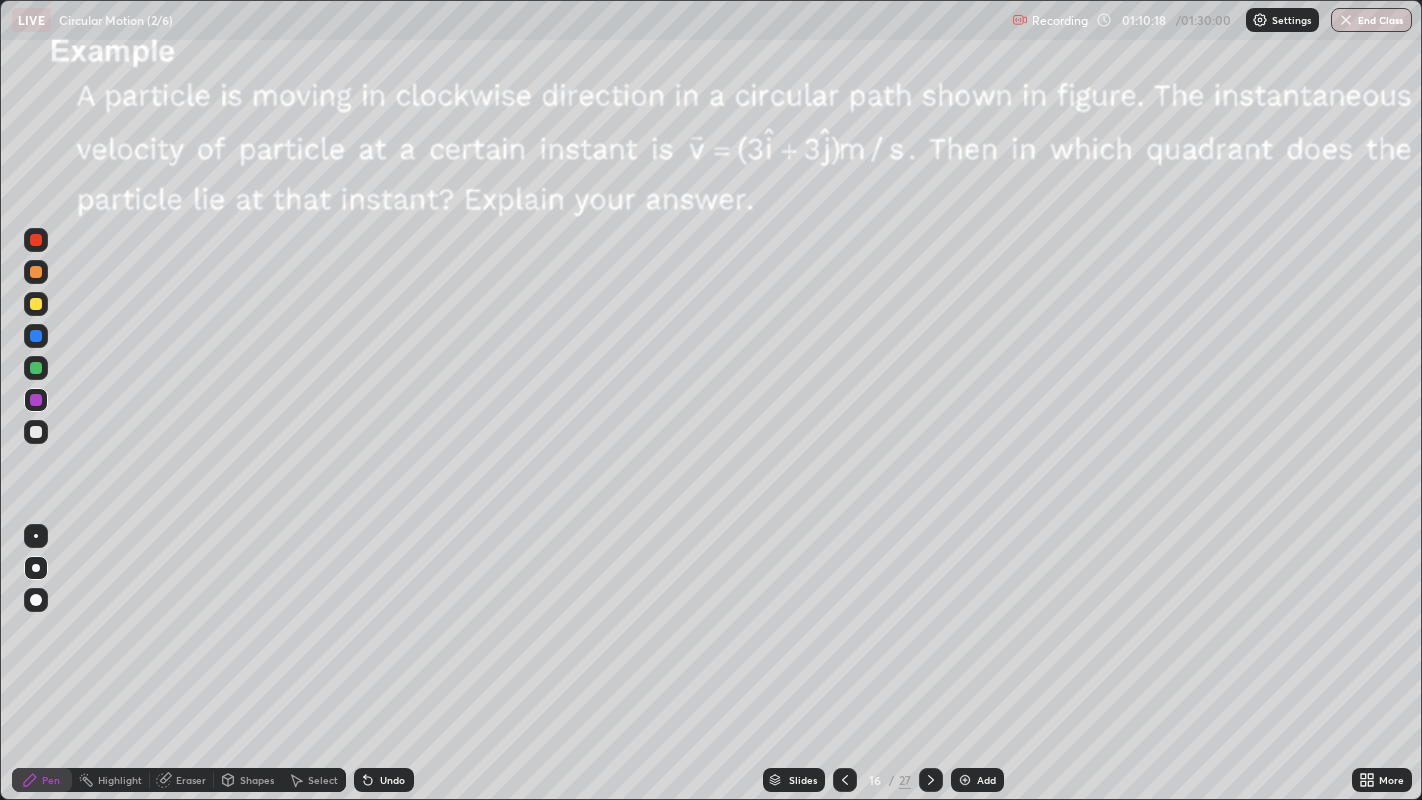 click 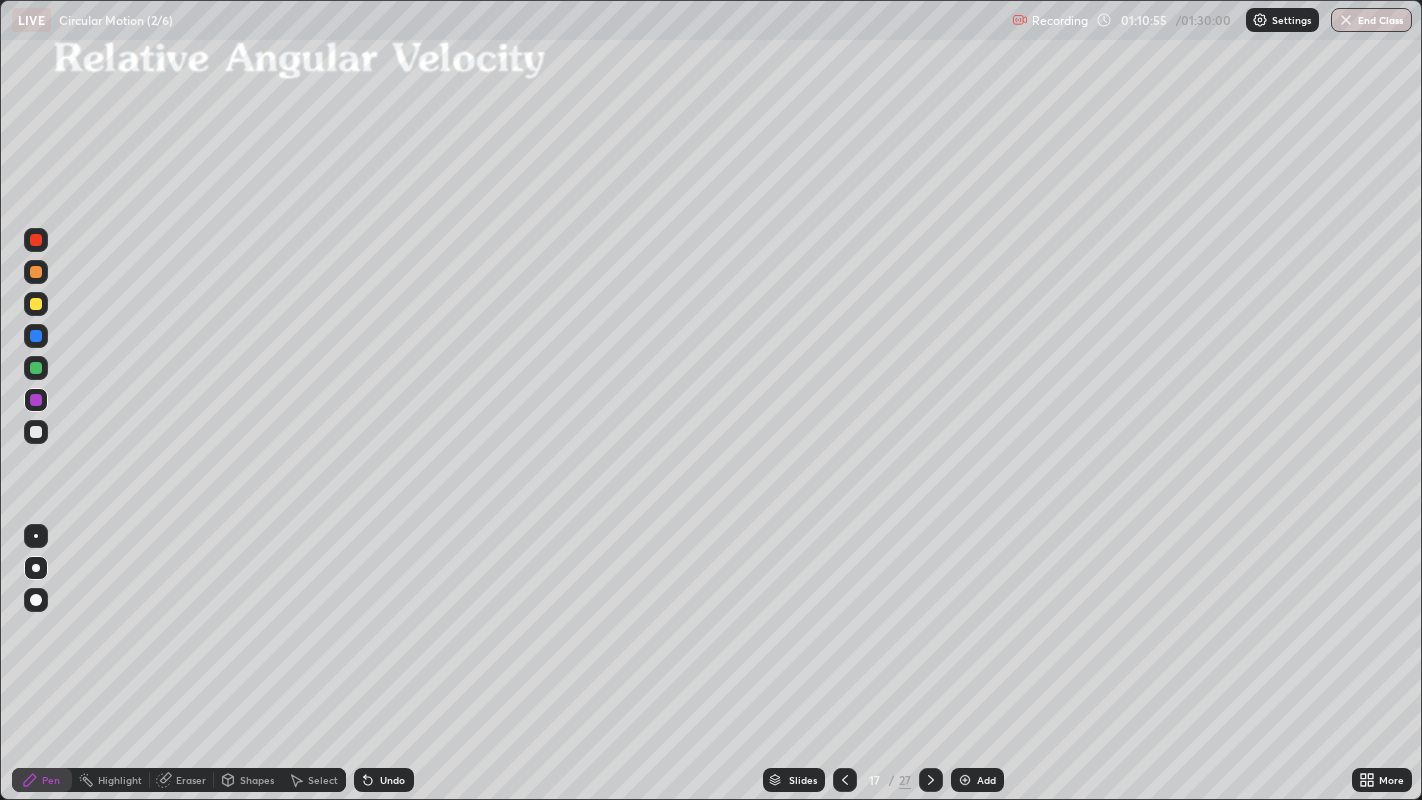 click at bounding box center [36, 432] 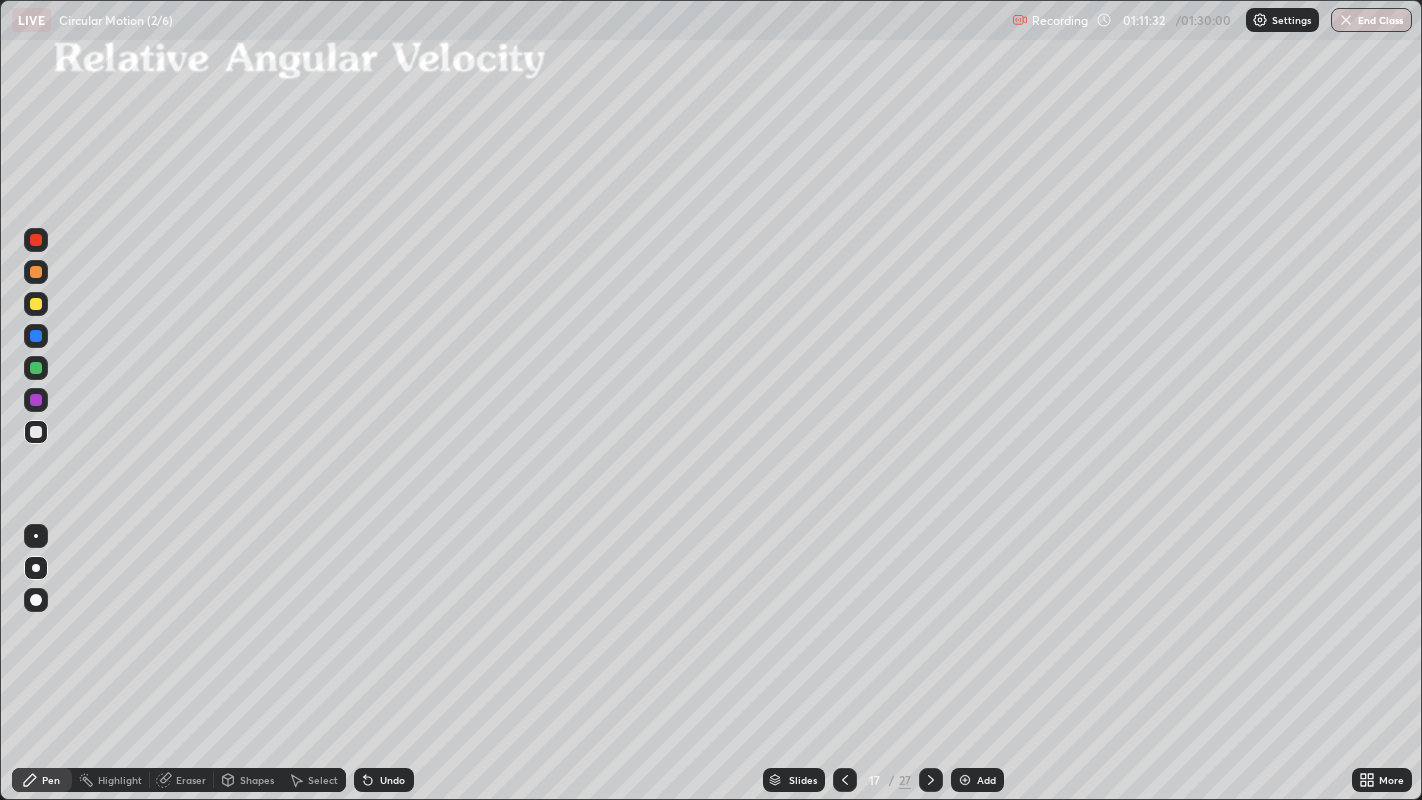 click on "Select" at bounding box center (323, 780) 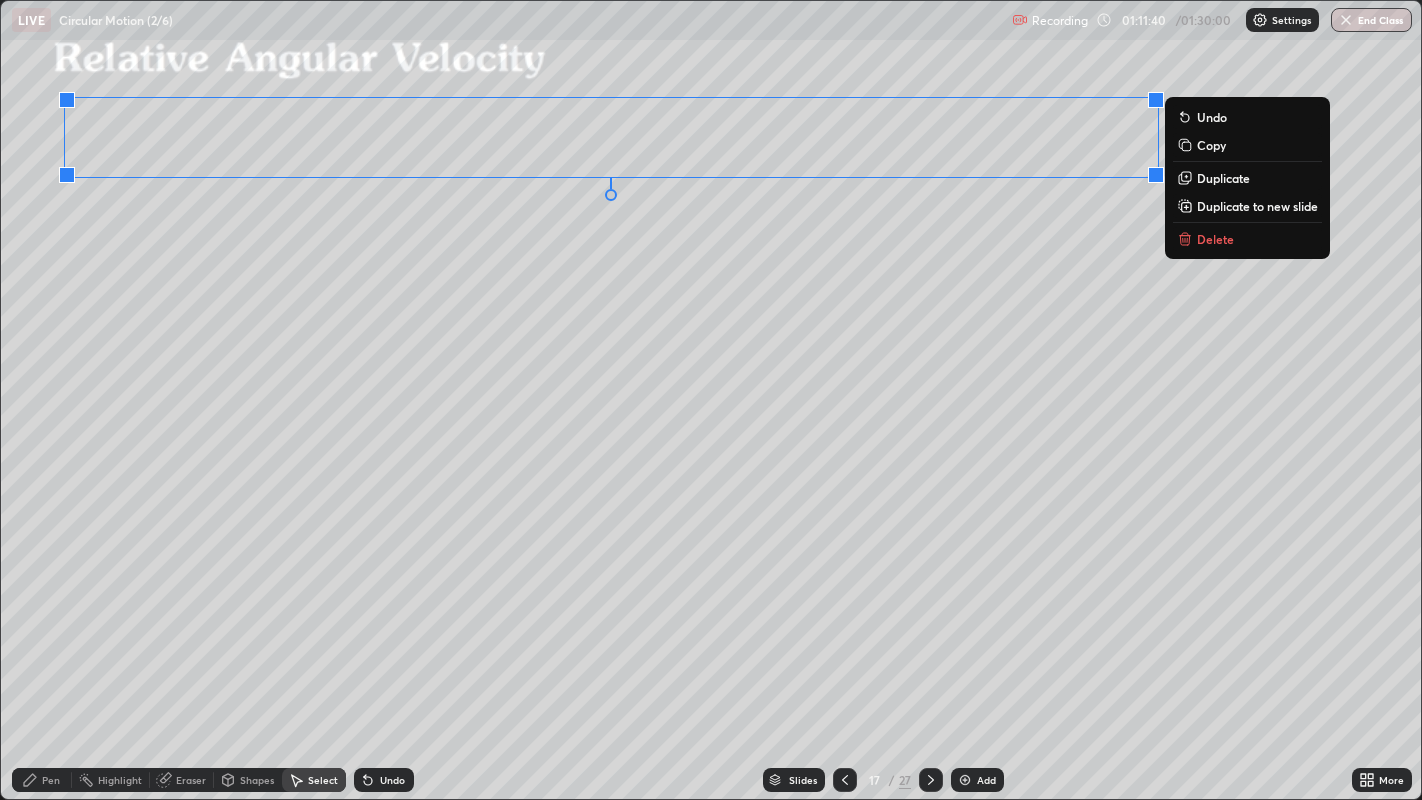 click on "Shapes" at bounding box center [257, 780] 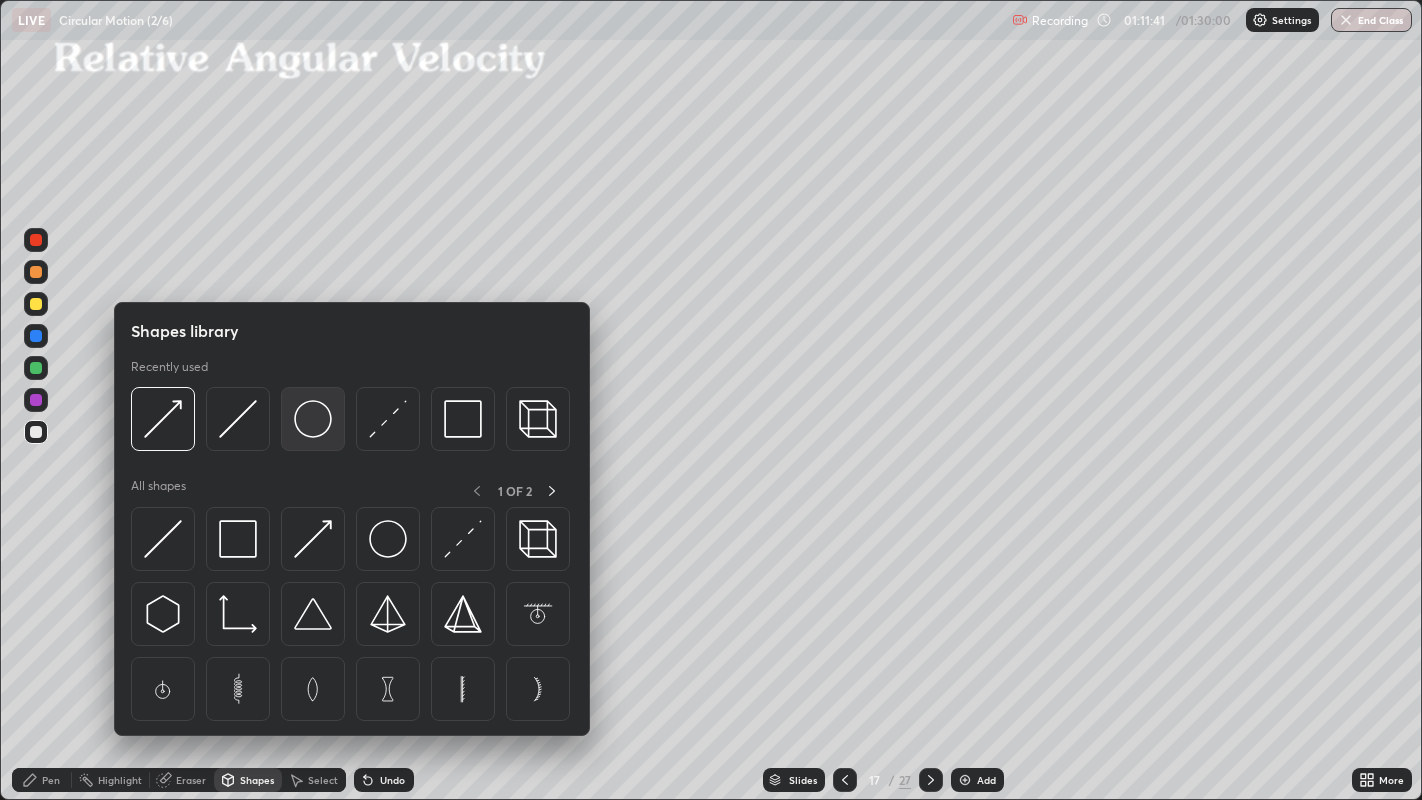 click at bounding box center [313, 419] 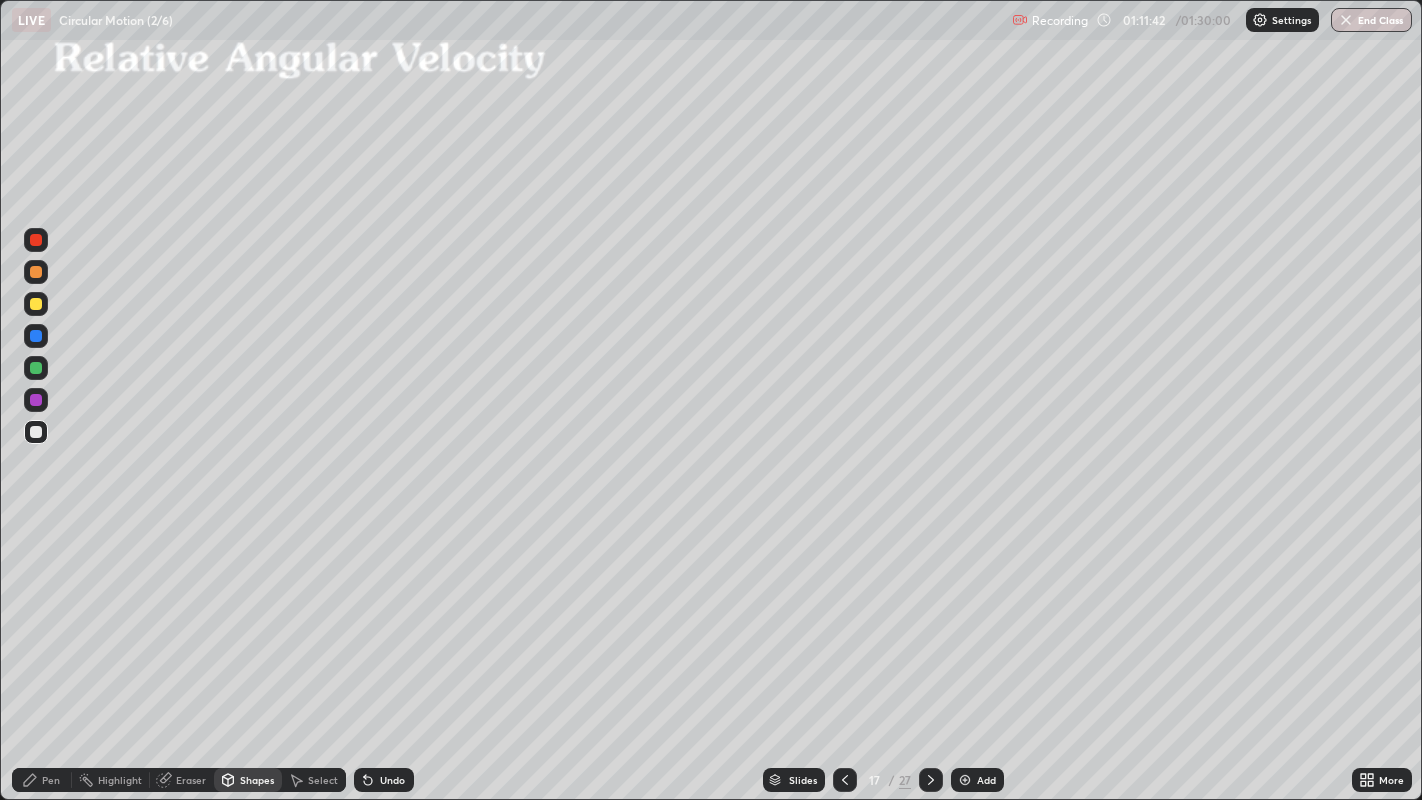 click at bounding box center (36, 272) 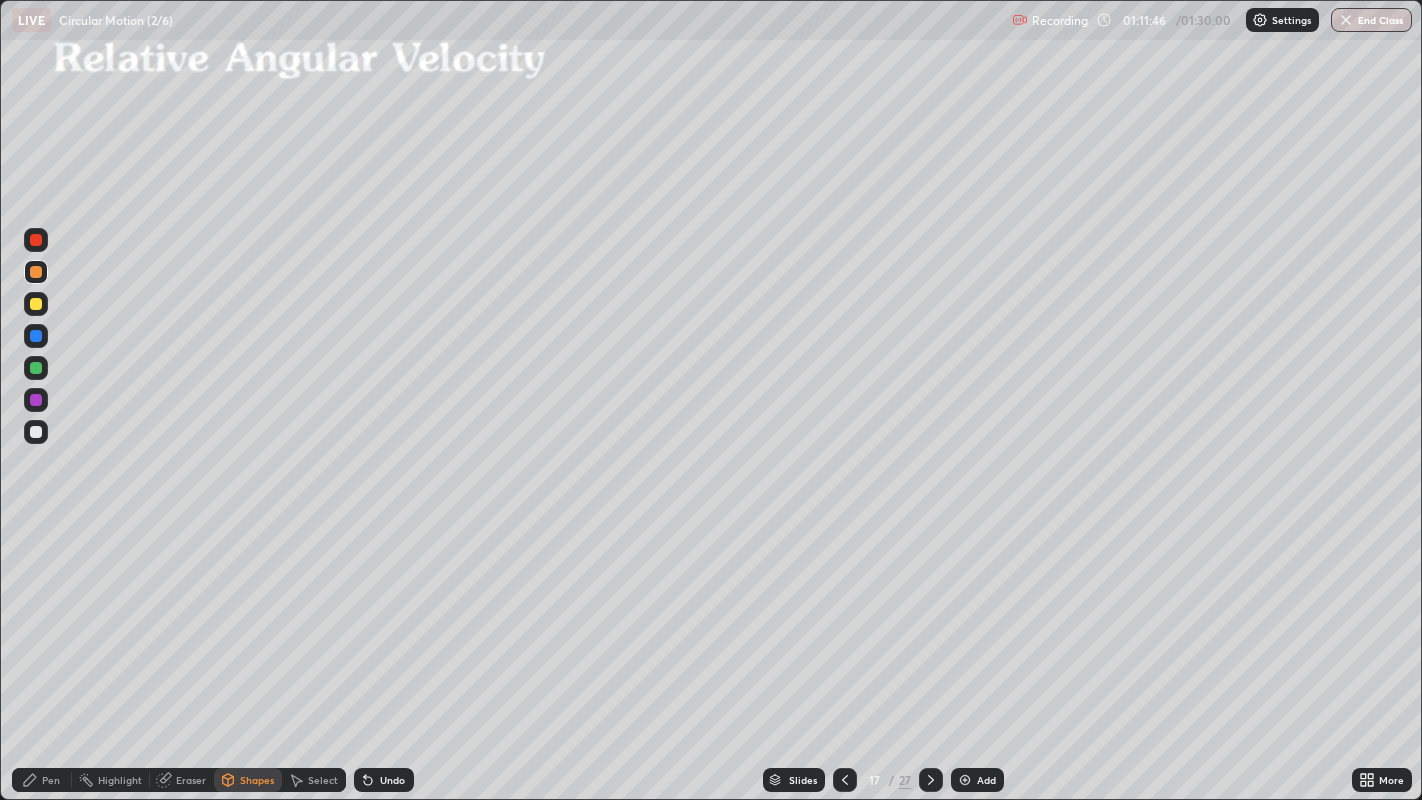 click on "Select" at bounding box center [323, 780] 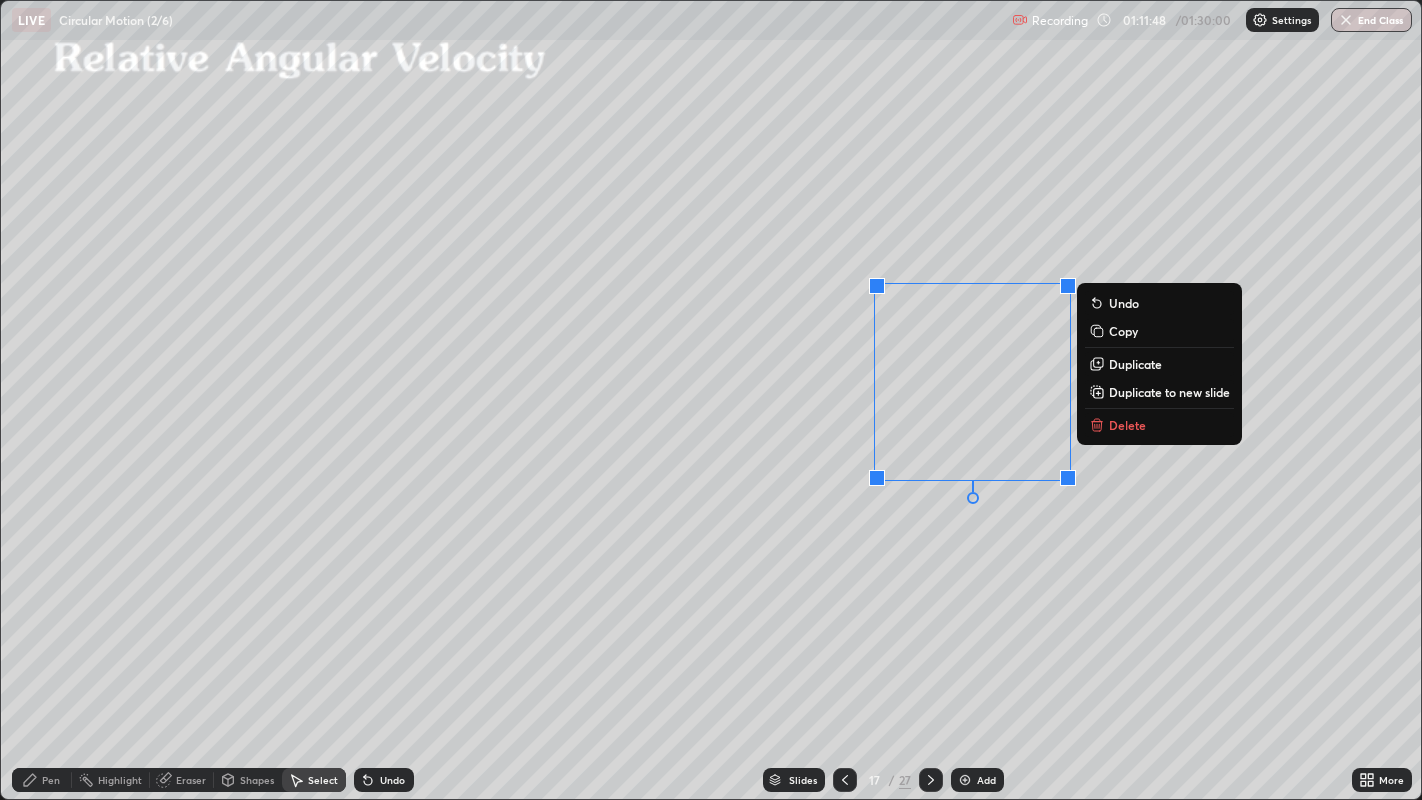 click on "Duplicate" at bounding box center (1135, 364) 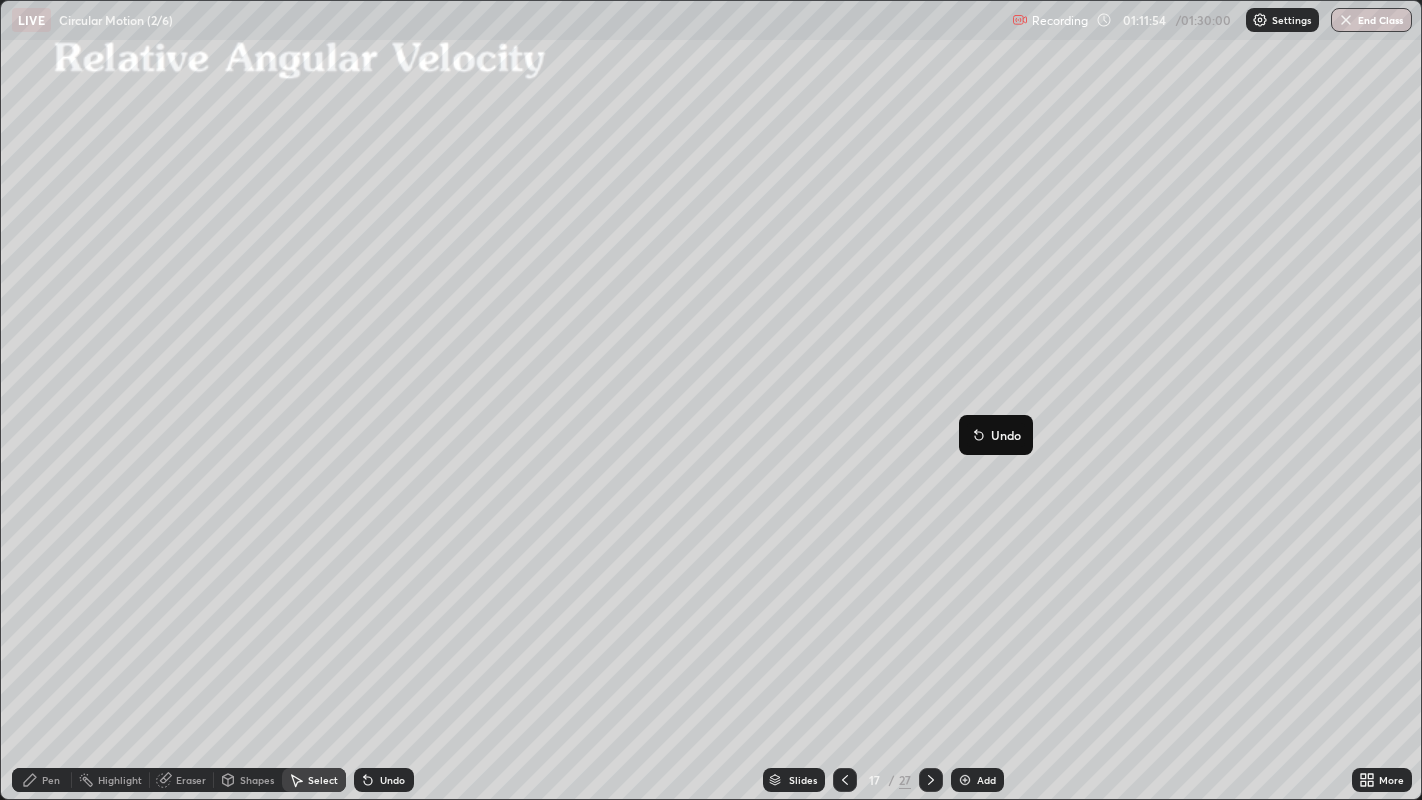 click on "0 ° Undo Copy Duplicate Duplicate to new slide Delete" at bounding box center (711, 400) 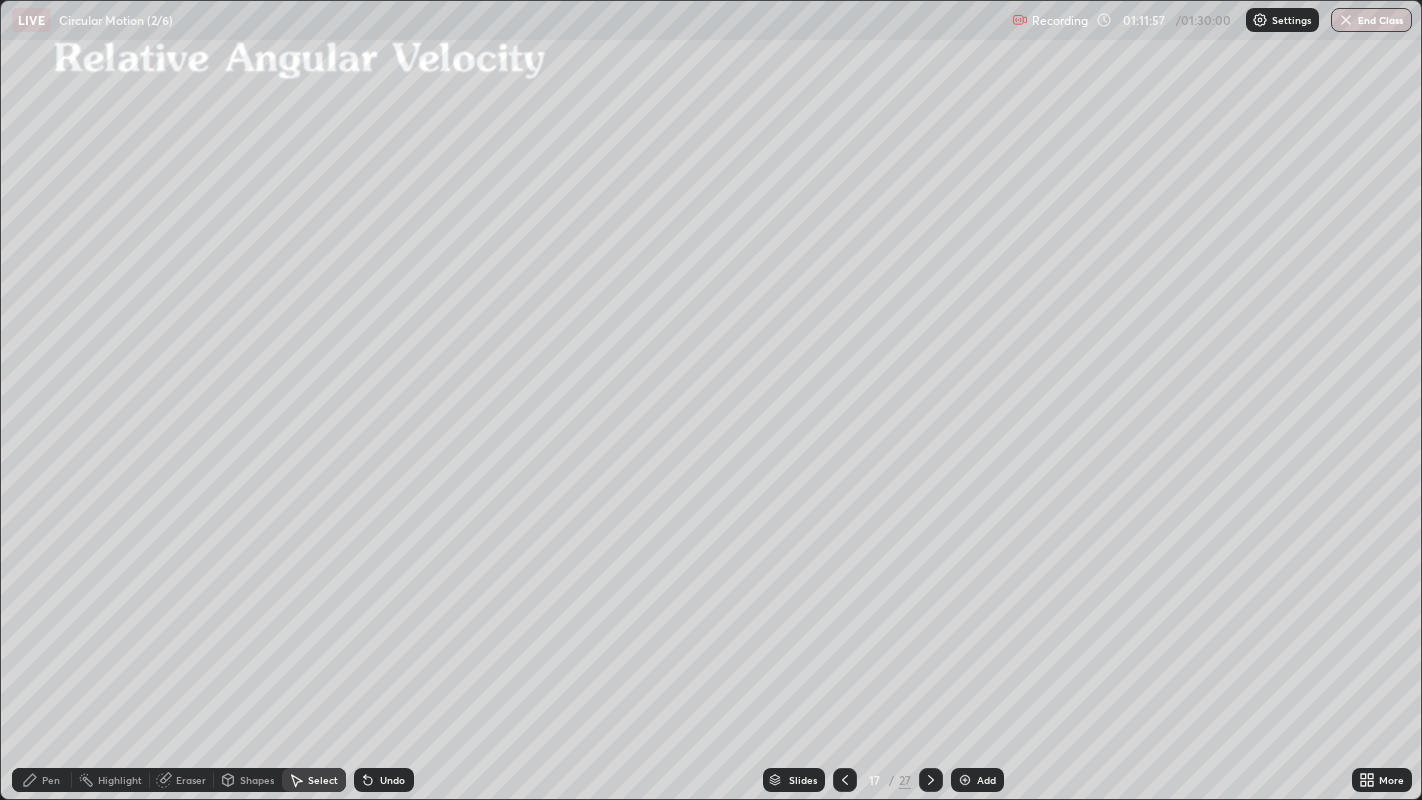 click on "Pen" at bounding box center (51, 780) 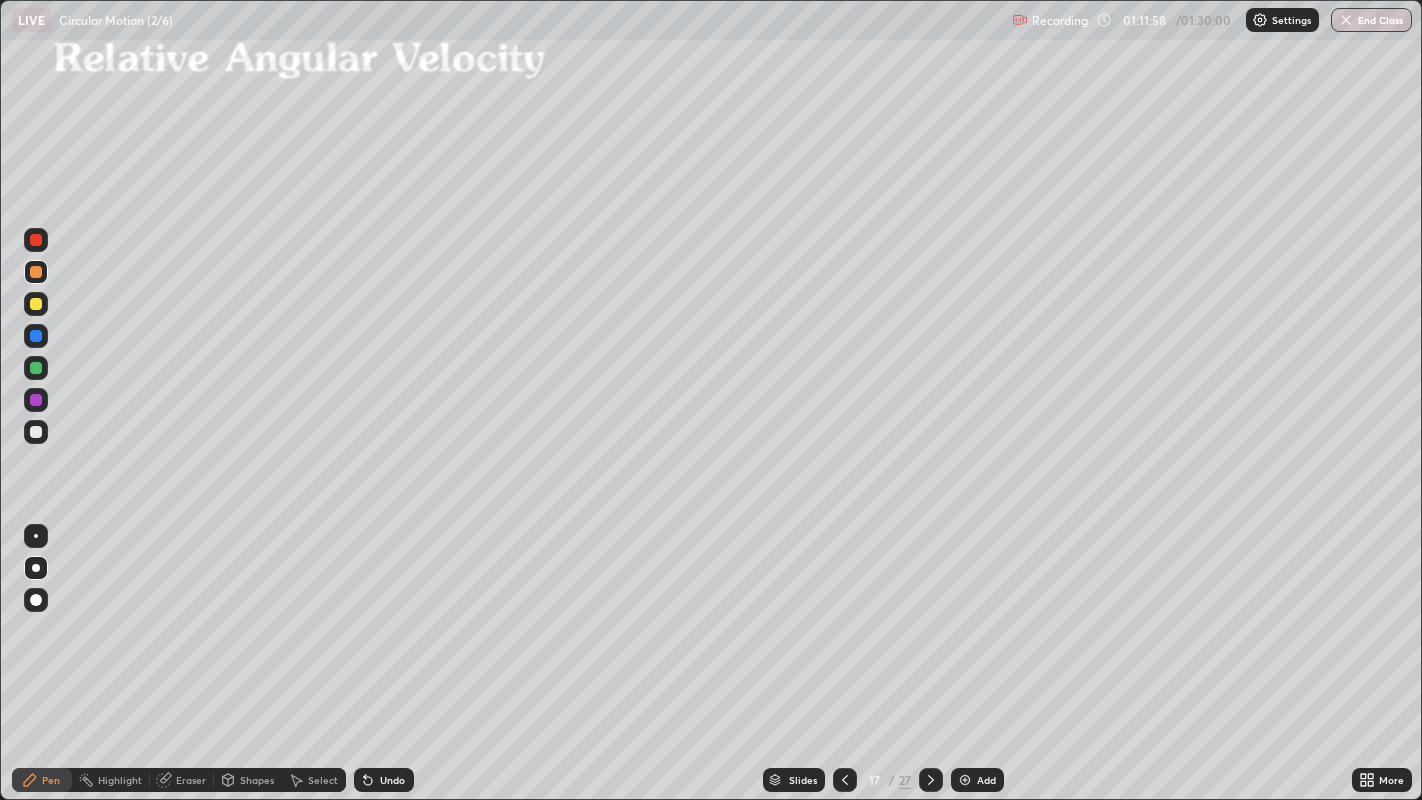 click at bounding box center (36, 304) 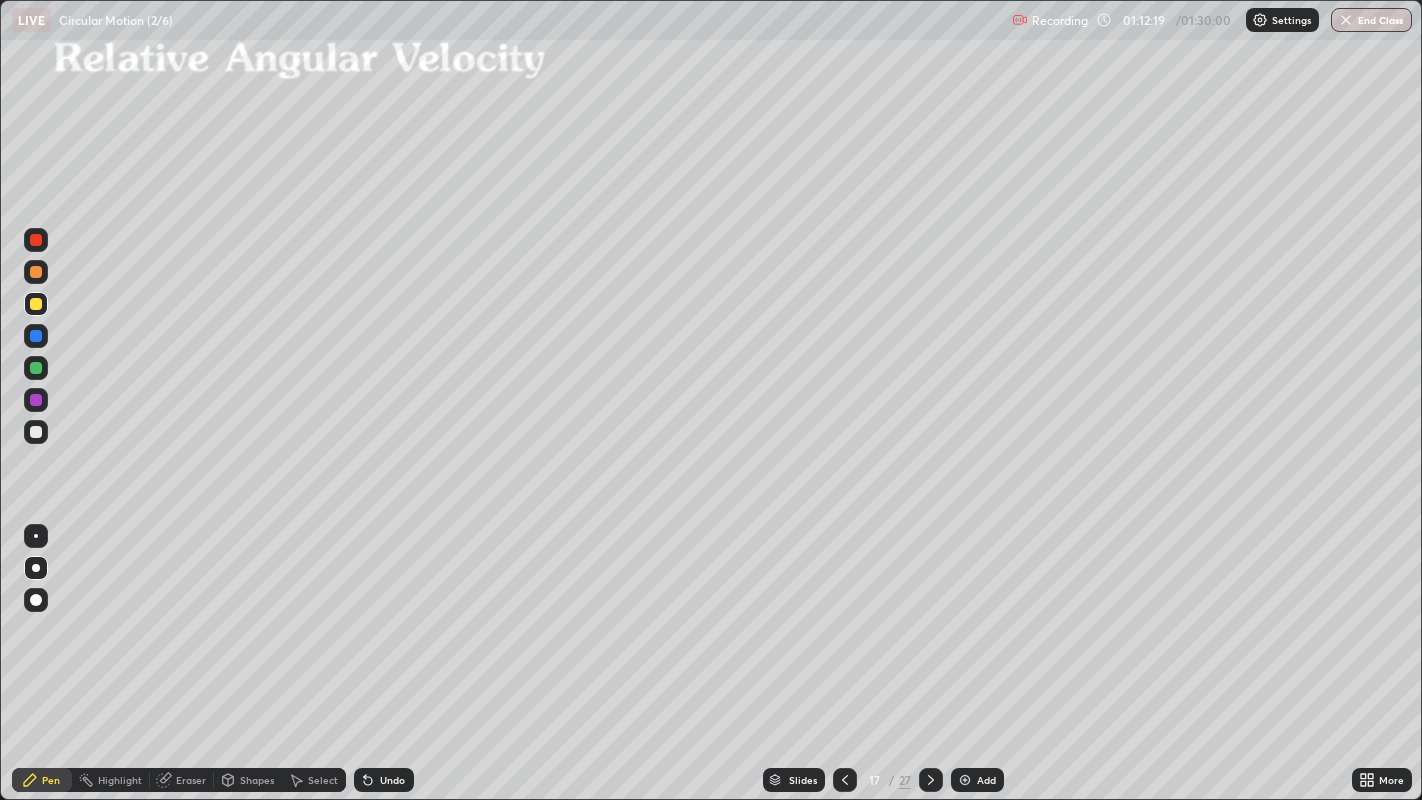 click at bounding box center (36, 368) 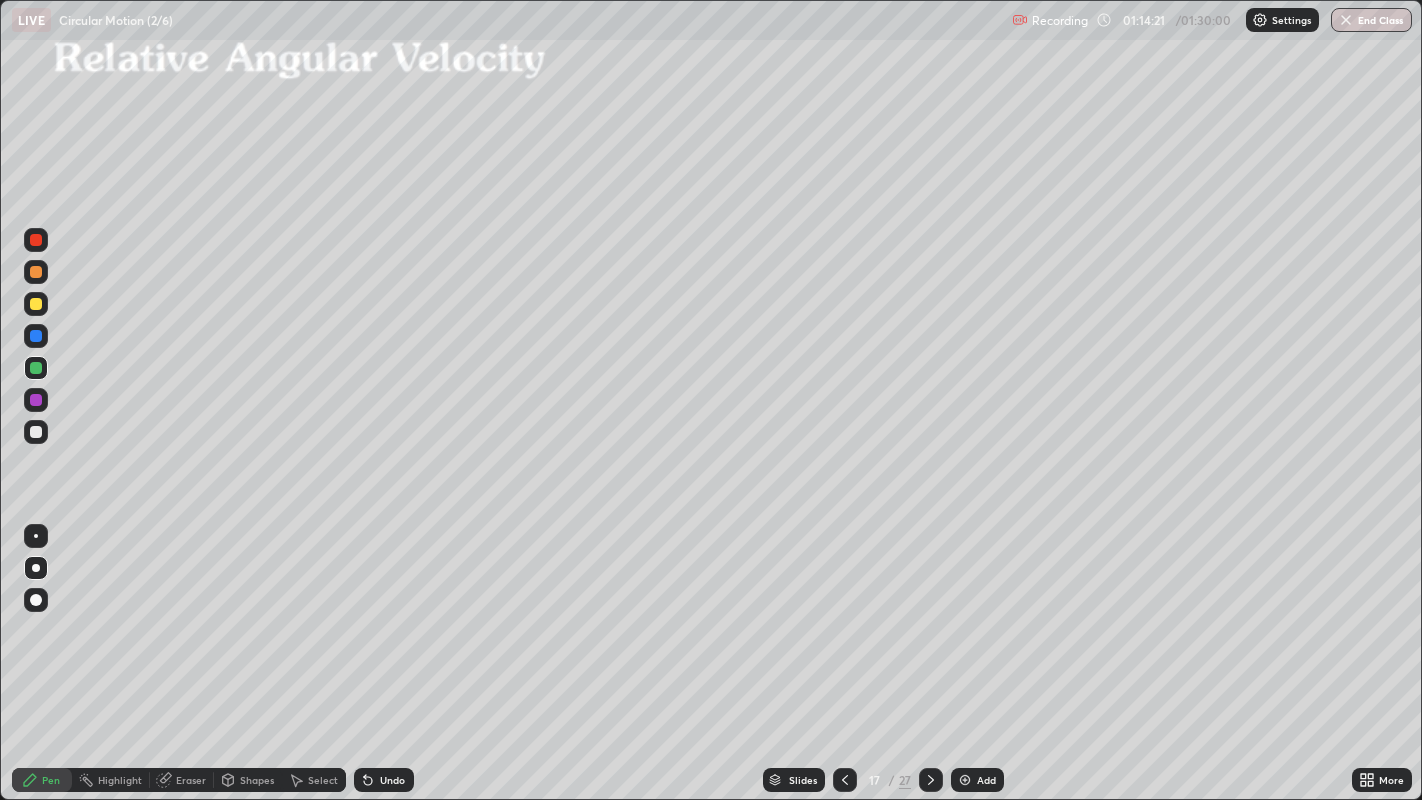 click on "Add" at bounding box center (977, 780) 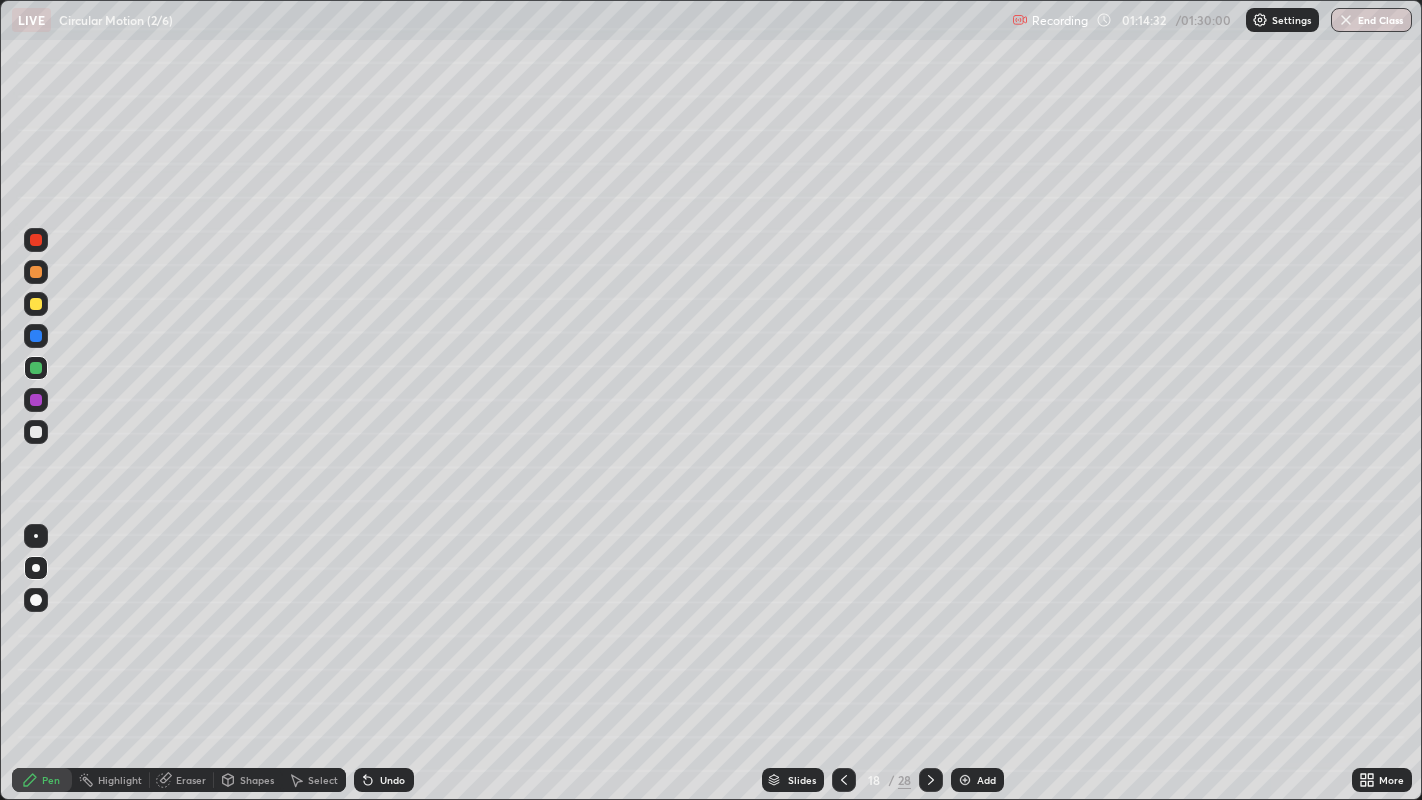 click on "Shapes" at bounding box center [257, 780] 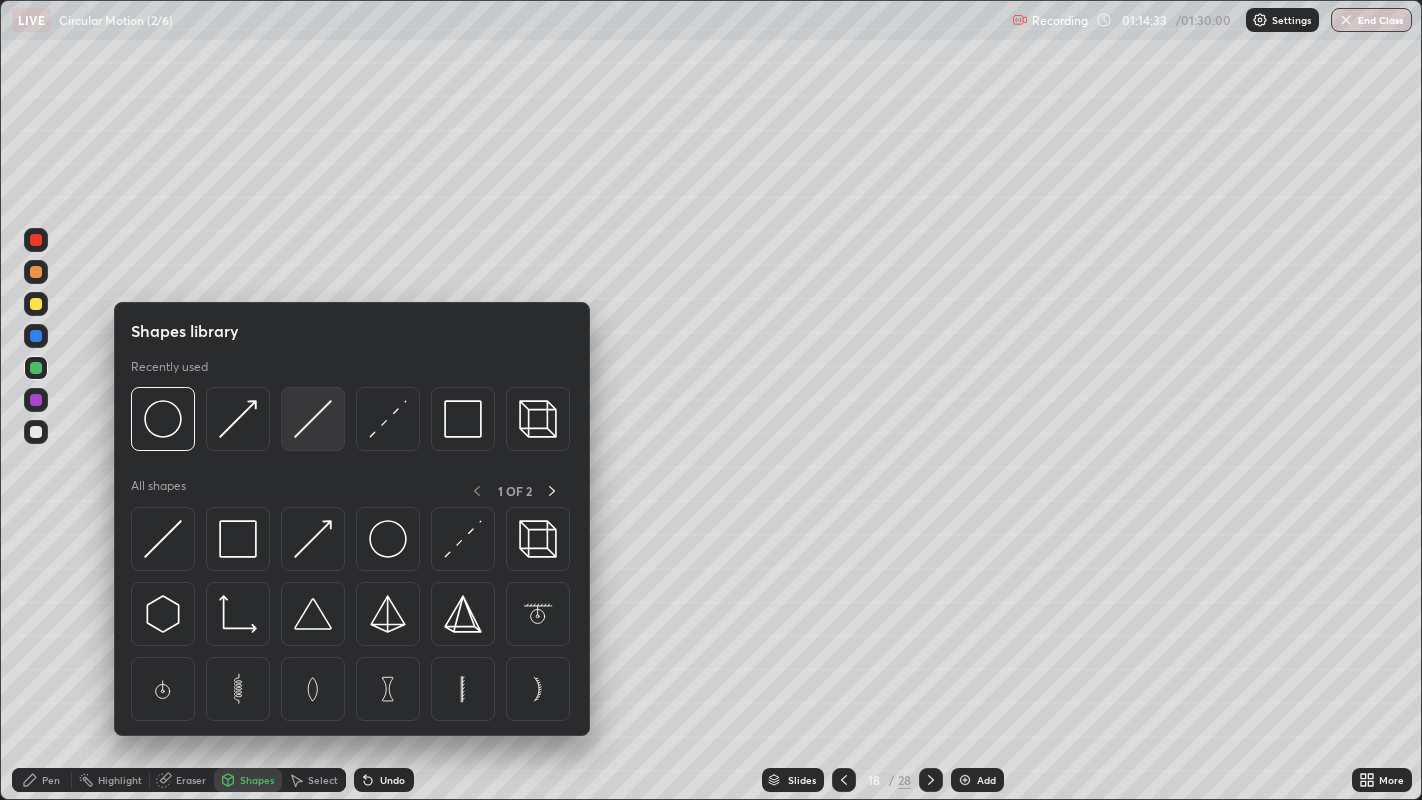 click at bounding box center (313, 419) 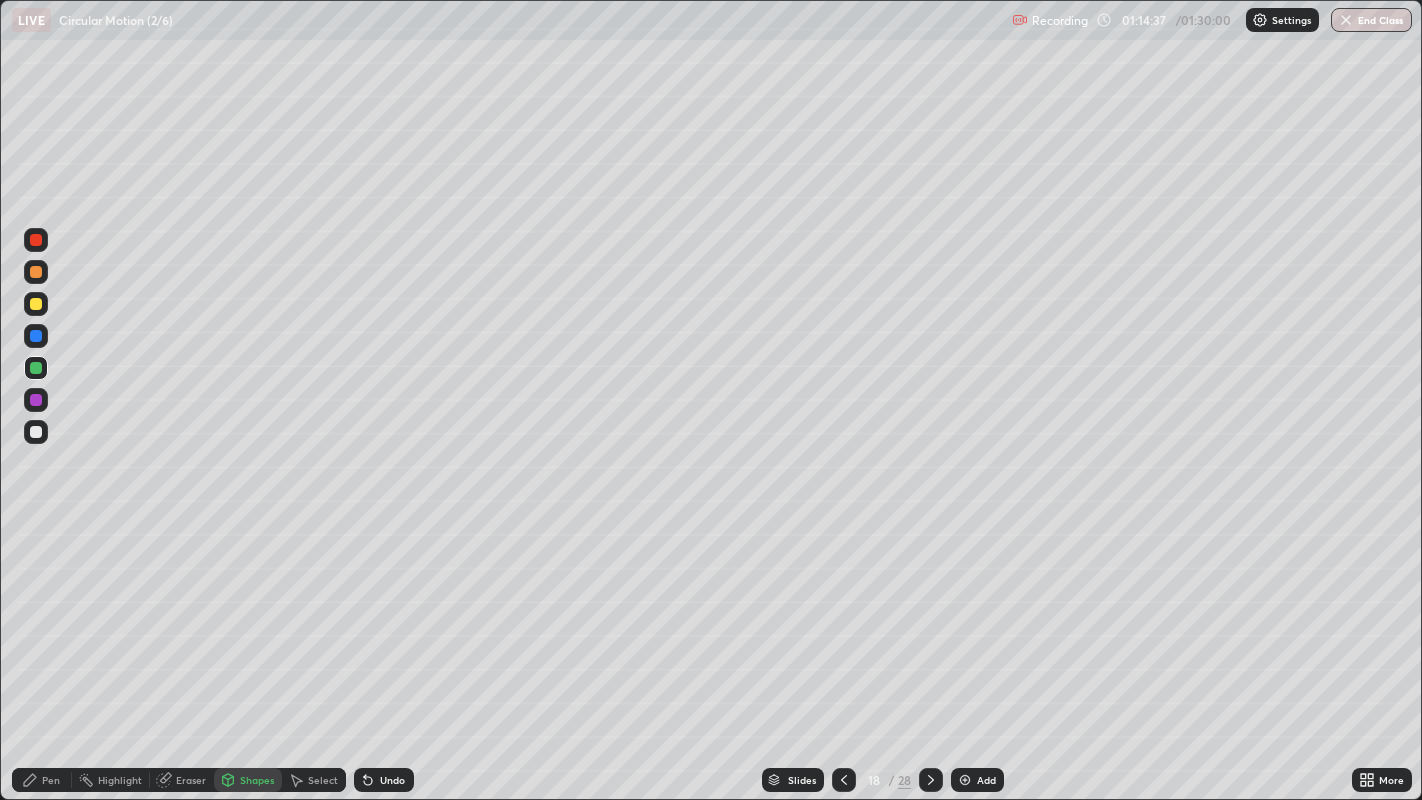 click at bounding box center [36, 304] 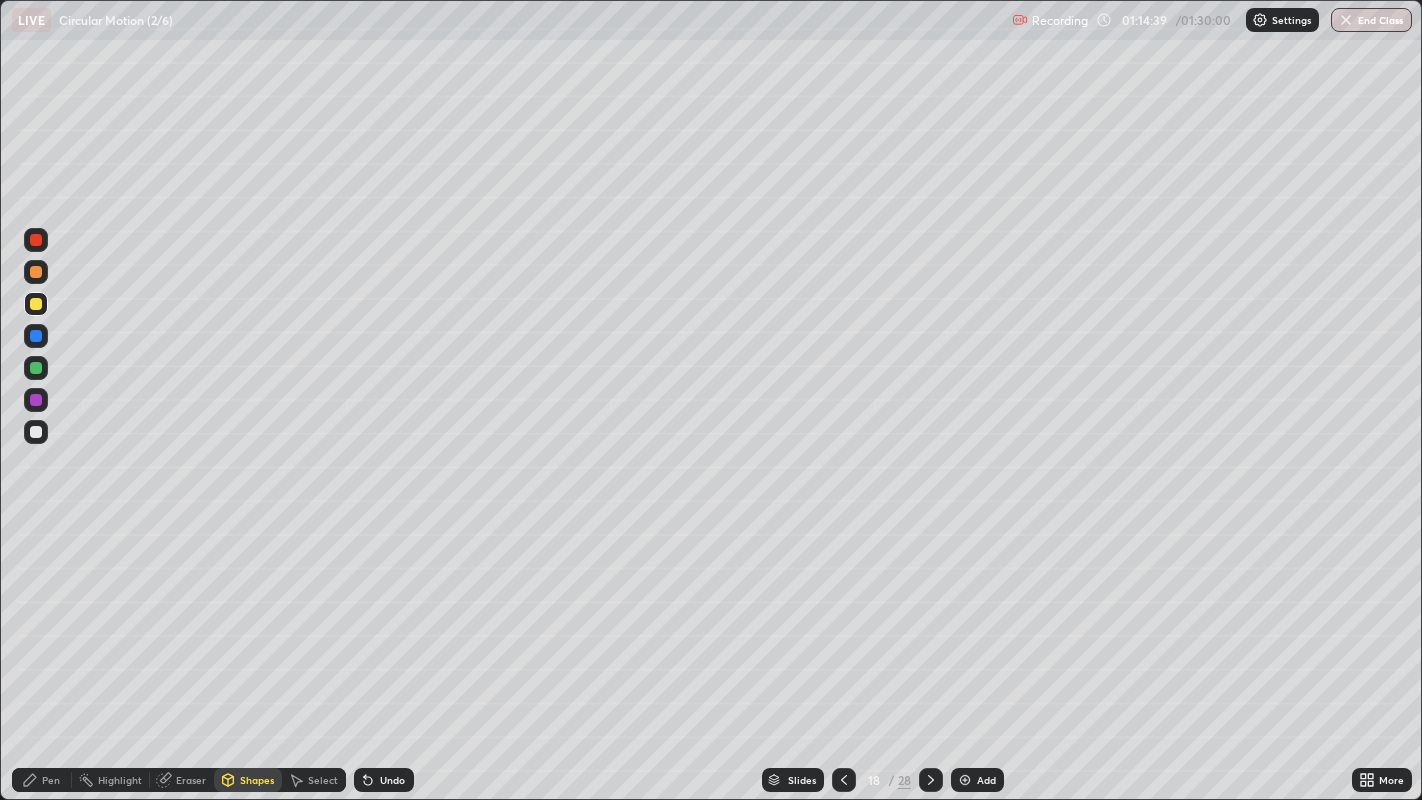 click on "Pen" at bounding box center (51, 780) 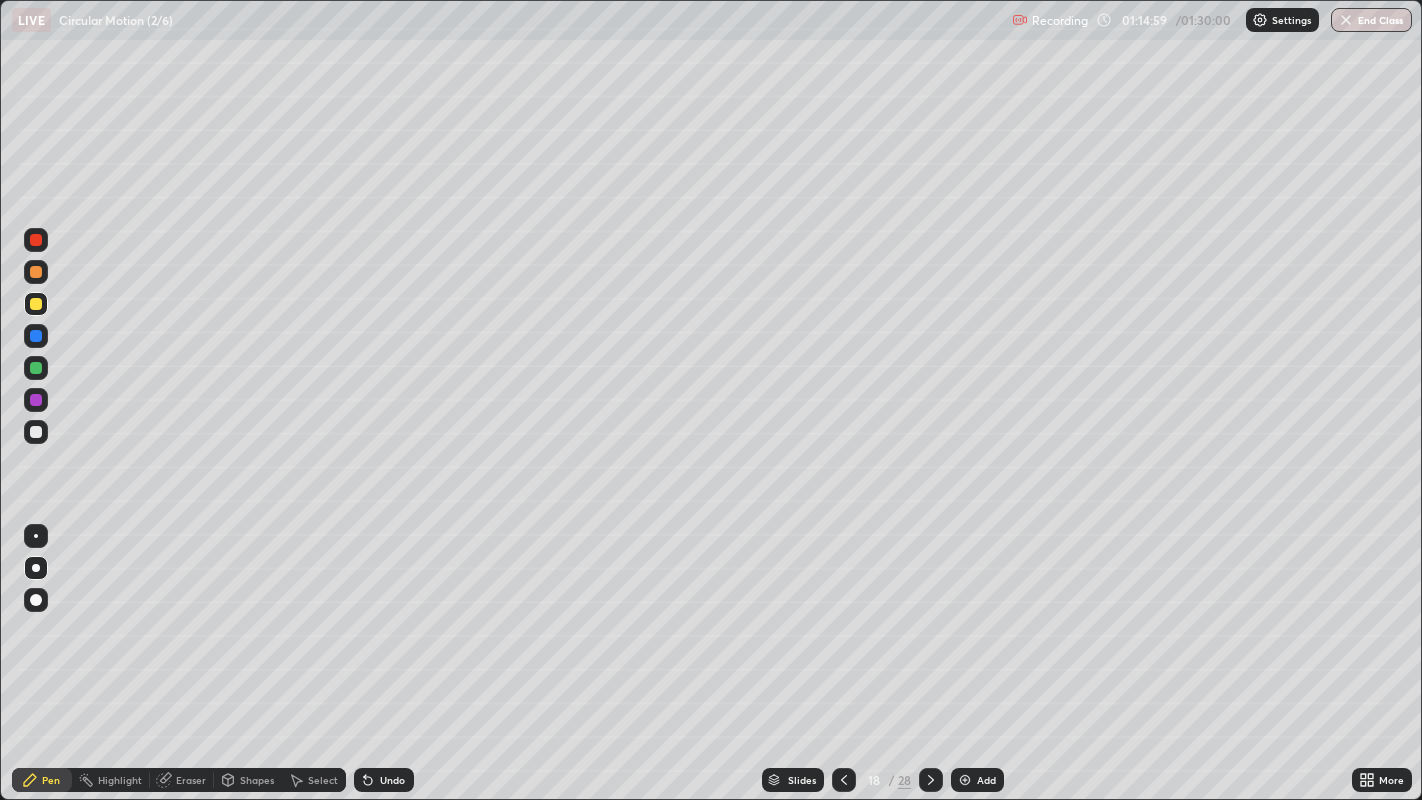 click on "Shapes" at bounding box center (257, 780) 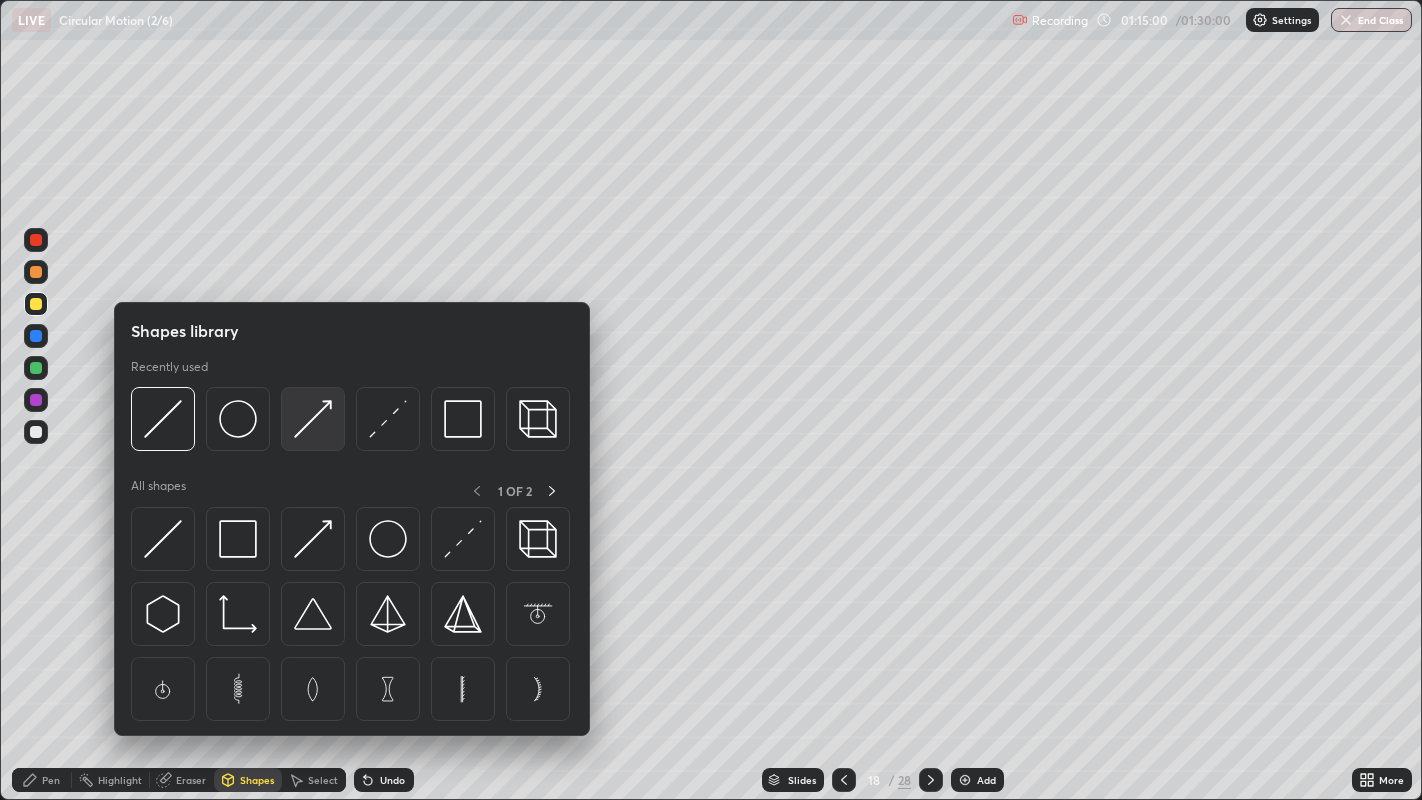 click at bounding box center (313, 419) 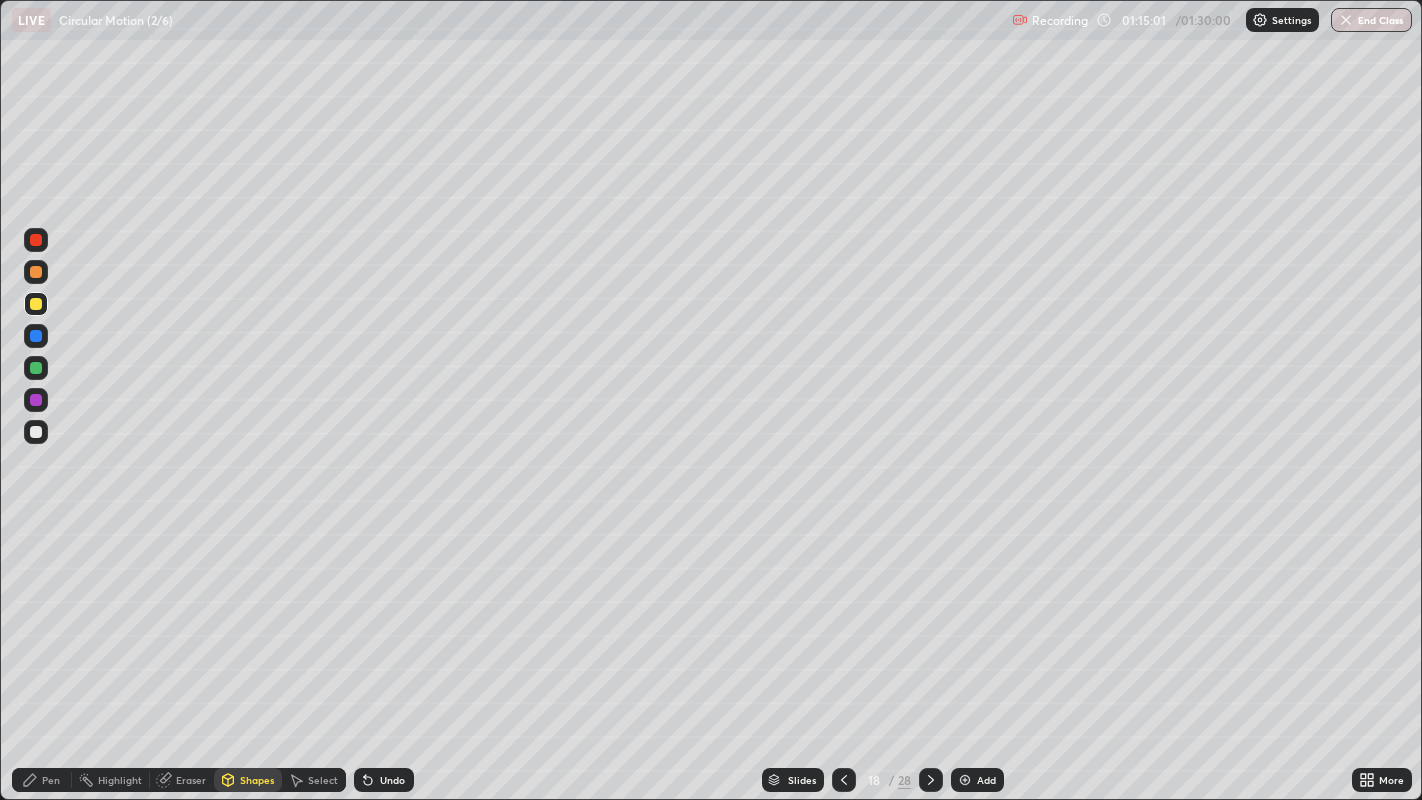 click at bounding box center [36, 400] 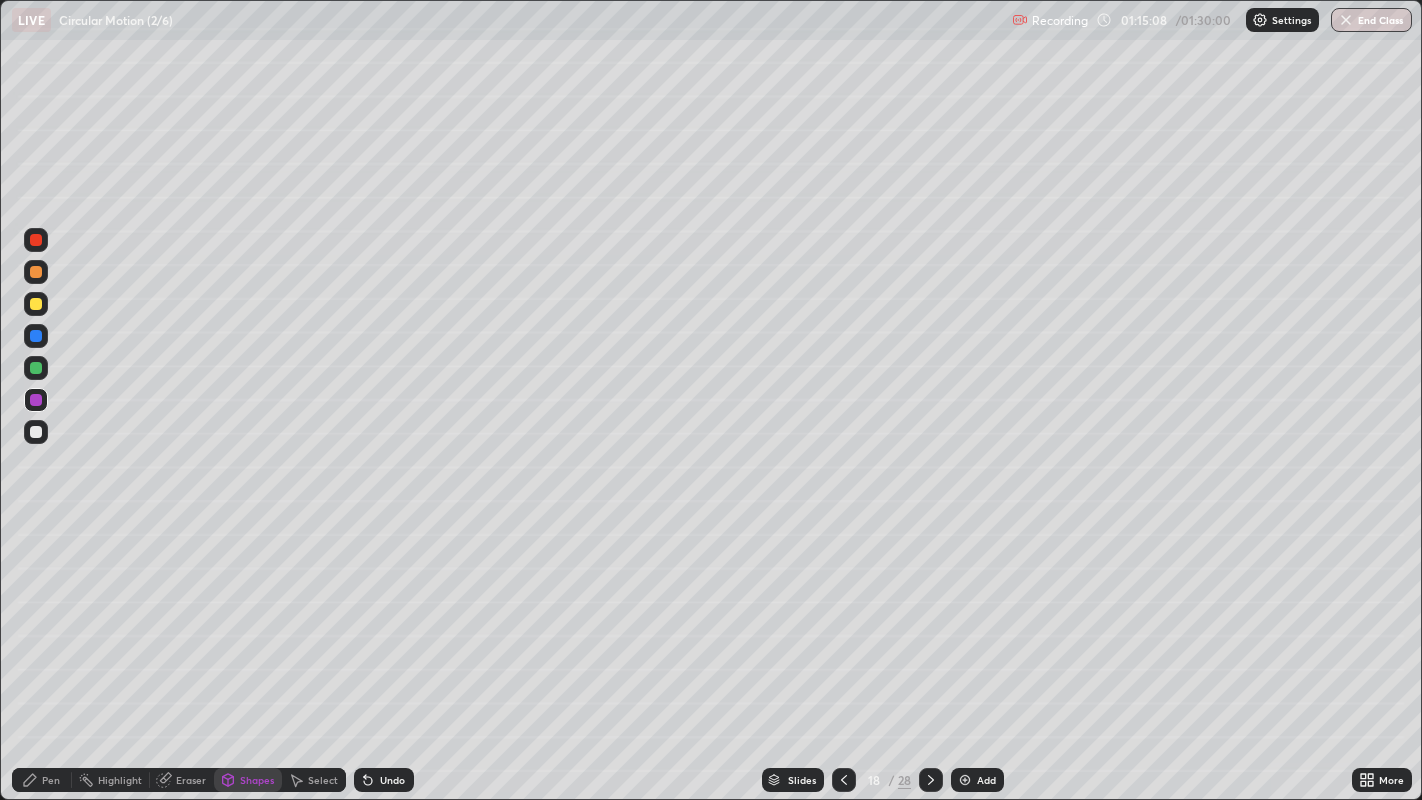 click on "Undo" at bounding box center [392, 780] 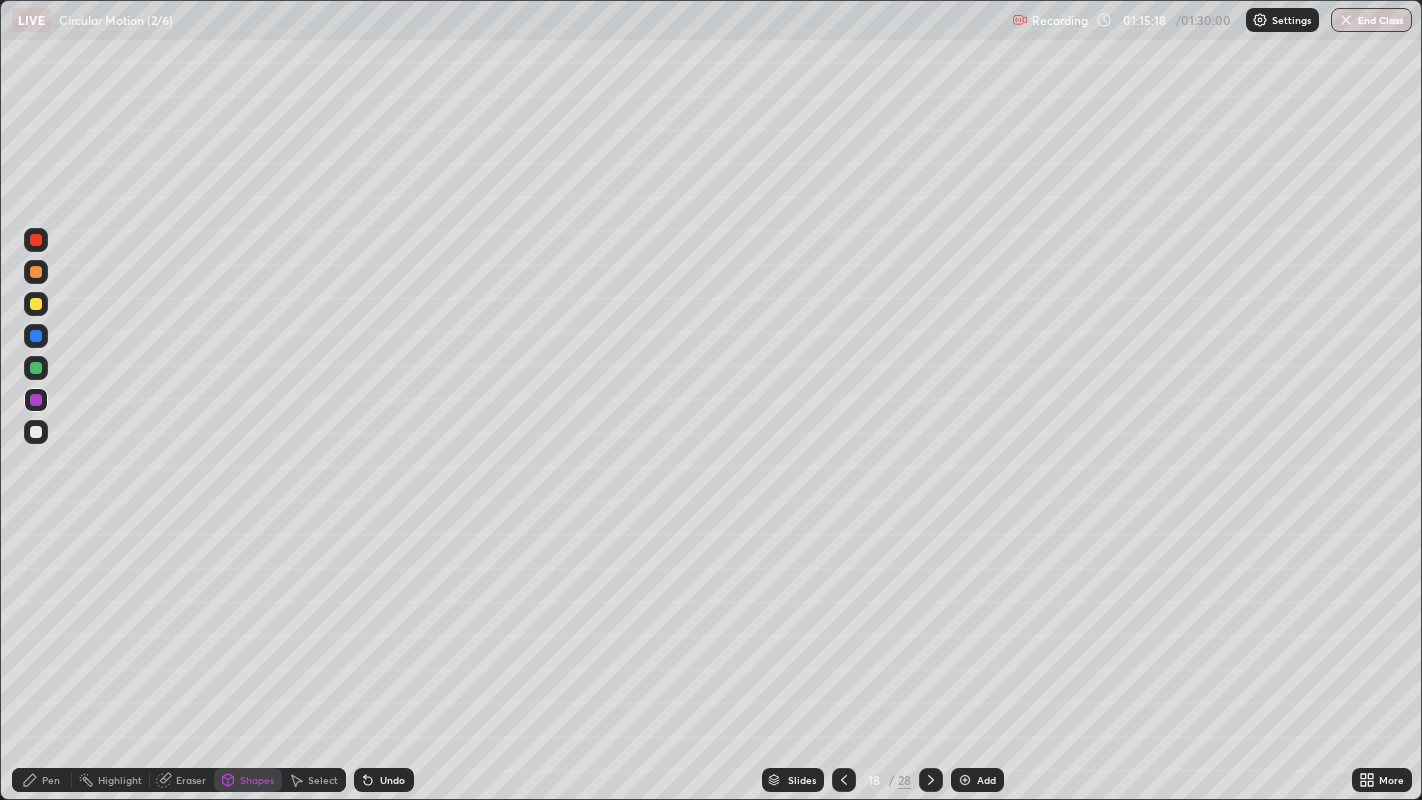 click on "Pen" at bounding box center (51, 780) 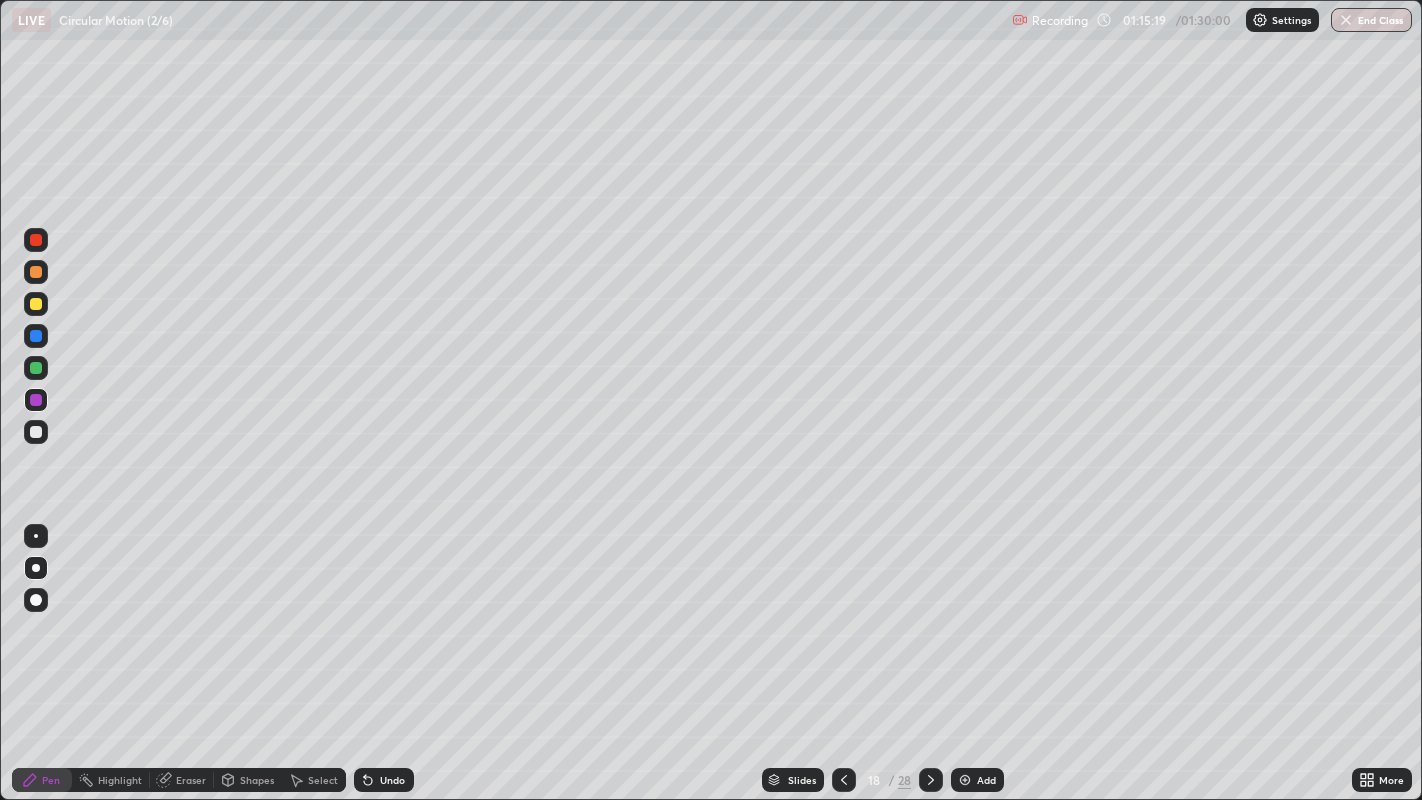 click at bounding box center (36, 432) 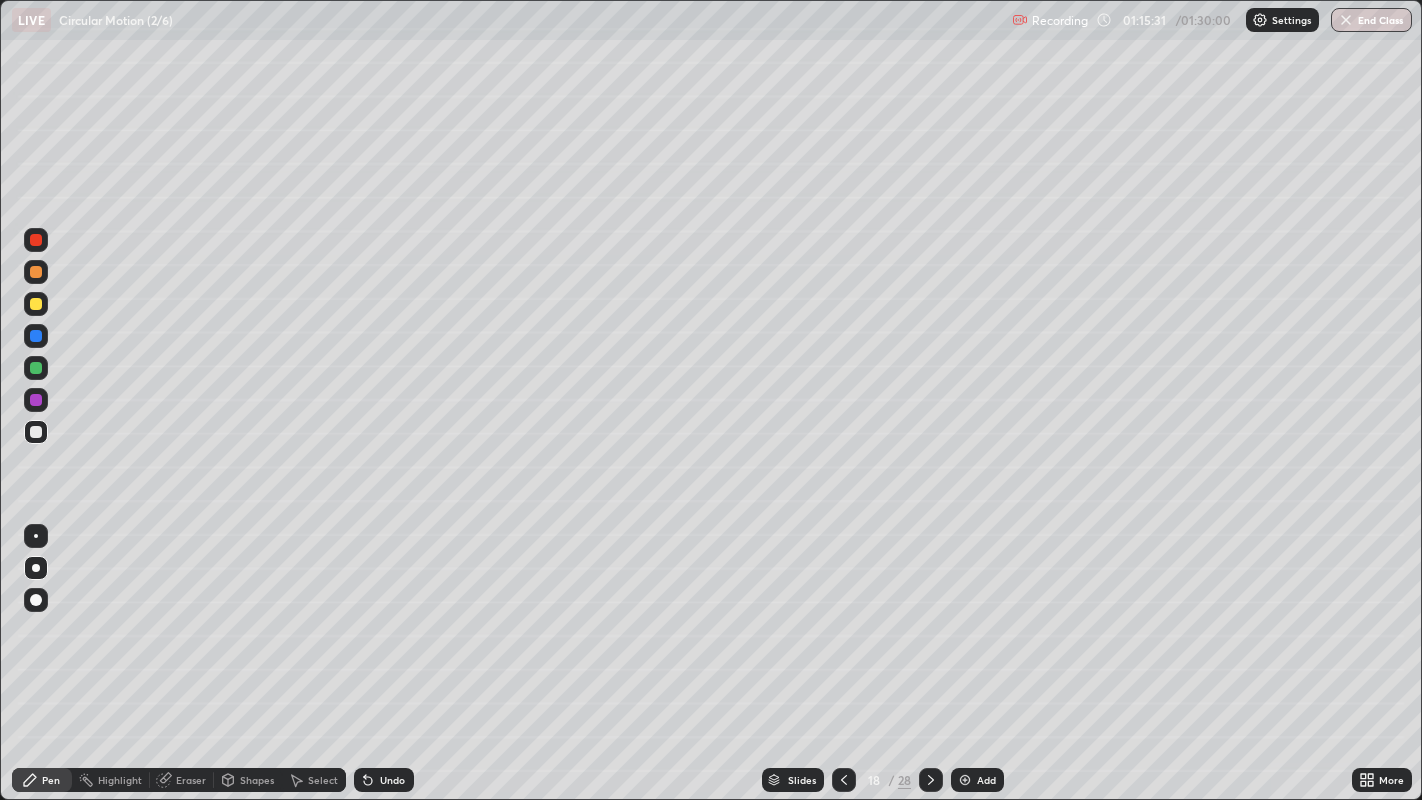 click on "Undo" at bounding box center [392, 780] 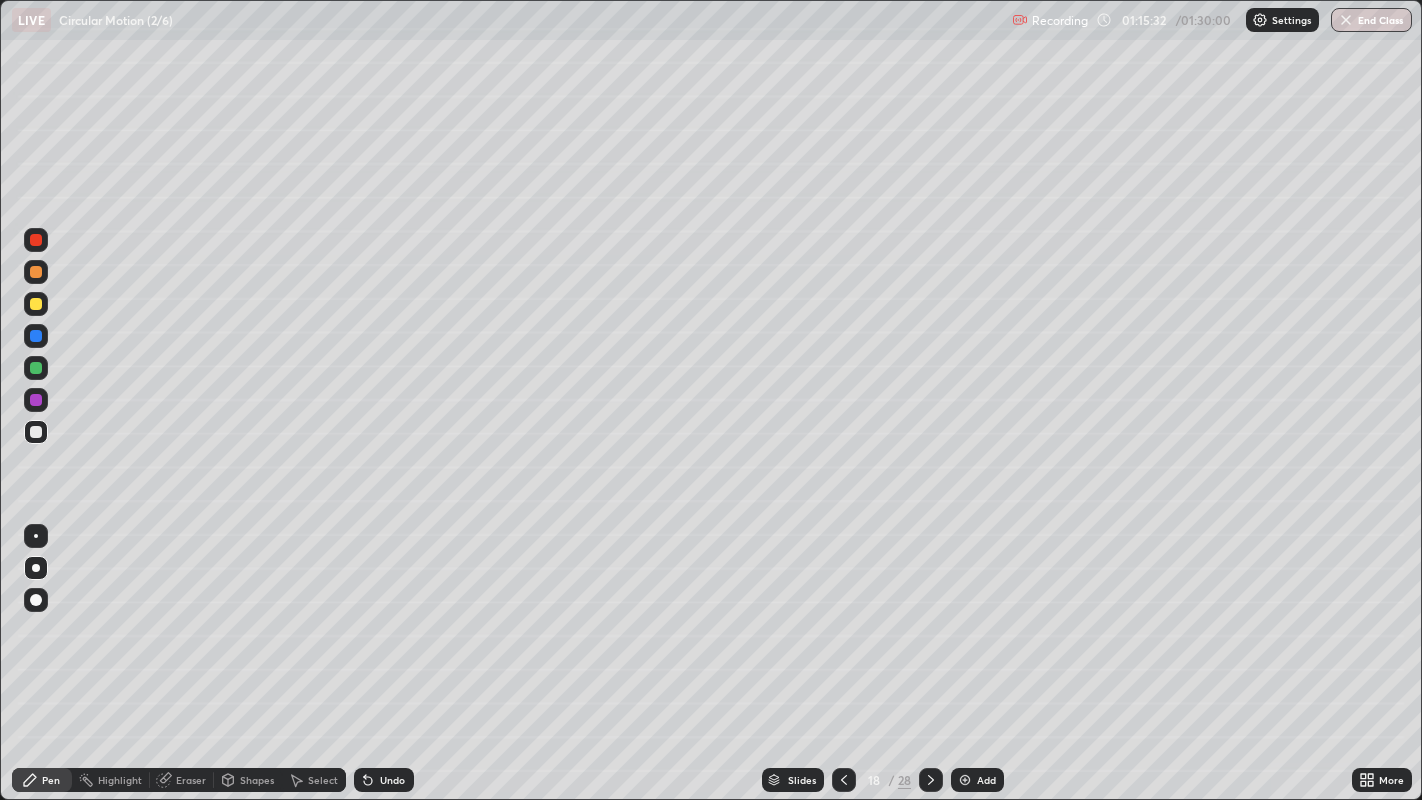 click on "Undo" at bounding box center (384, 780) 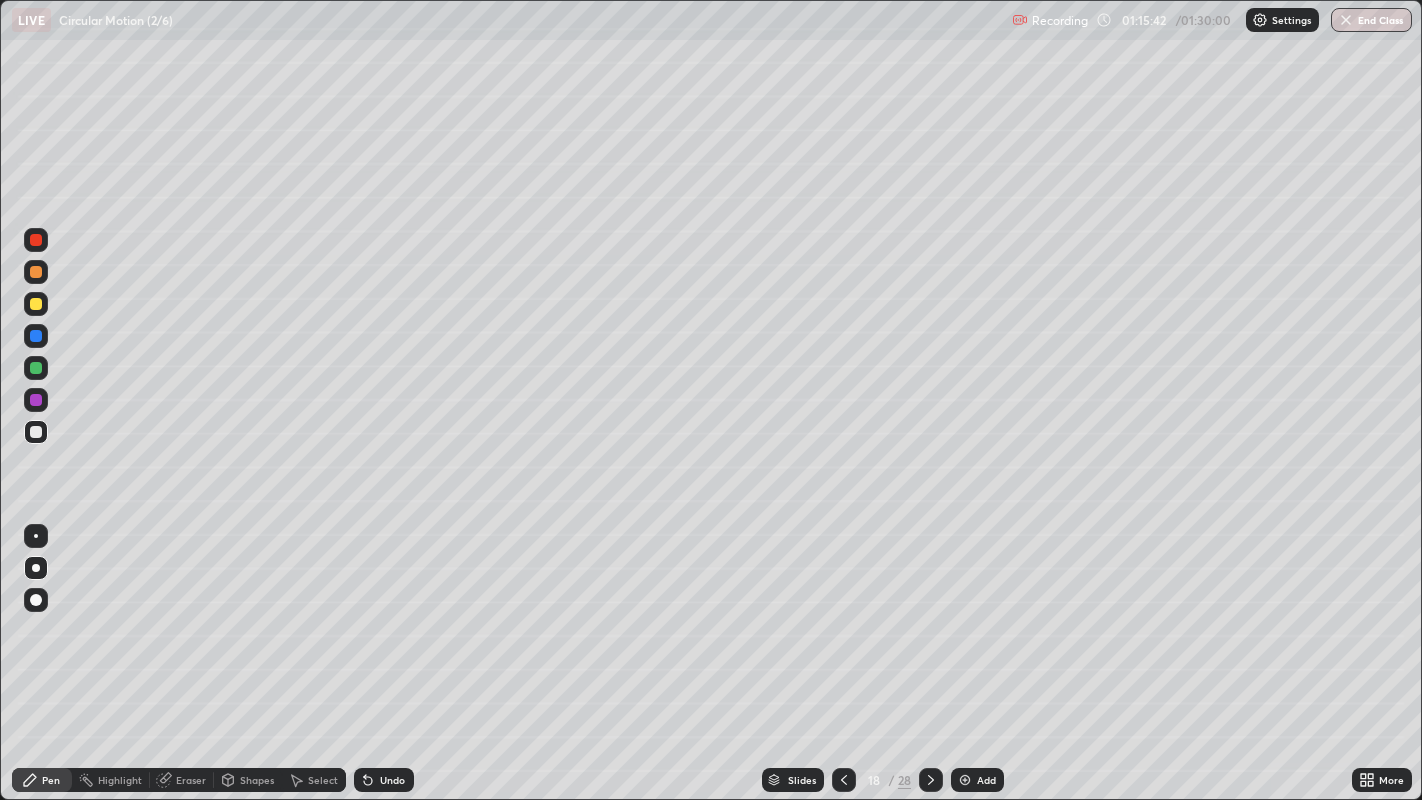 click on "Eraser" at bounding box center (191, 780) 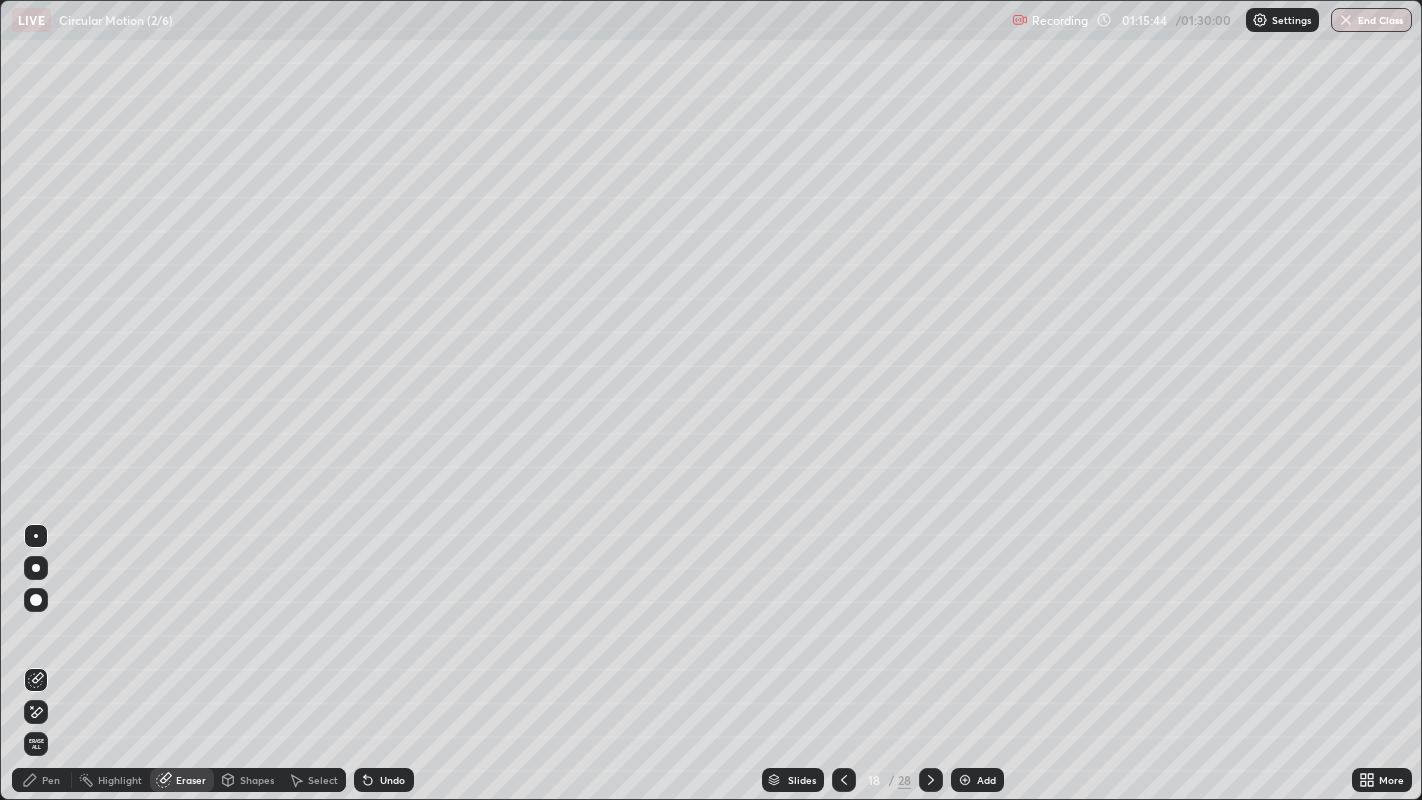 click on "Pen" at bounding box center [51, 780] 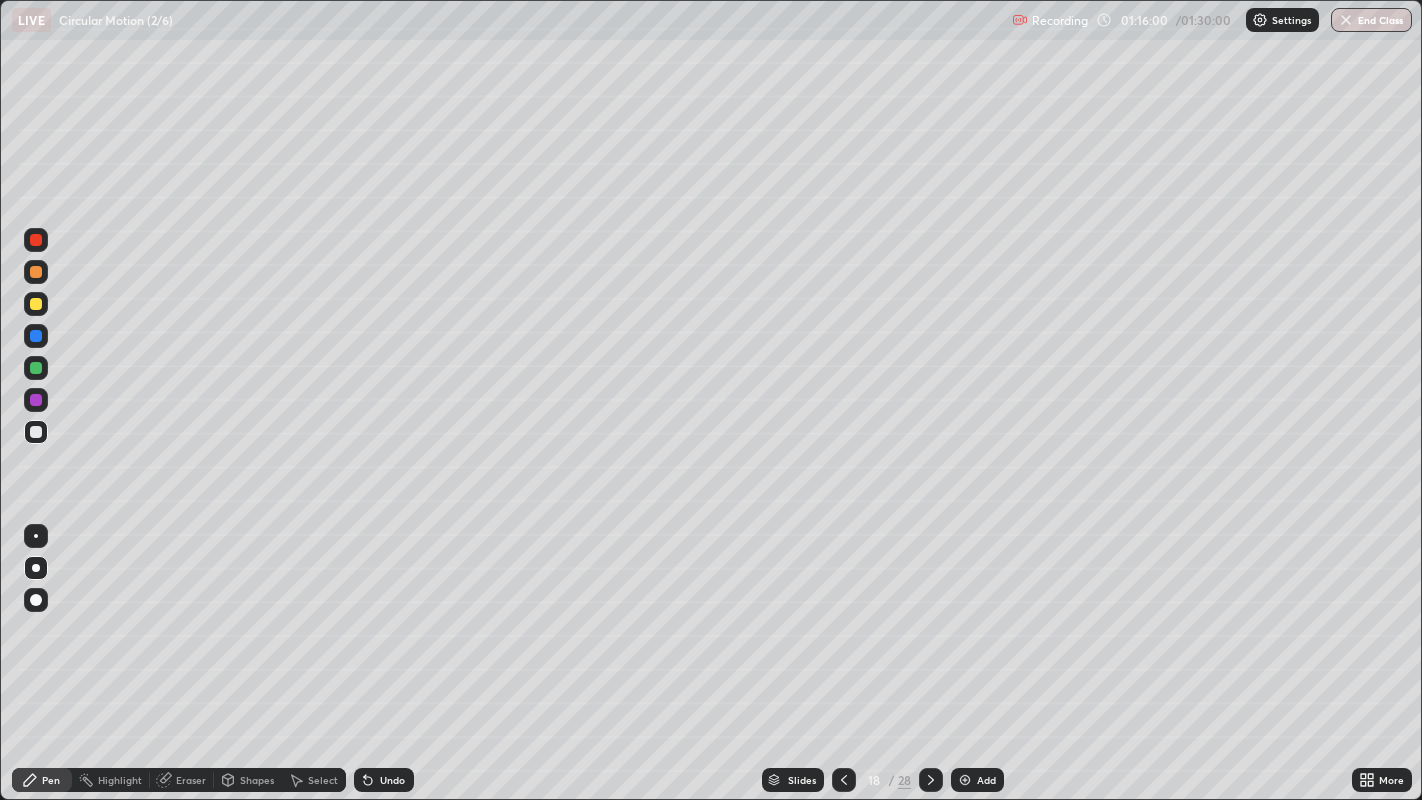 click on "Select" at bounding box center (323, 780) 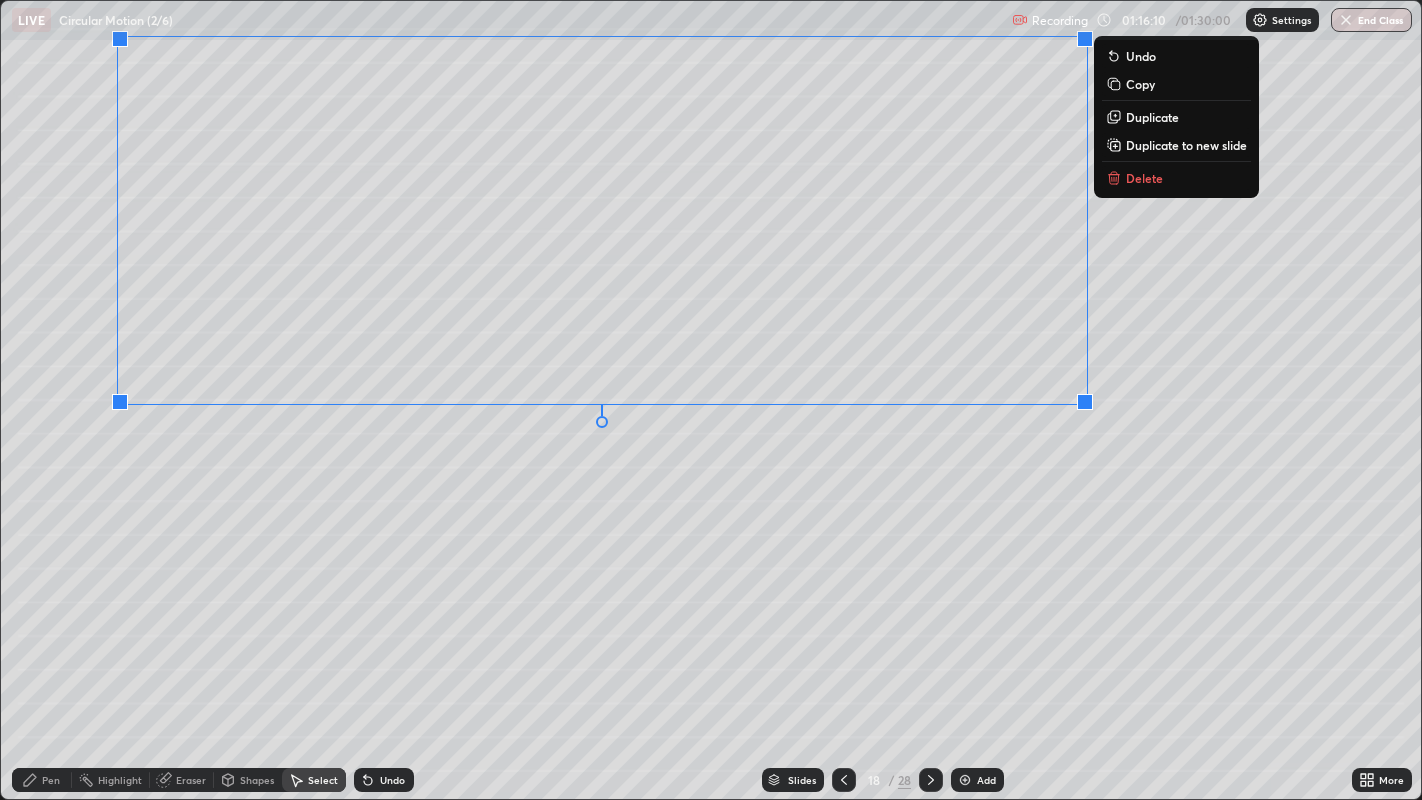 click on "0 ° Undo Copy Duplicate Duplicate to new slide Delete" at bounding box center (711, 400) 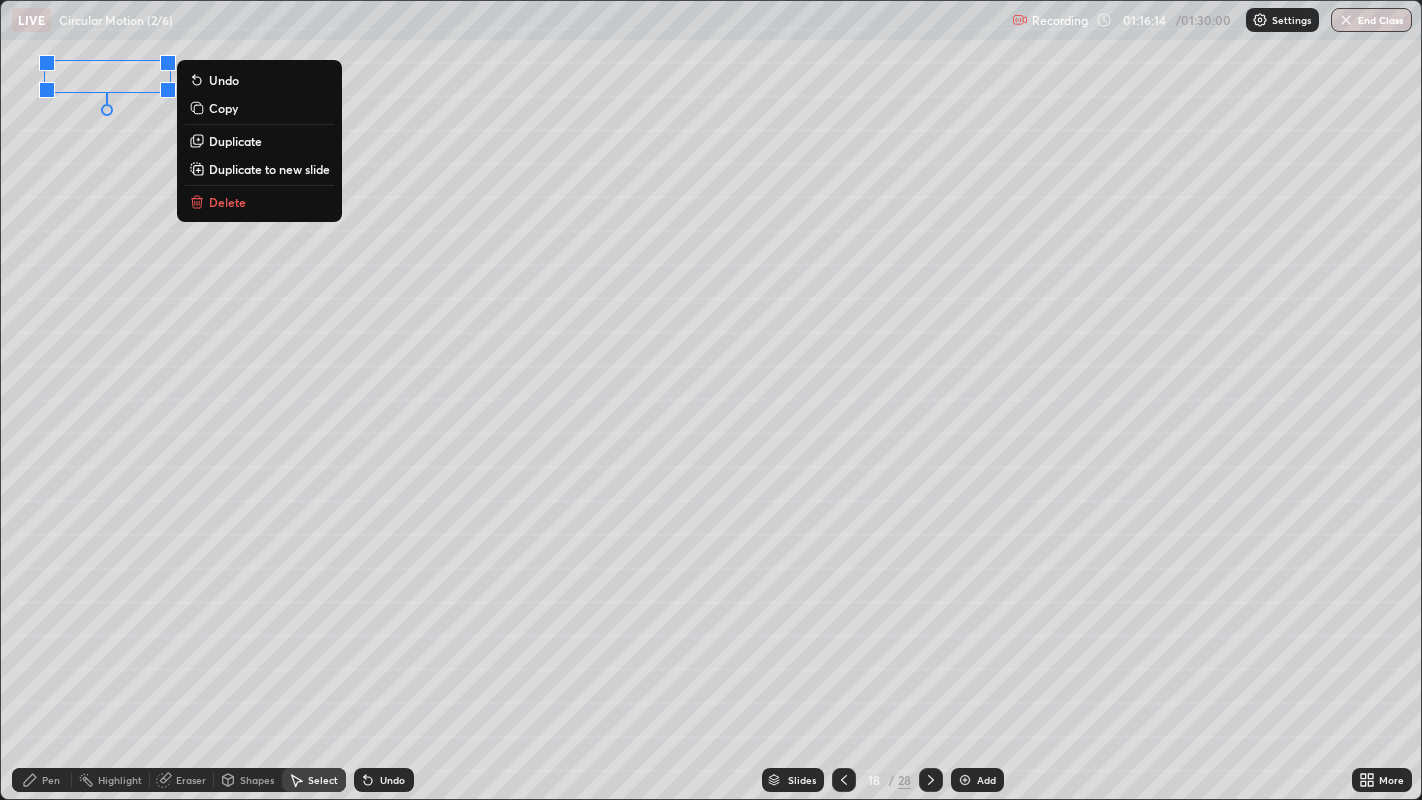 click on "0 ° Undo Copy Duplicate Duplicate to new slide Delete" at bounding box center (711, 400) 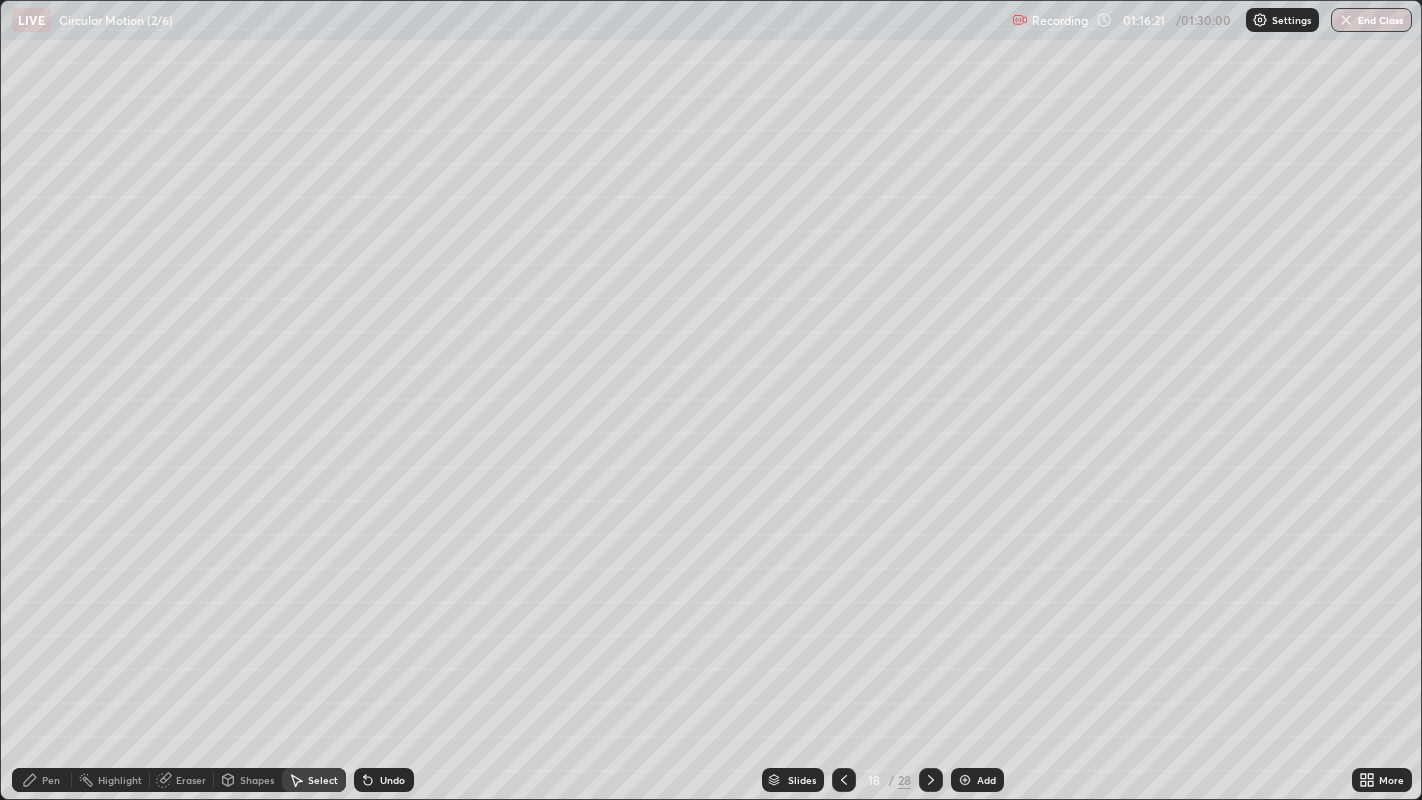 click on "Pen" at bounding box center (51, 780) 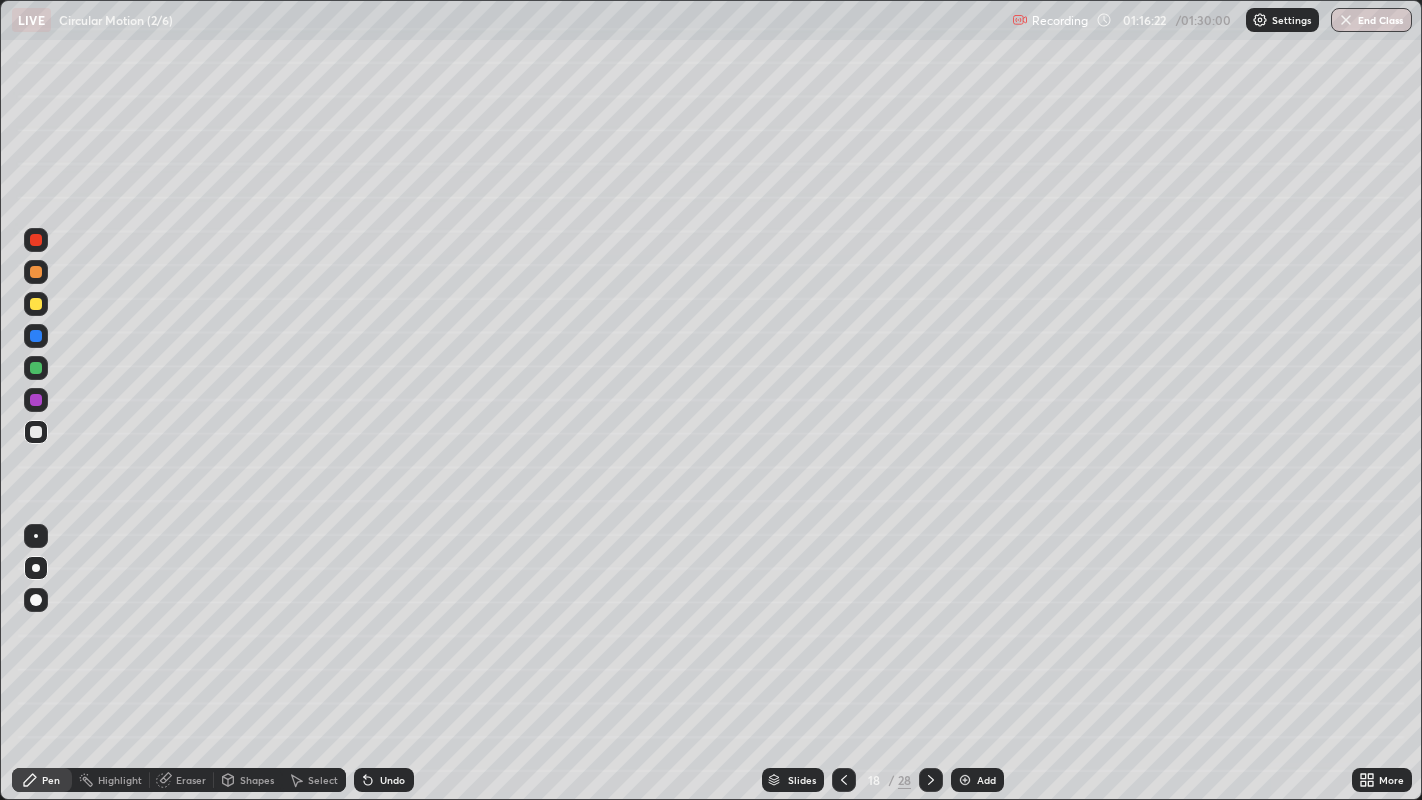 click at bounding box center (36, 304) 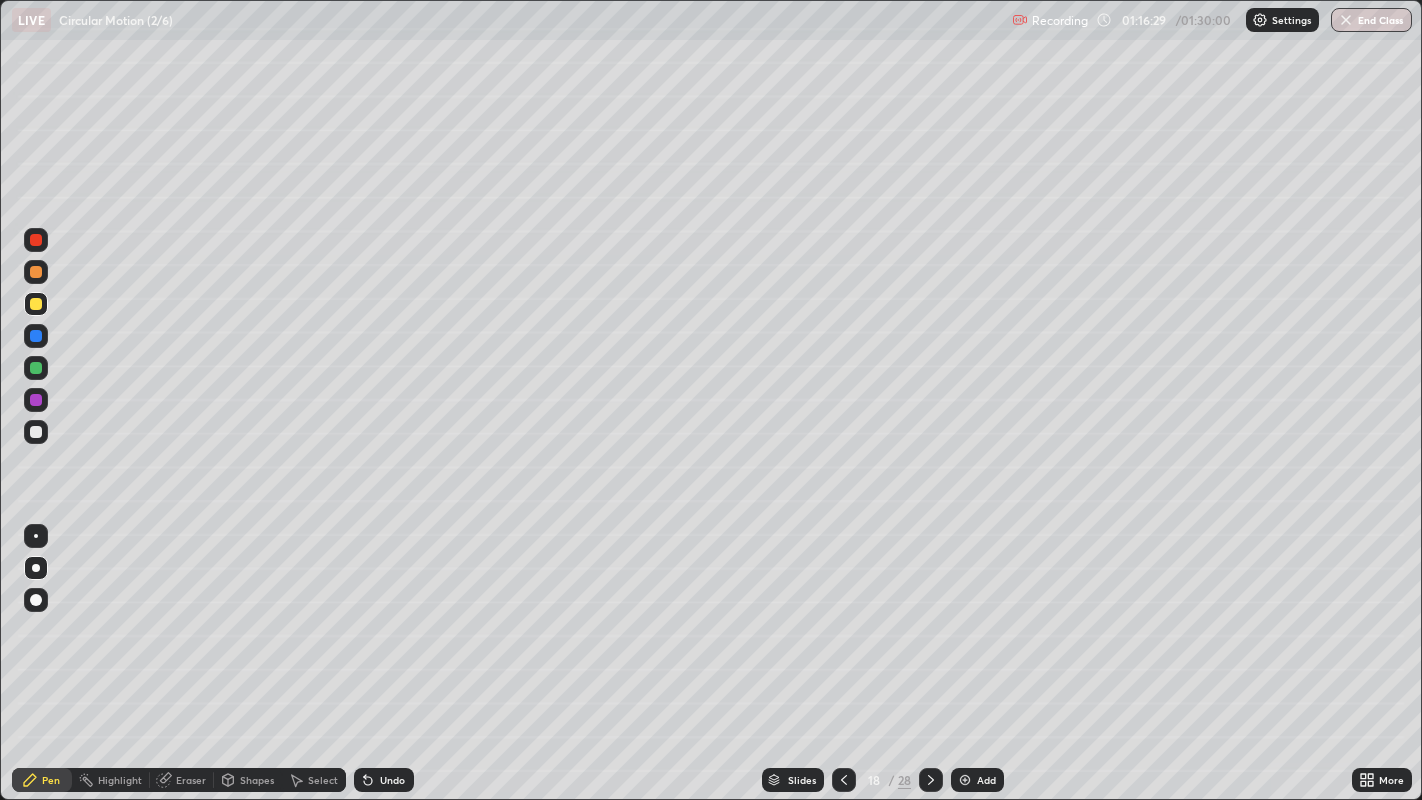 click on "Eraser" at bounding box center [191, 780] 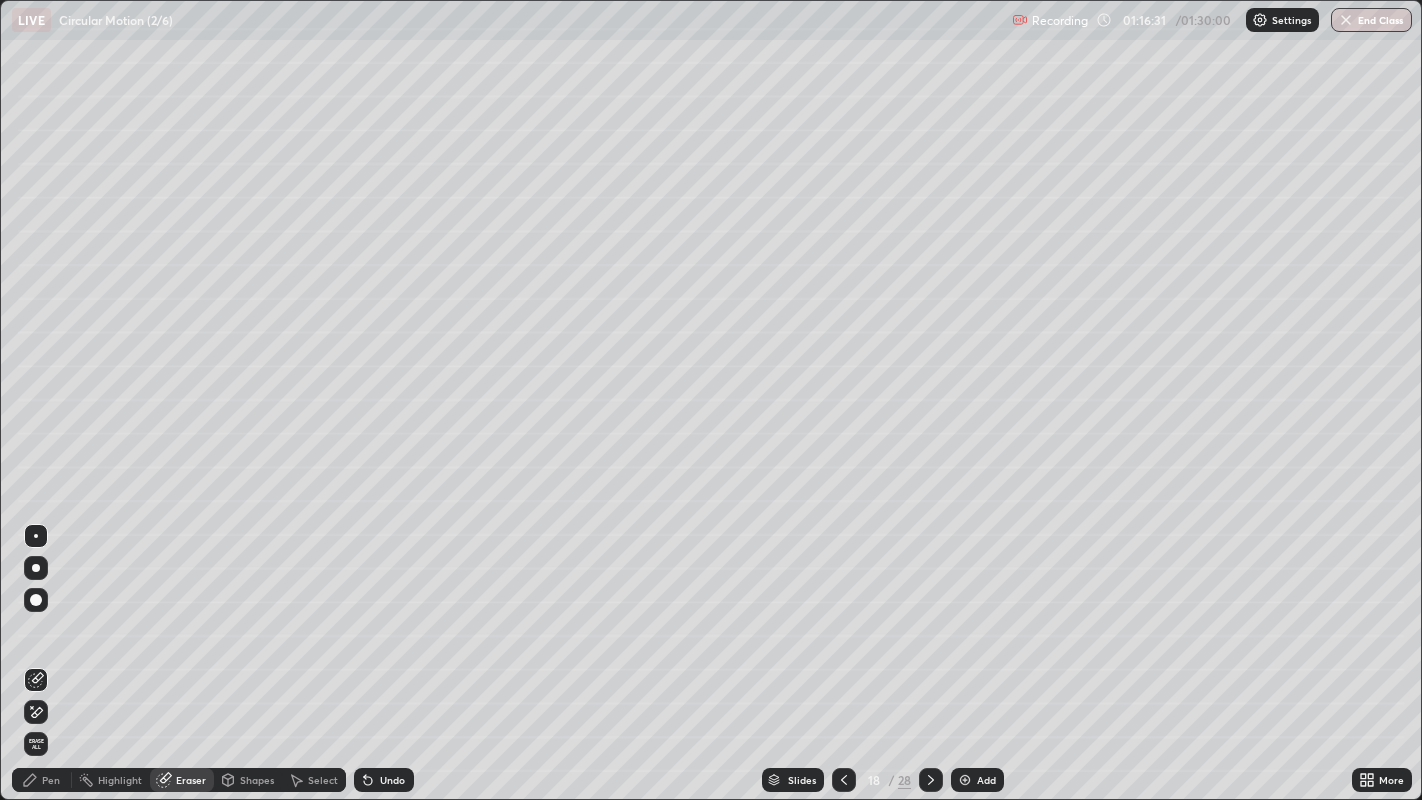 click on "Pen" at bounding box center (51, 780) 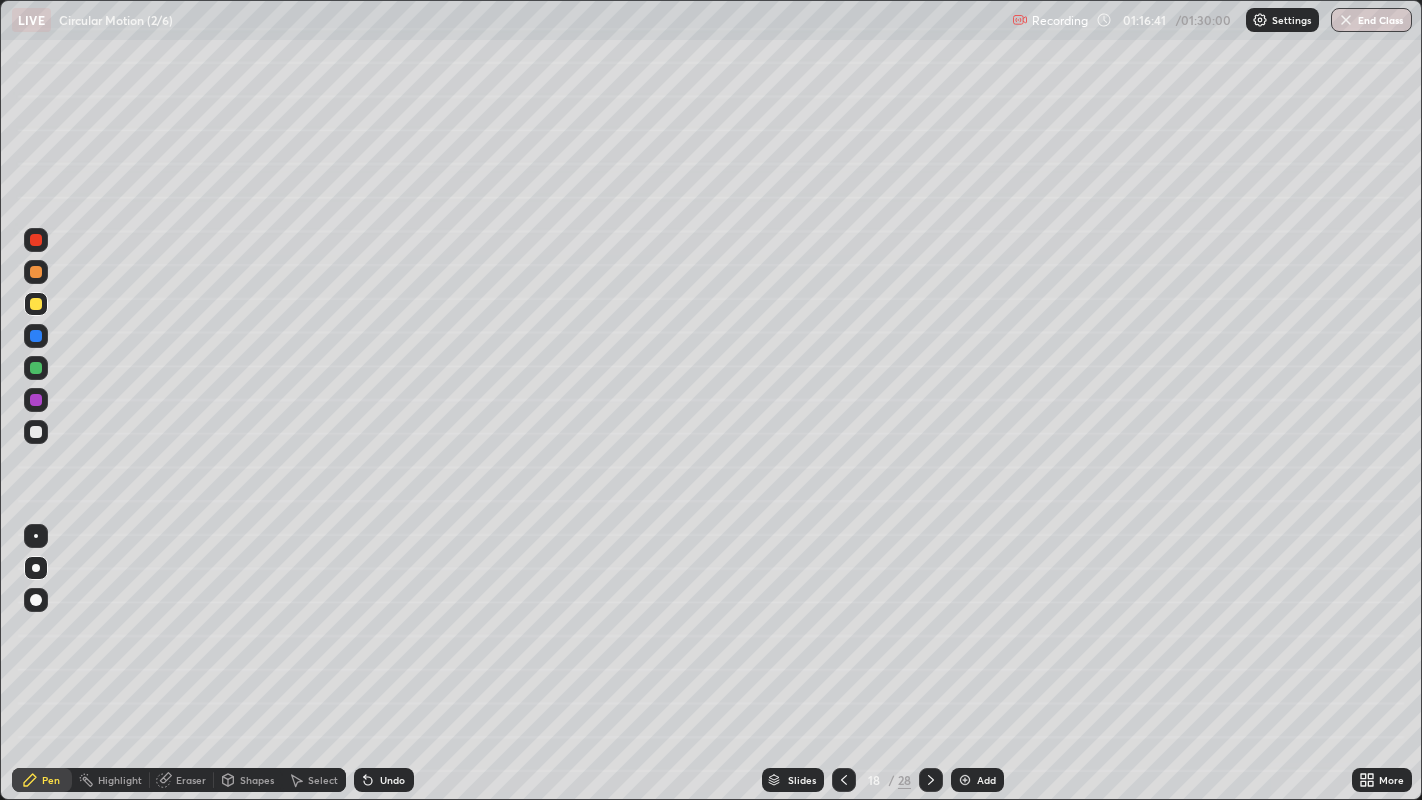 click on "Eraser" at bounding box center [191, 780] 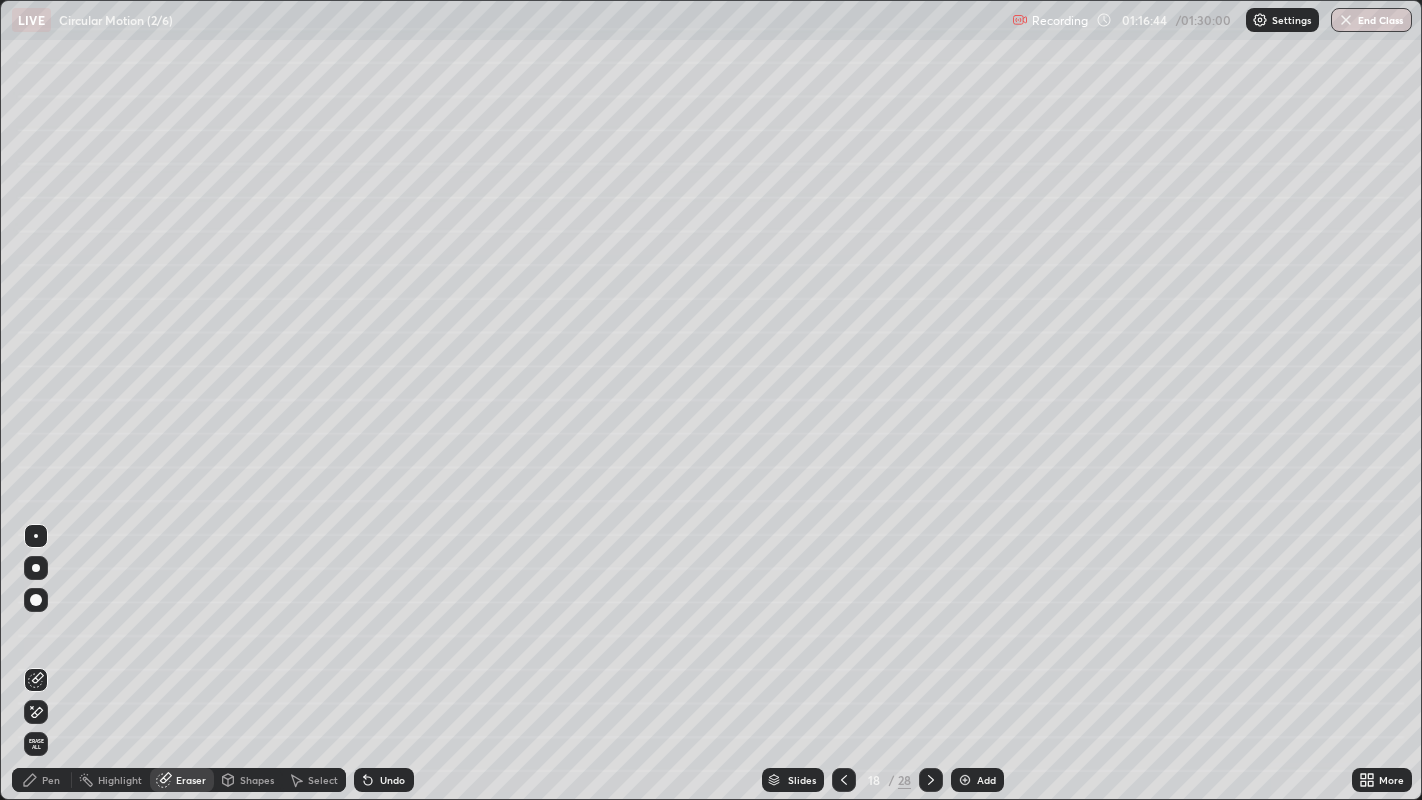 click on "Pen" at bounding box center (51, 780) 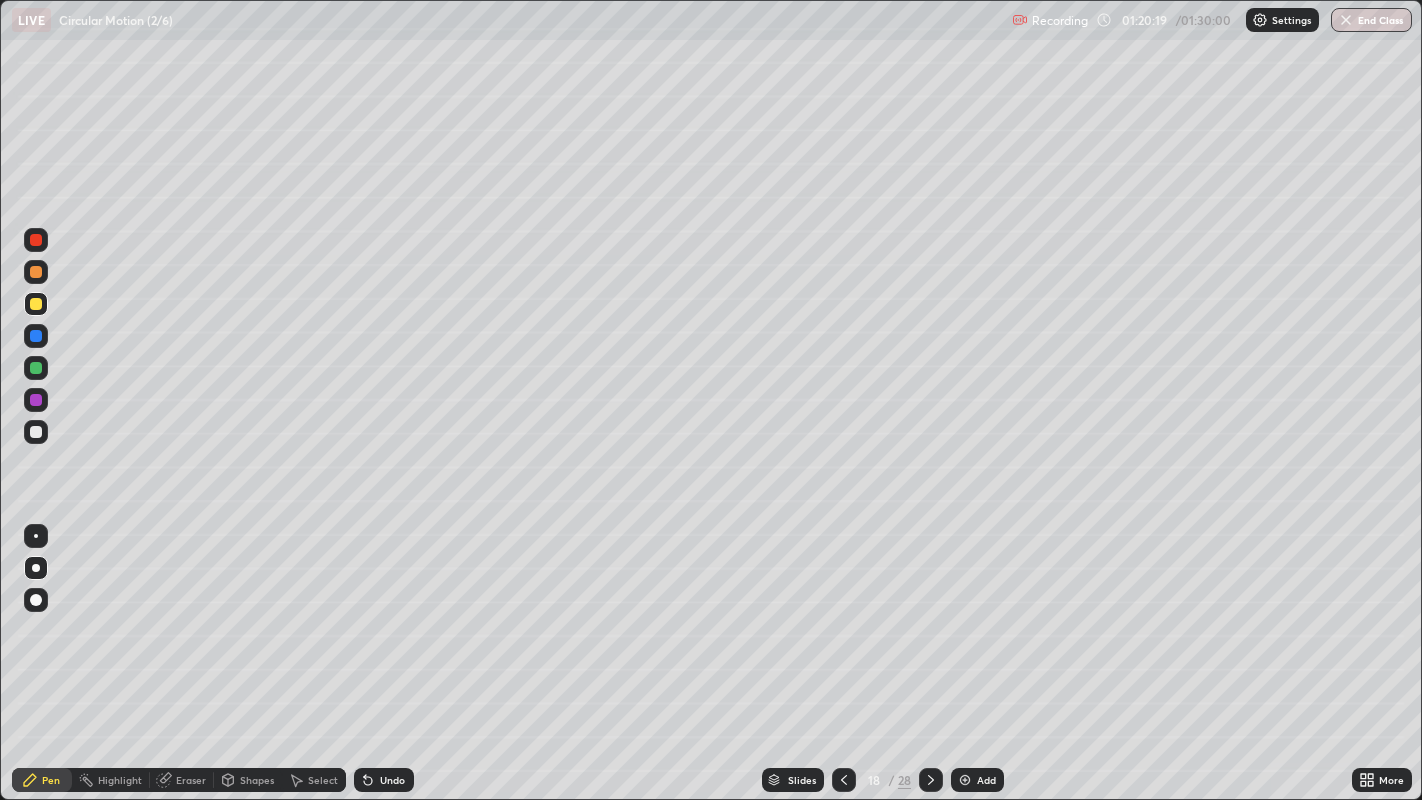 click on "Add" at bounding box center (986, 780) 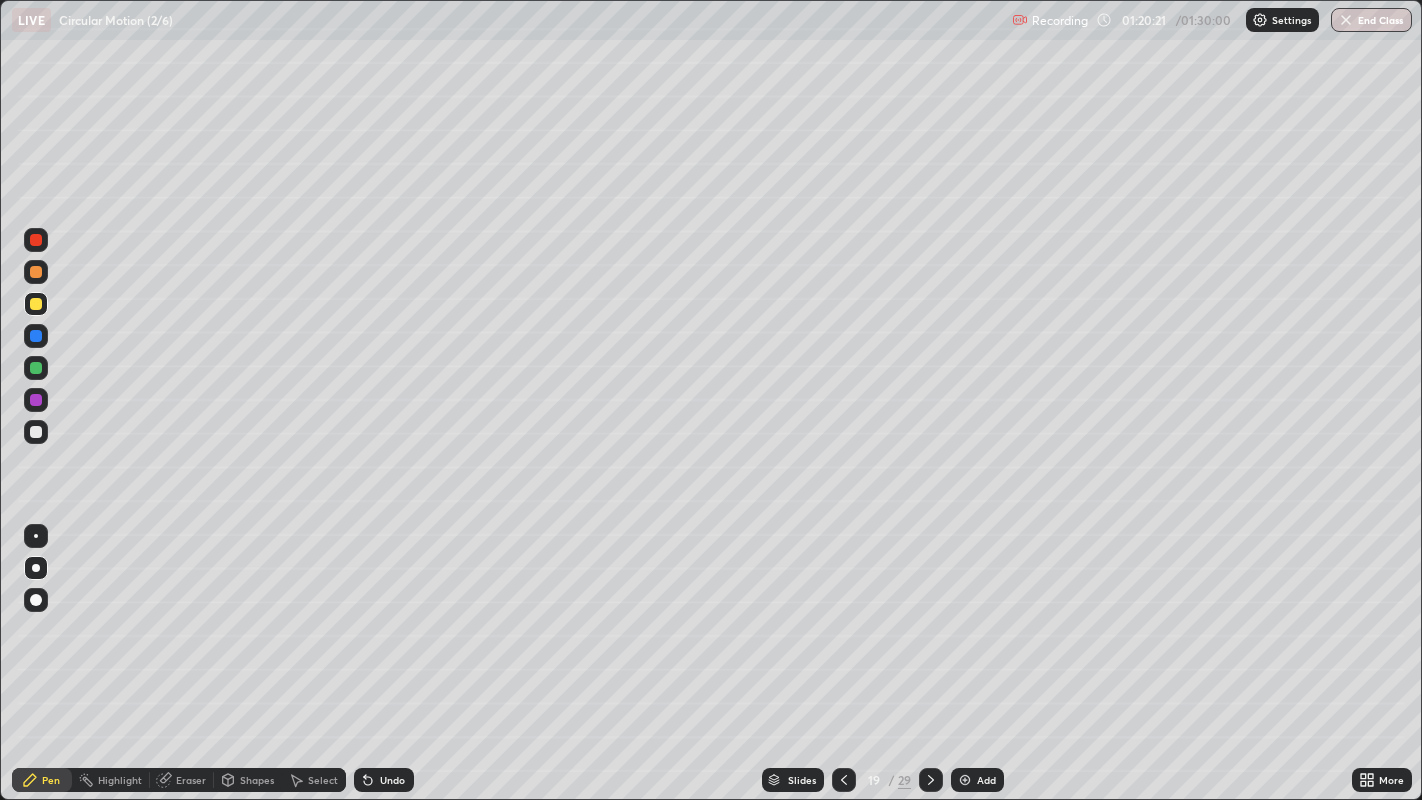 click on "Shapes" at bounding box center [257, 780] 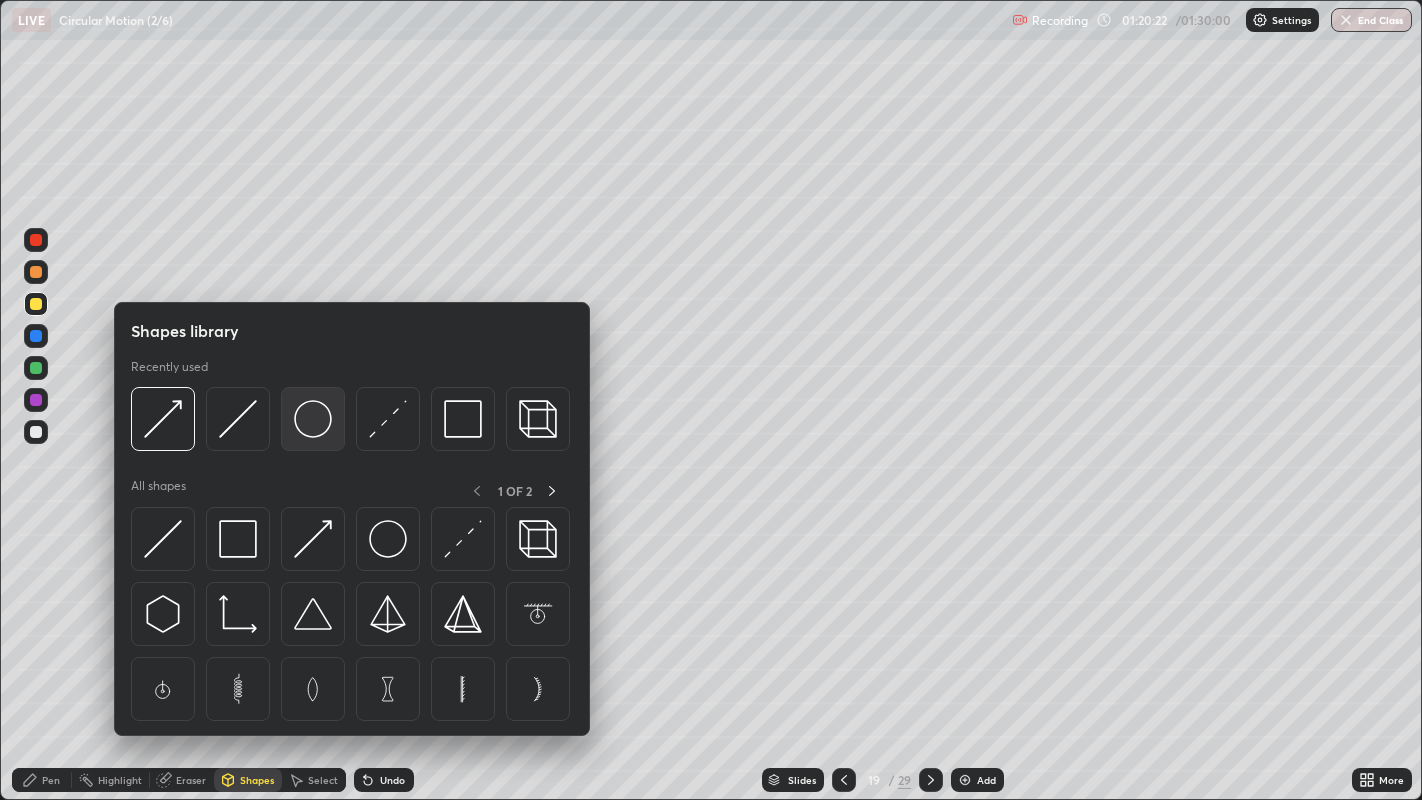 click at bounding box center [313, 419] 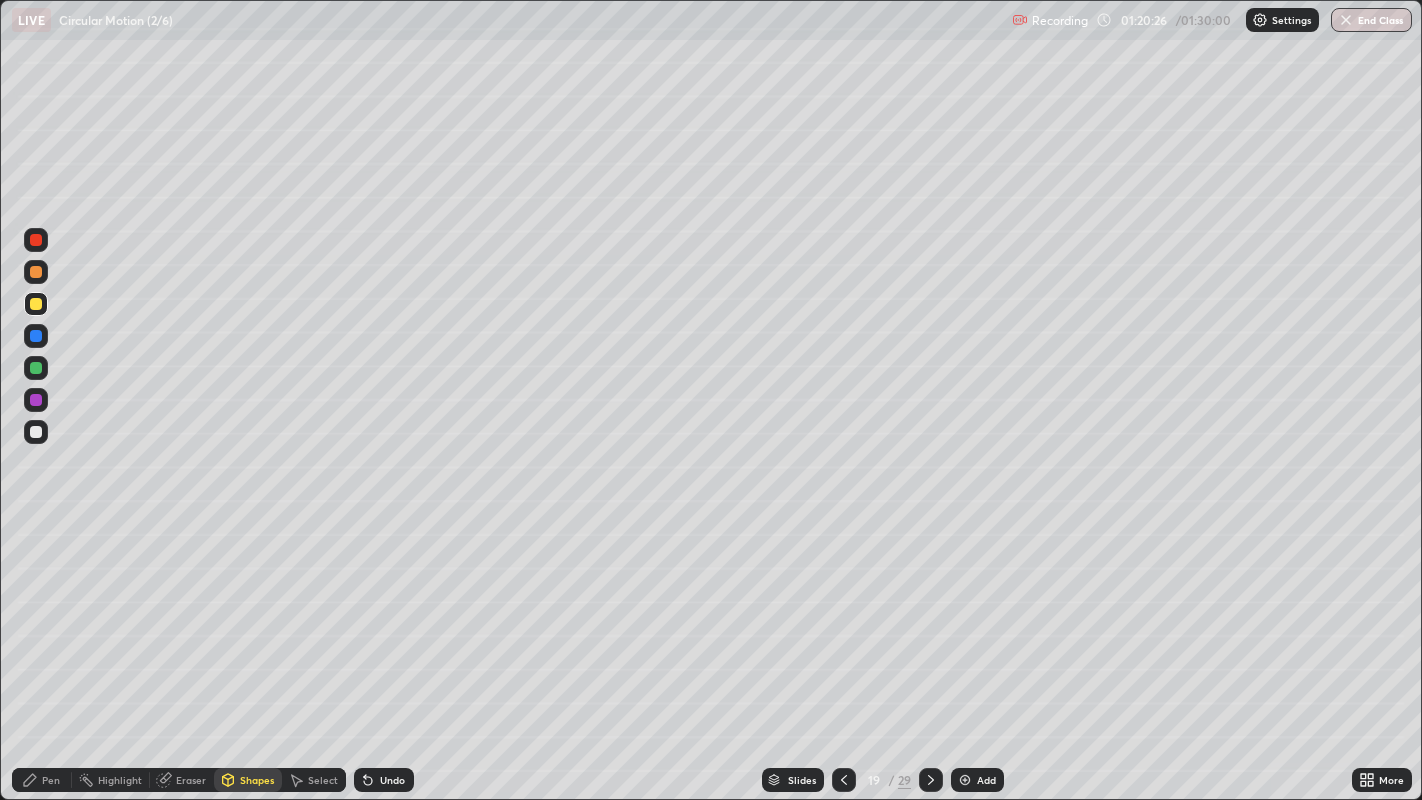click at bounding box center (36, 432) 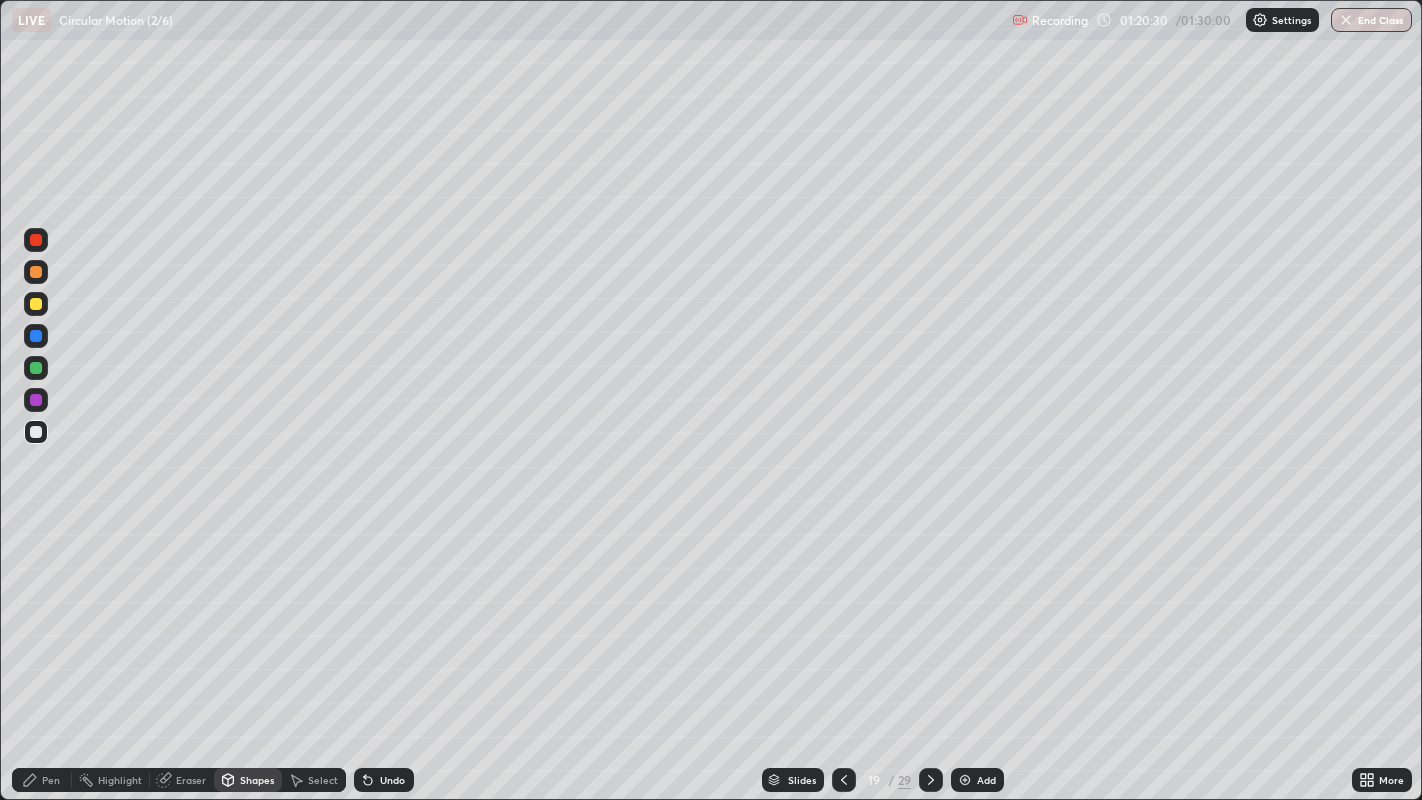 click on "Pen" at bounding box center [51, 780] 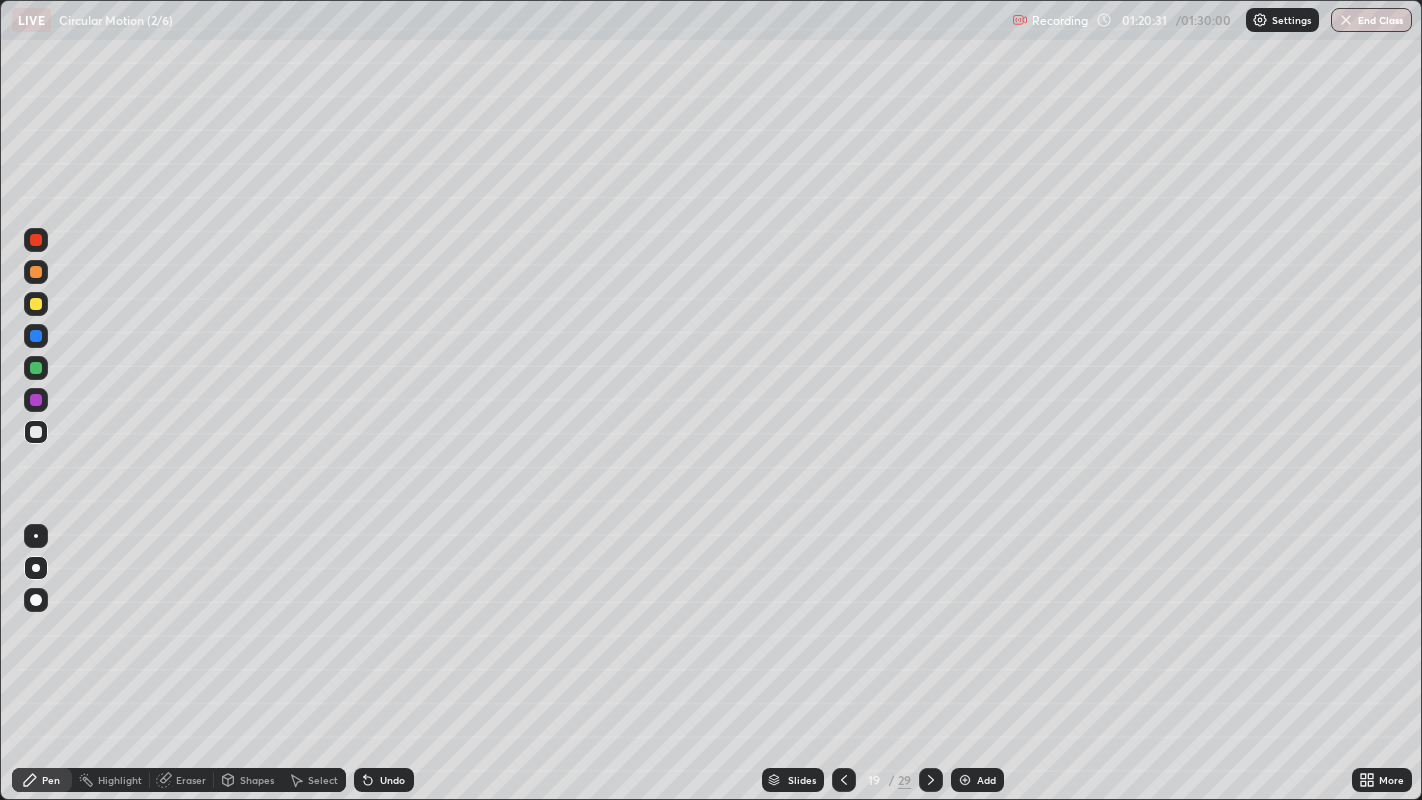 click at bounding box center (36, 272) 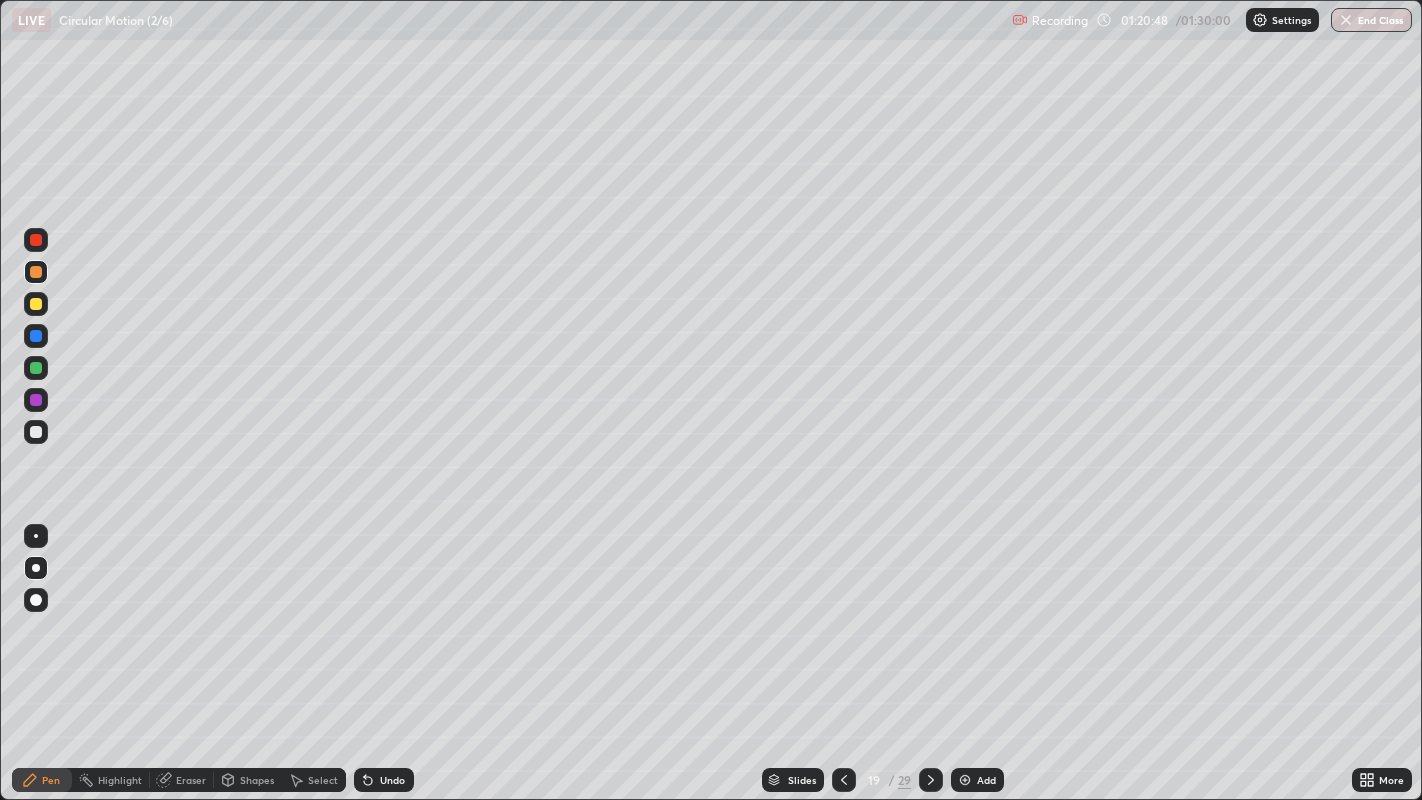 click on "Shapes" at bounding box center (257, 780) 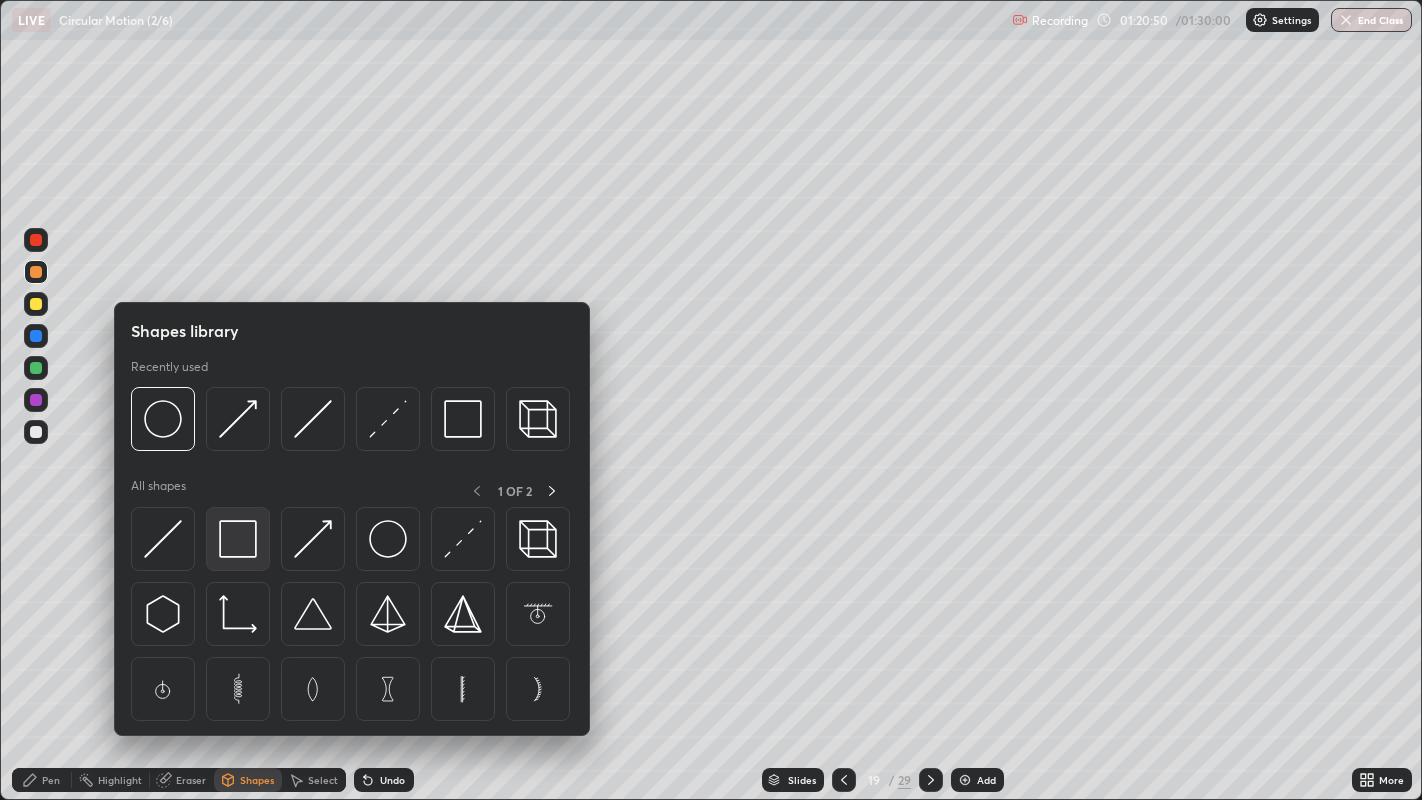 click at bounding box center (238, 539) 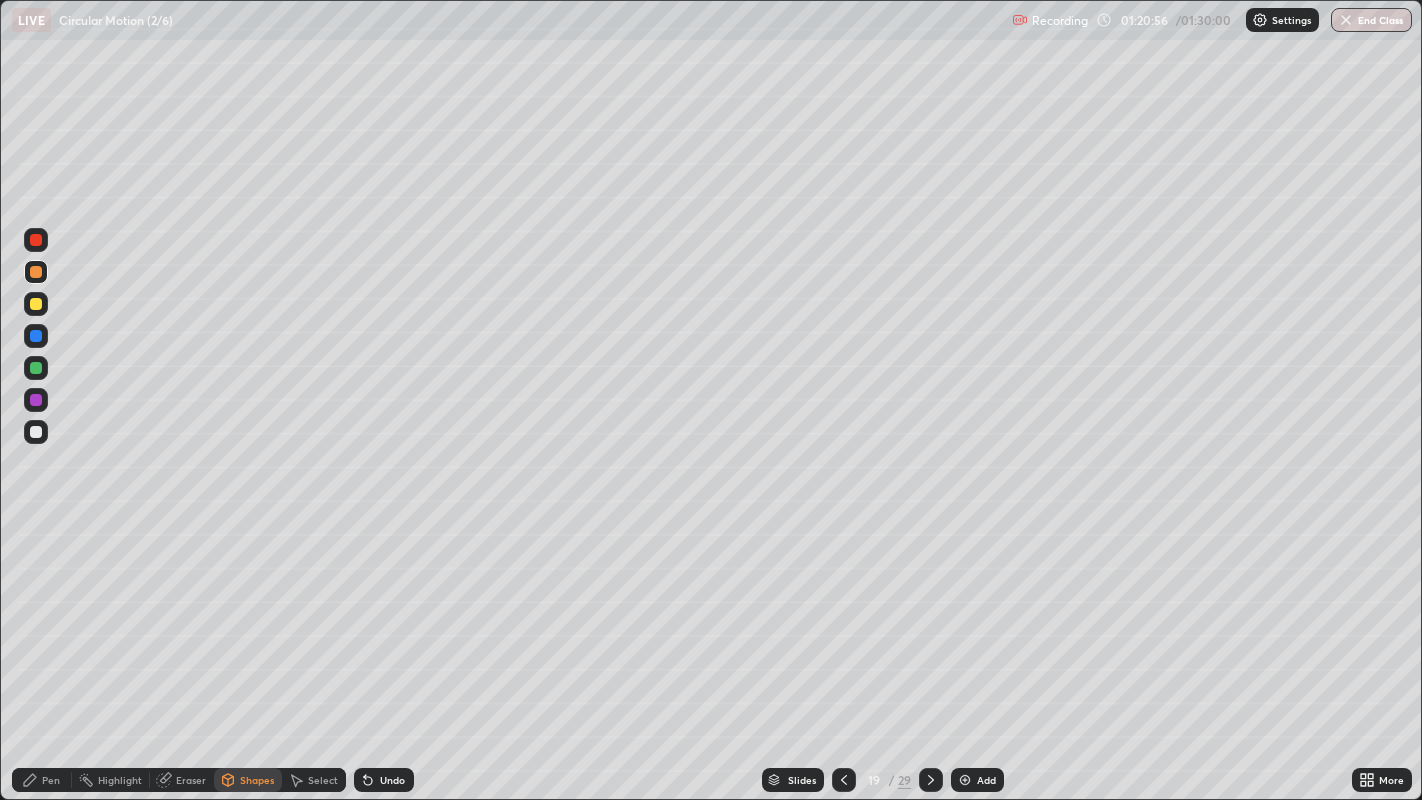click on "Pen" at bounding box center [51, 780] 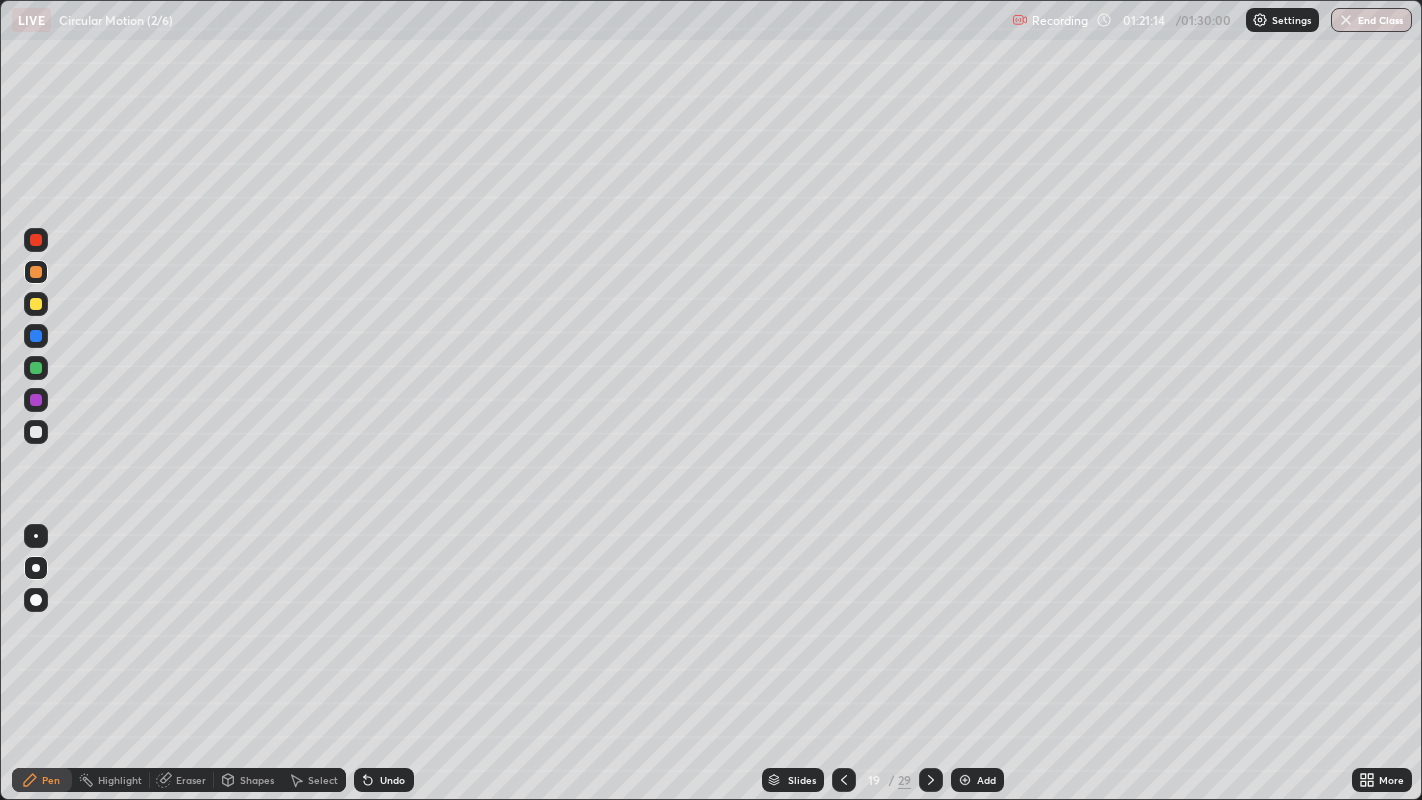 click on "Shapes" at bounding box center [248, 780] 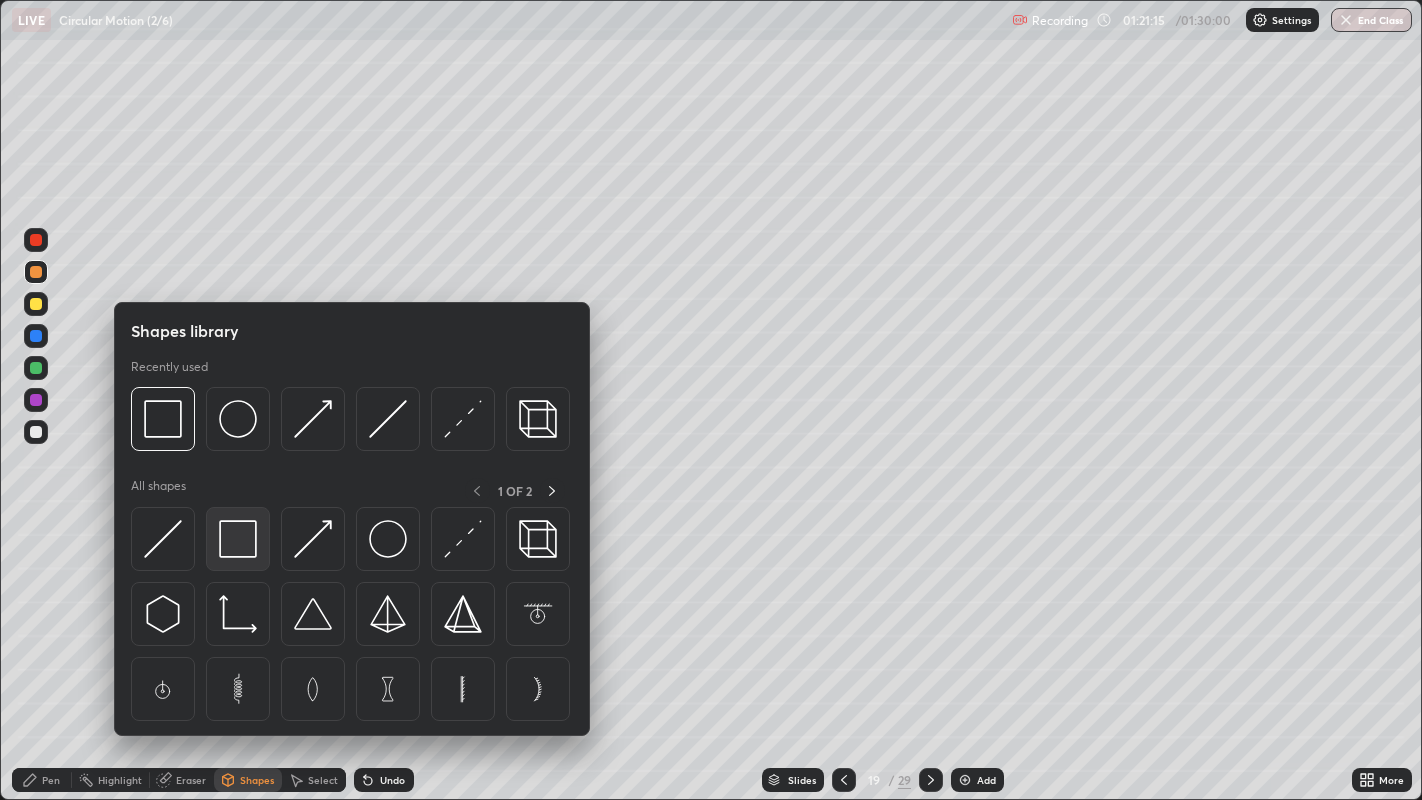 click at bounding box center (238, 539) 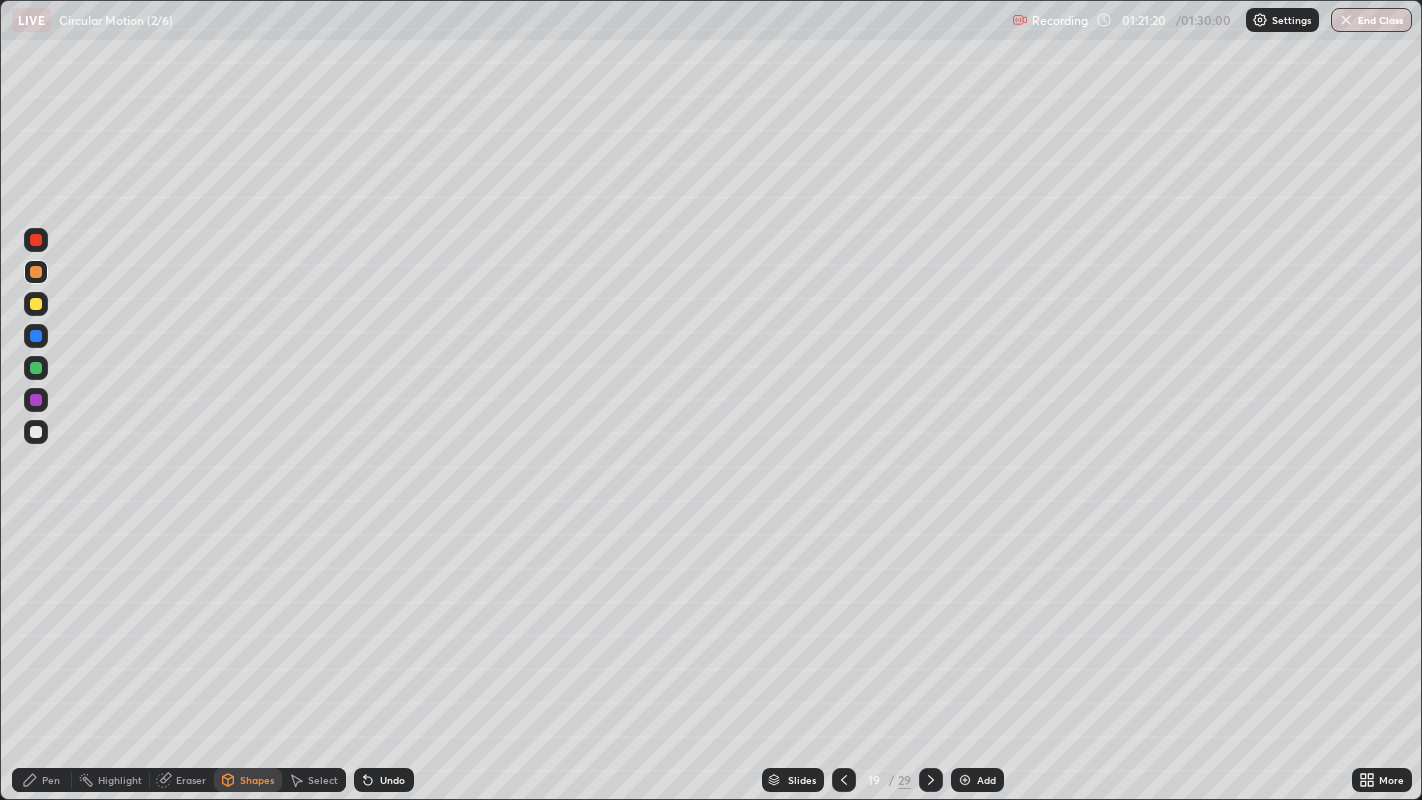 click on "Pen" at bounding box center [51, 780] 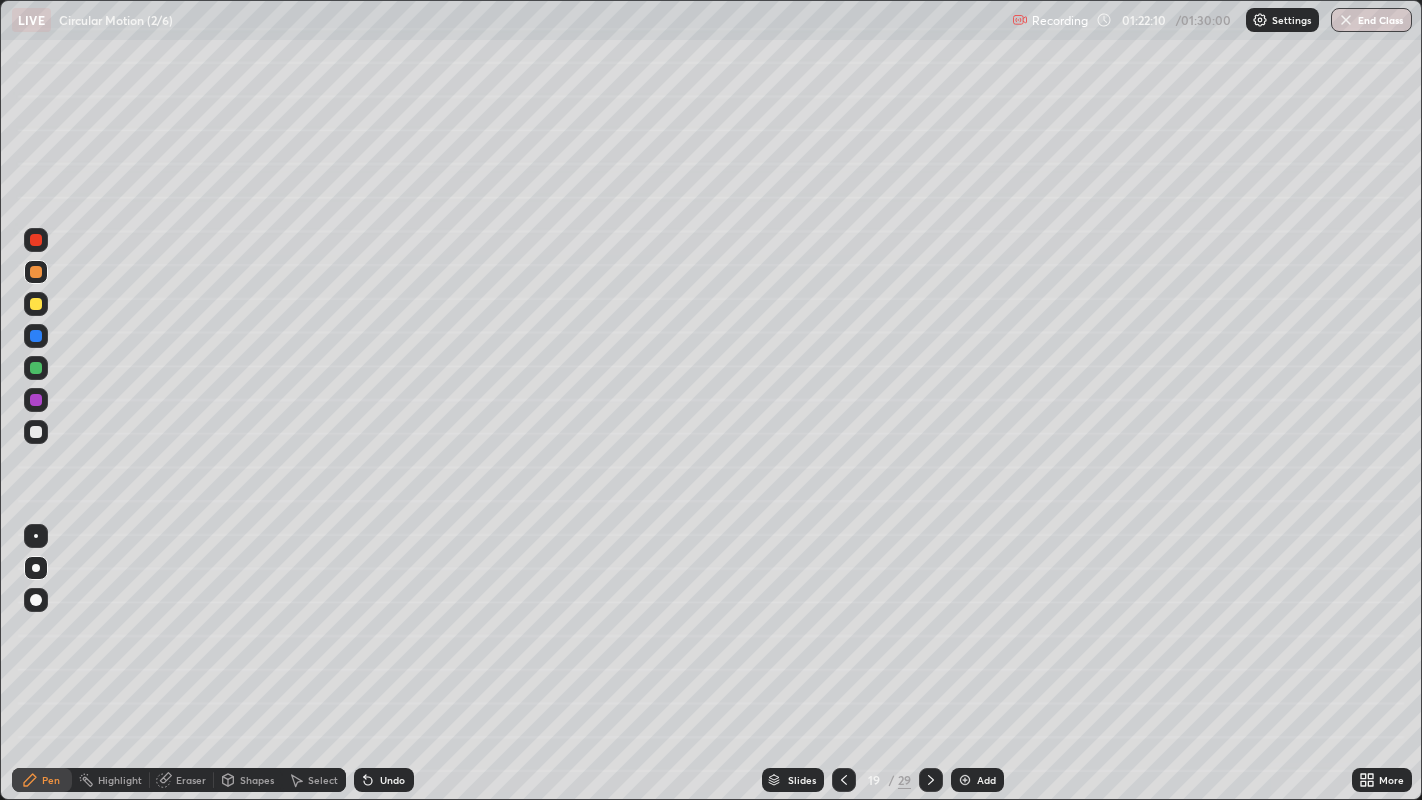 click at bounding box center (36, 432) 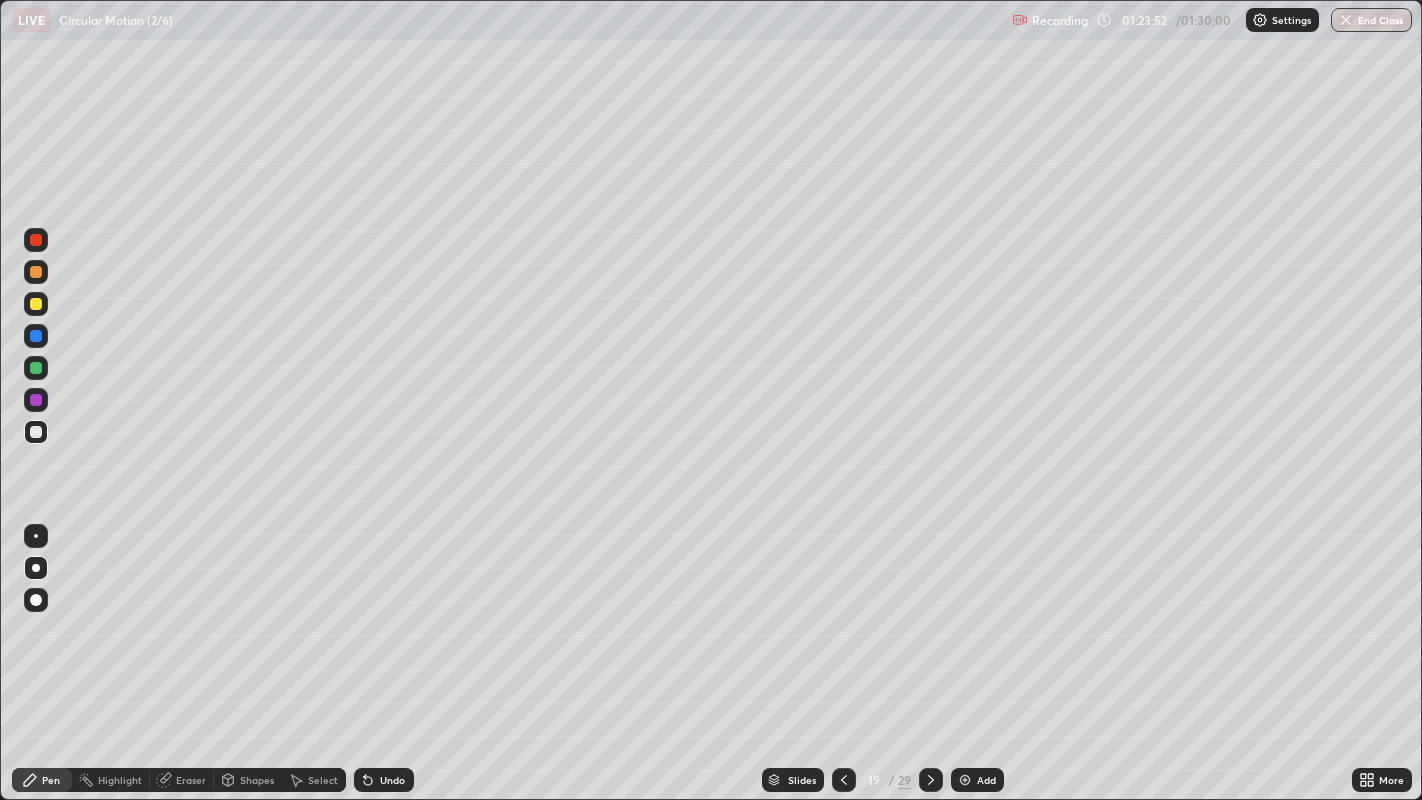 click on "Add" at bounding box center [986, 780] 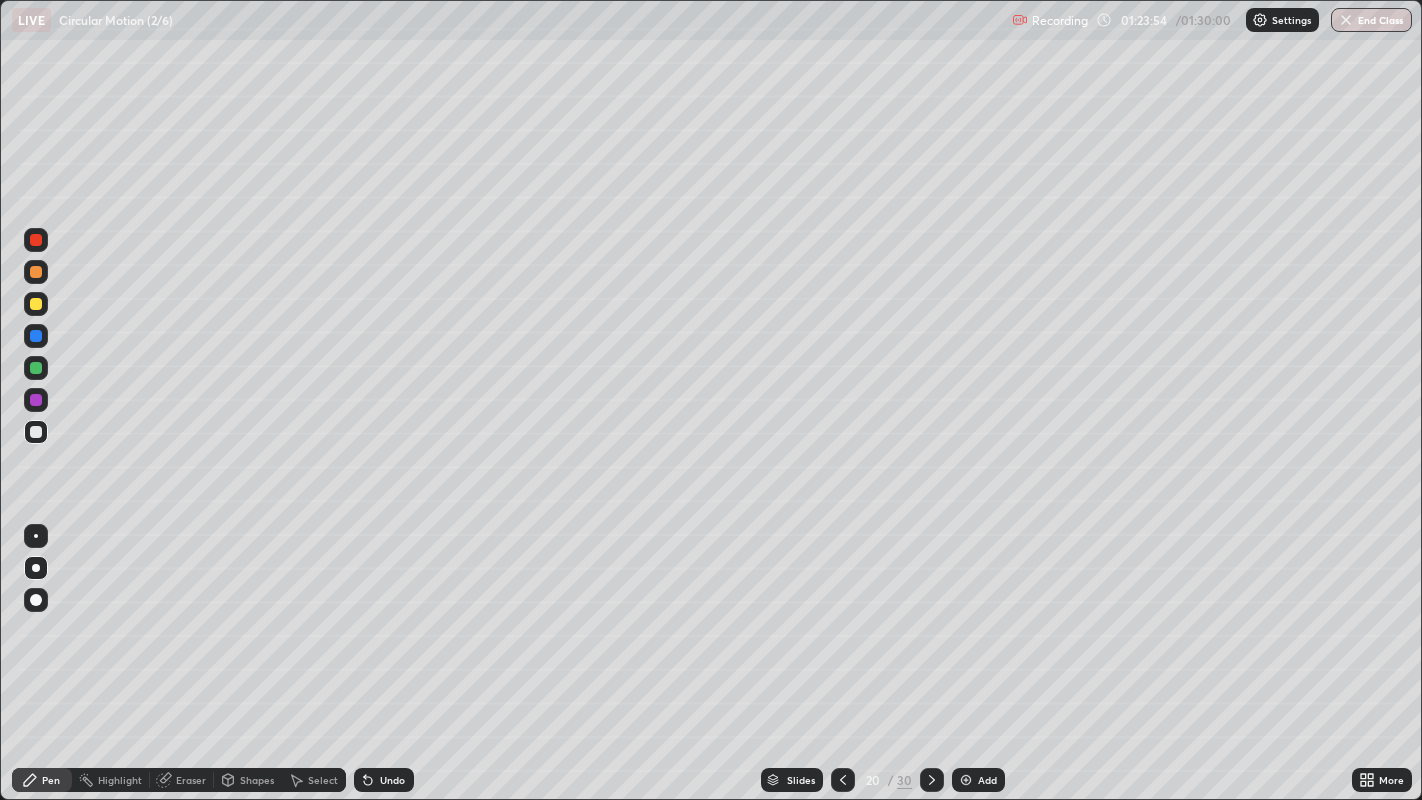 click on "Shapes" at bounding box center [257, 780] 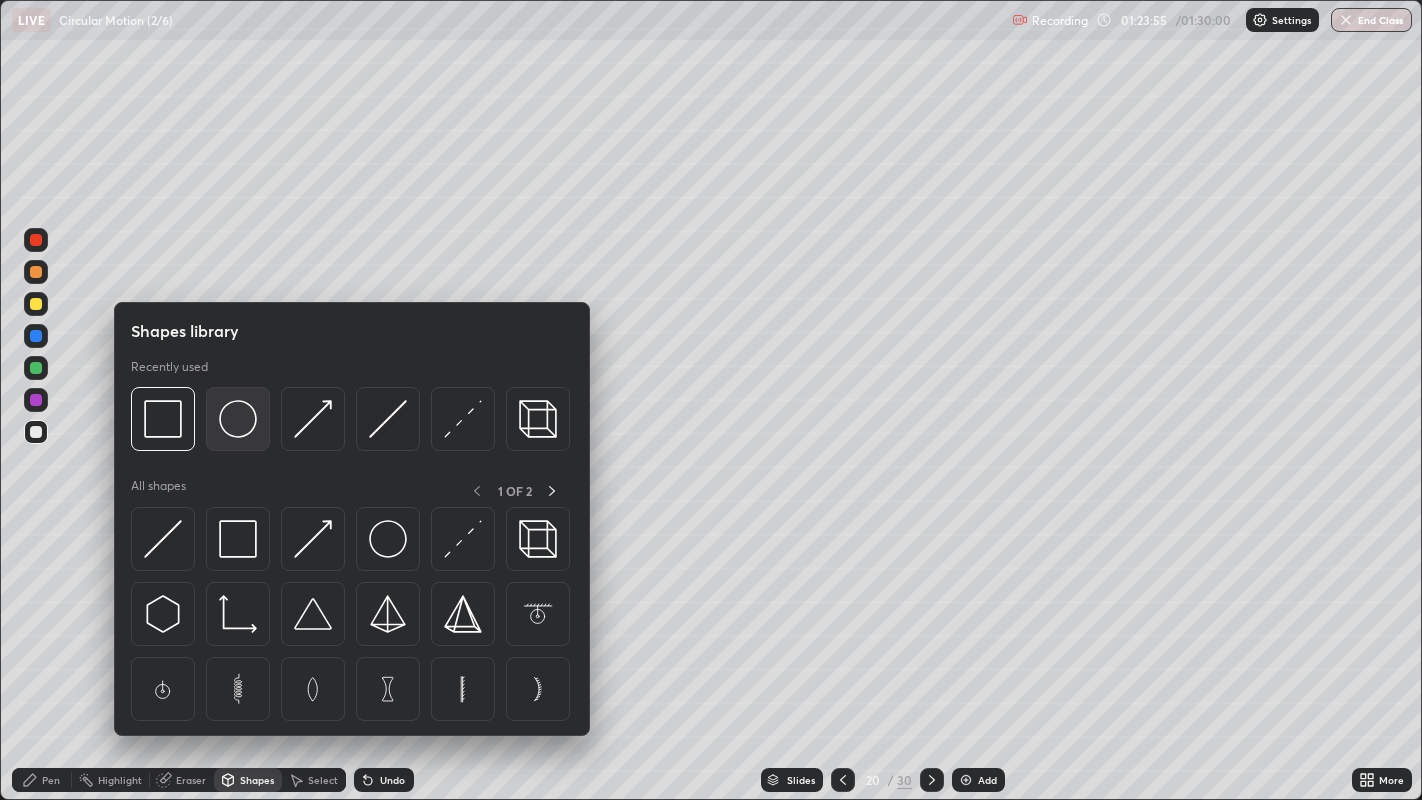 click at bounding box center (238, 419) 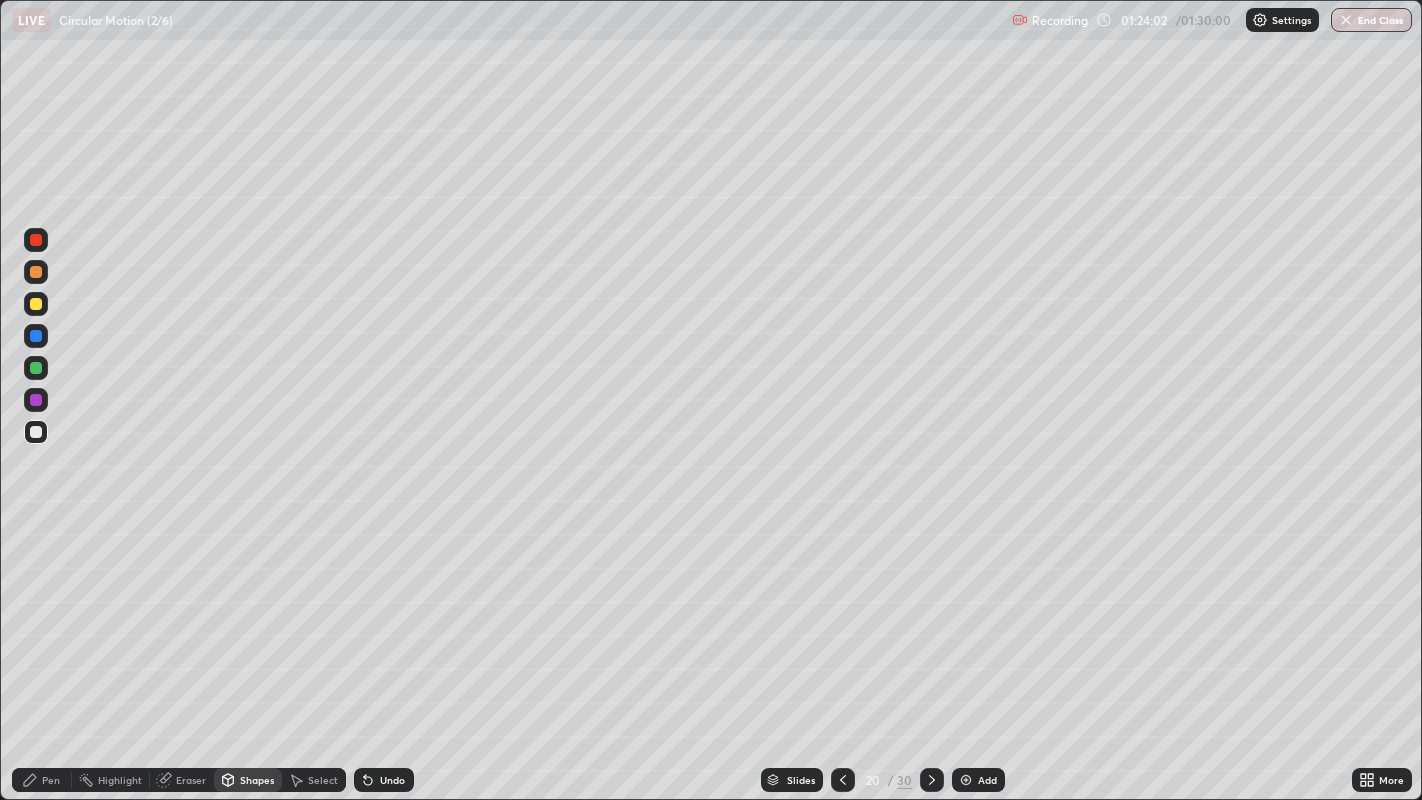 click on "Pen" at bounding box center [51, 780] 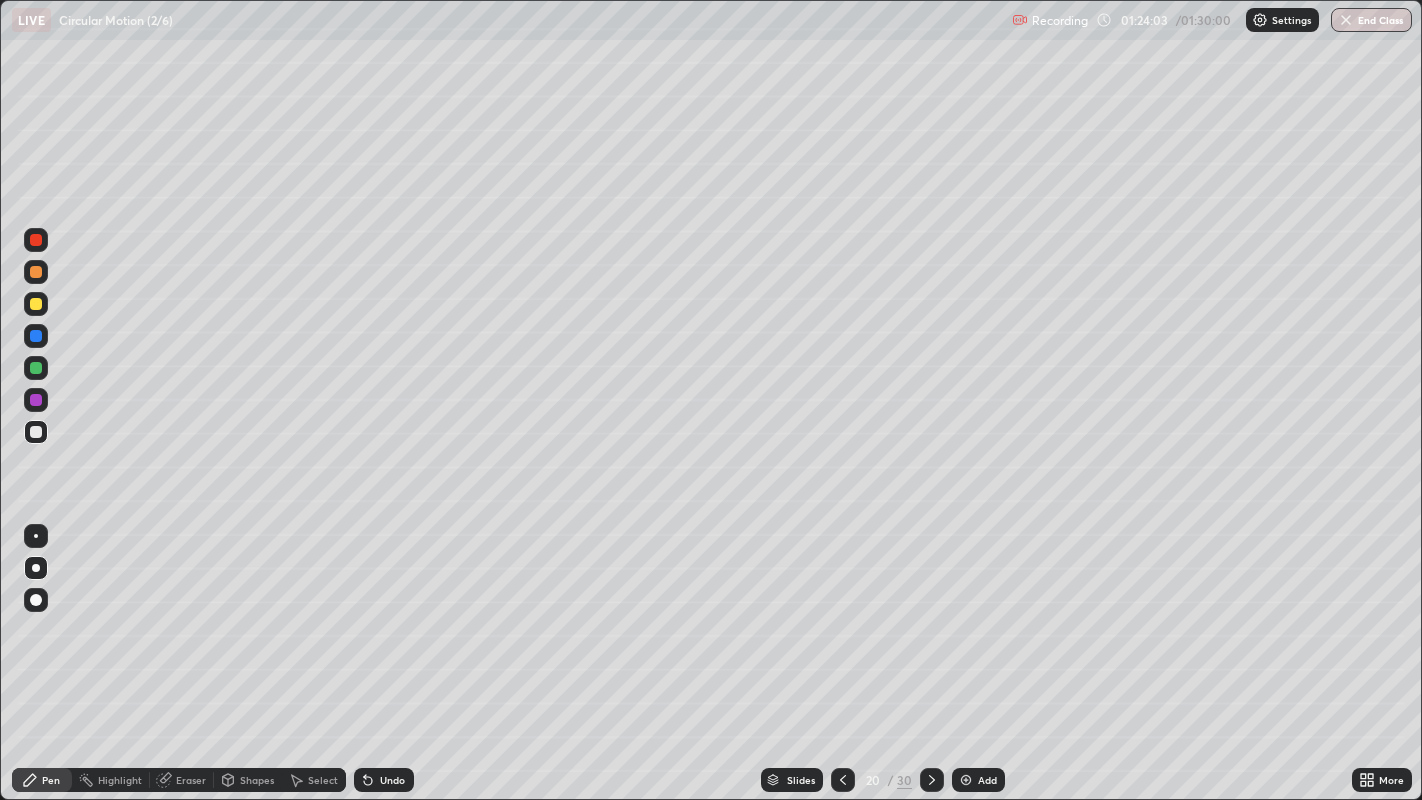 click at bounding box center [36, 432] 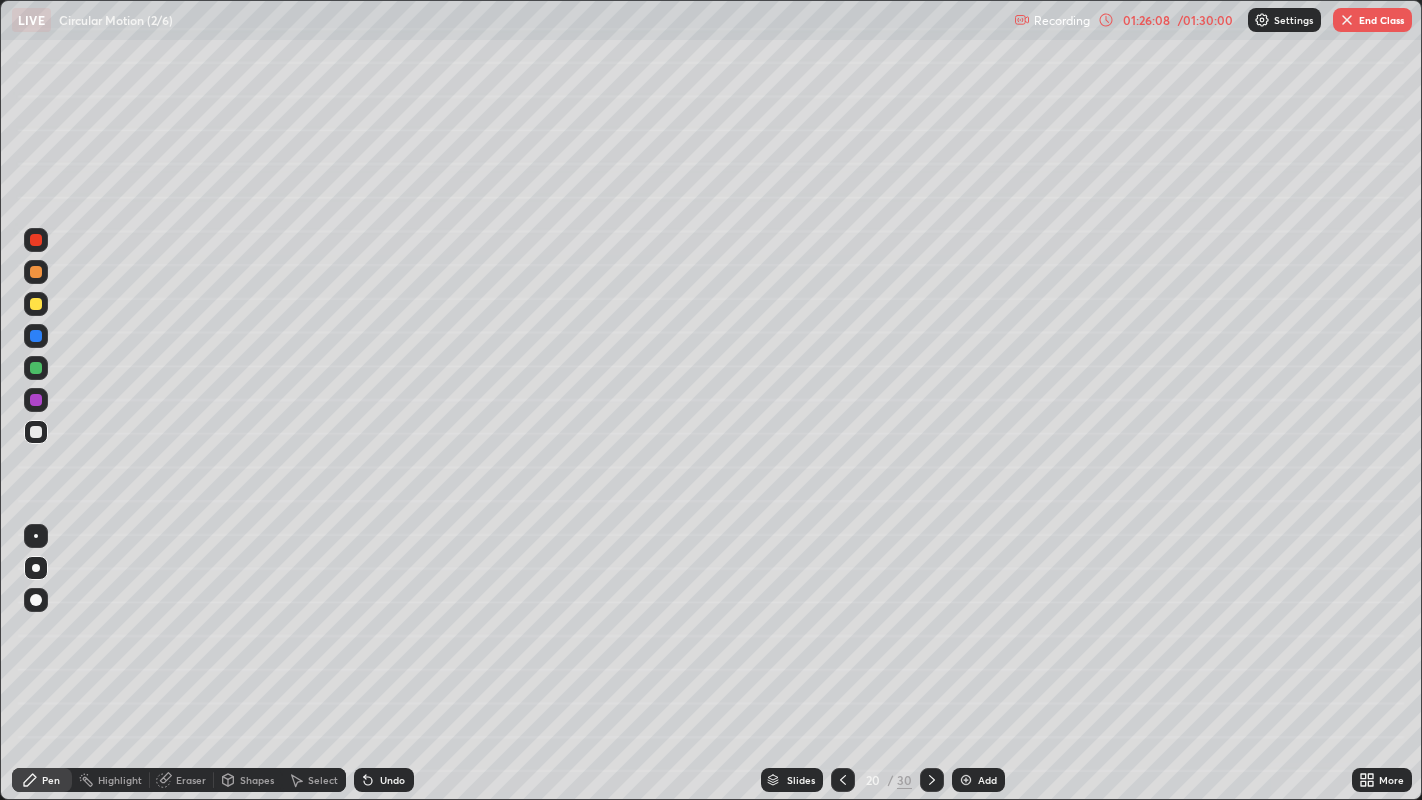 click on "Add" at bounding box center [987, 780] 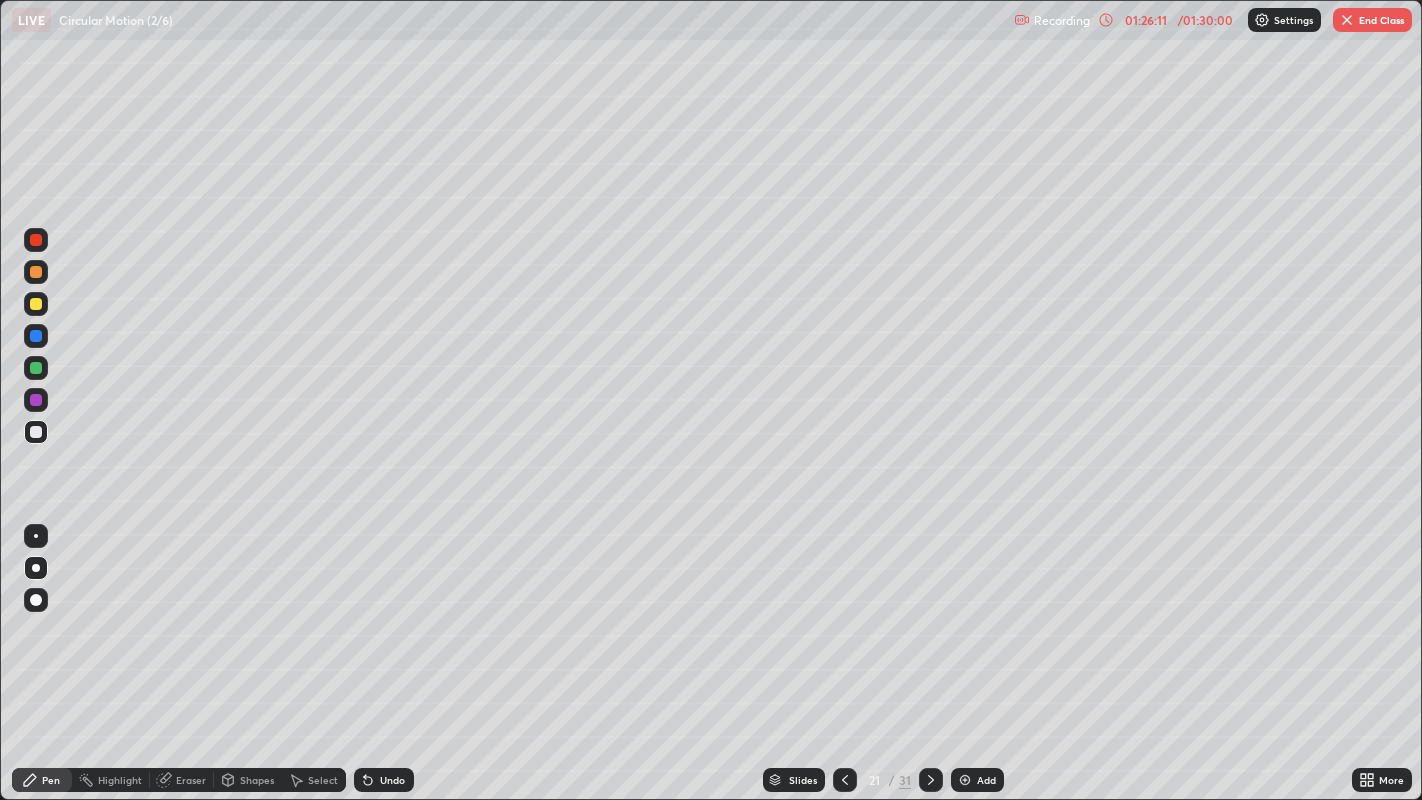 click on "Shapes" at bounding box center [257, 780] 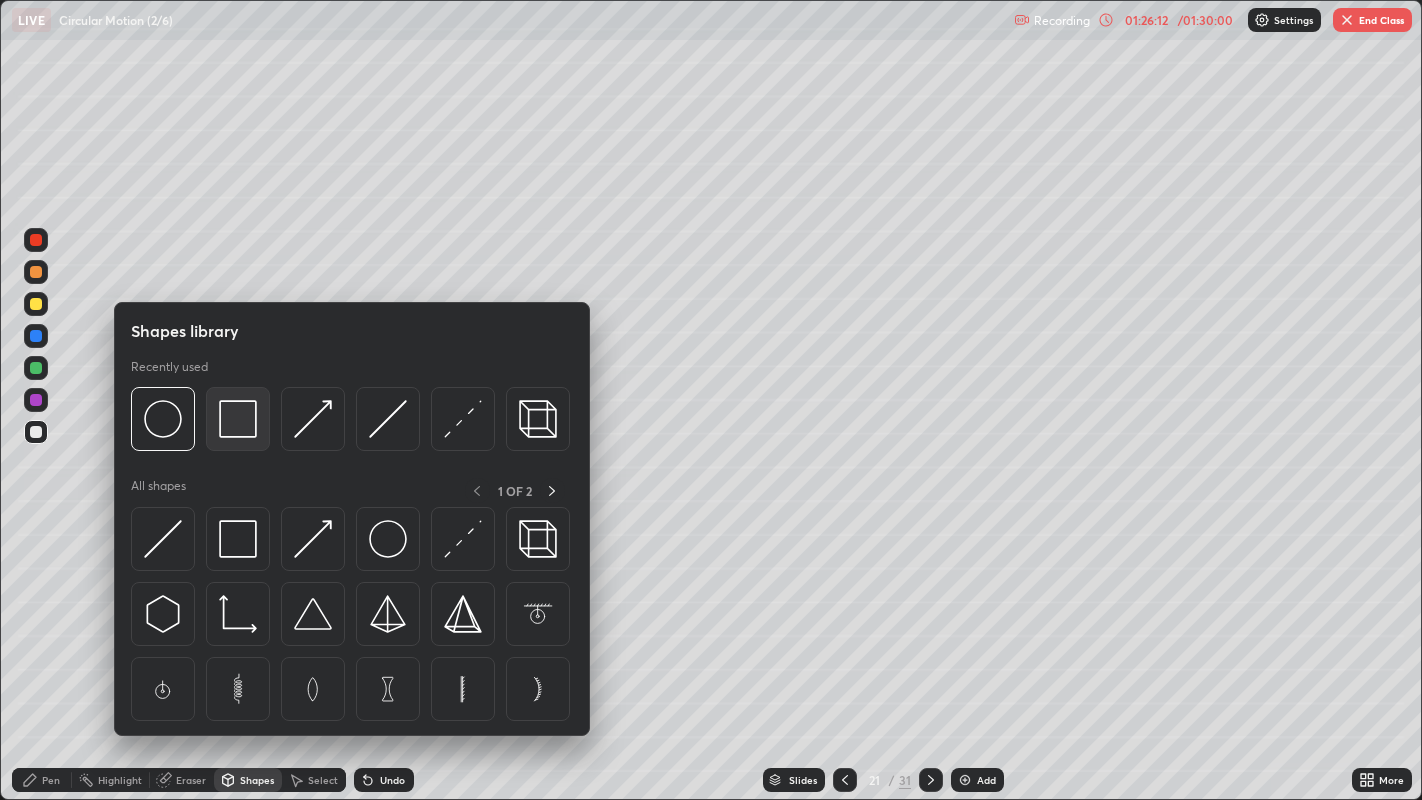 click at bounding box center [238, 419] 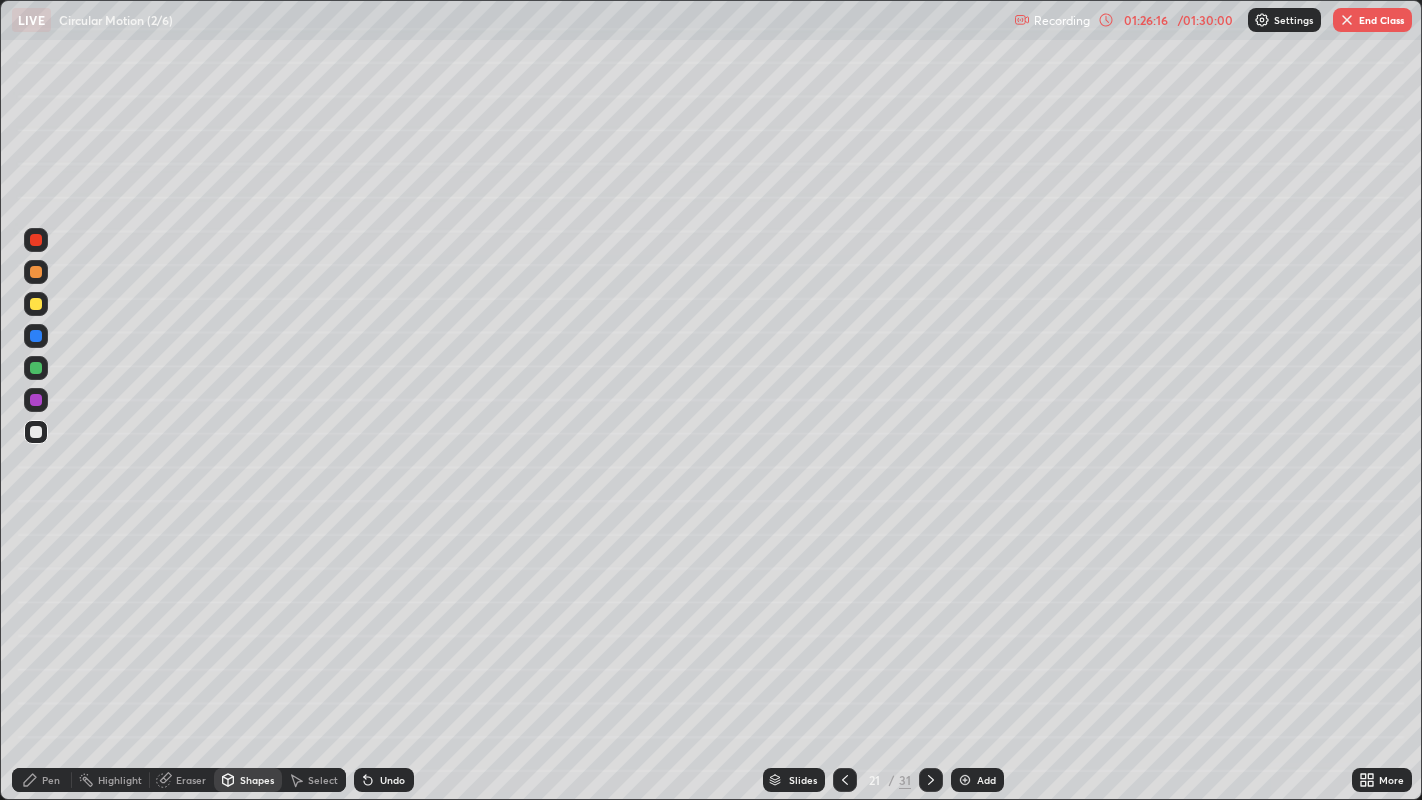 click on "Pen" at bounding box center (51, 780) 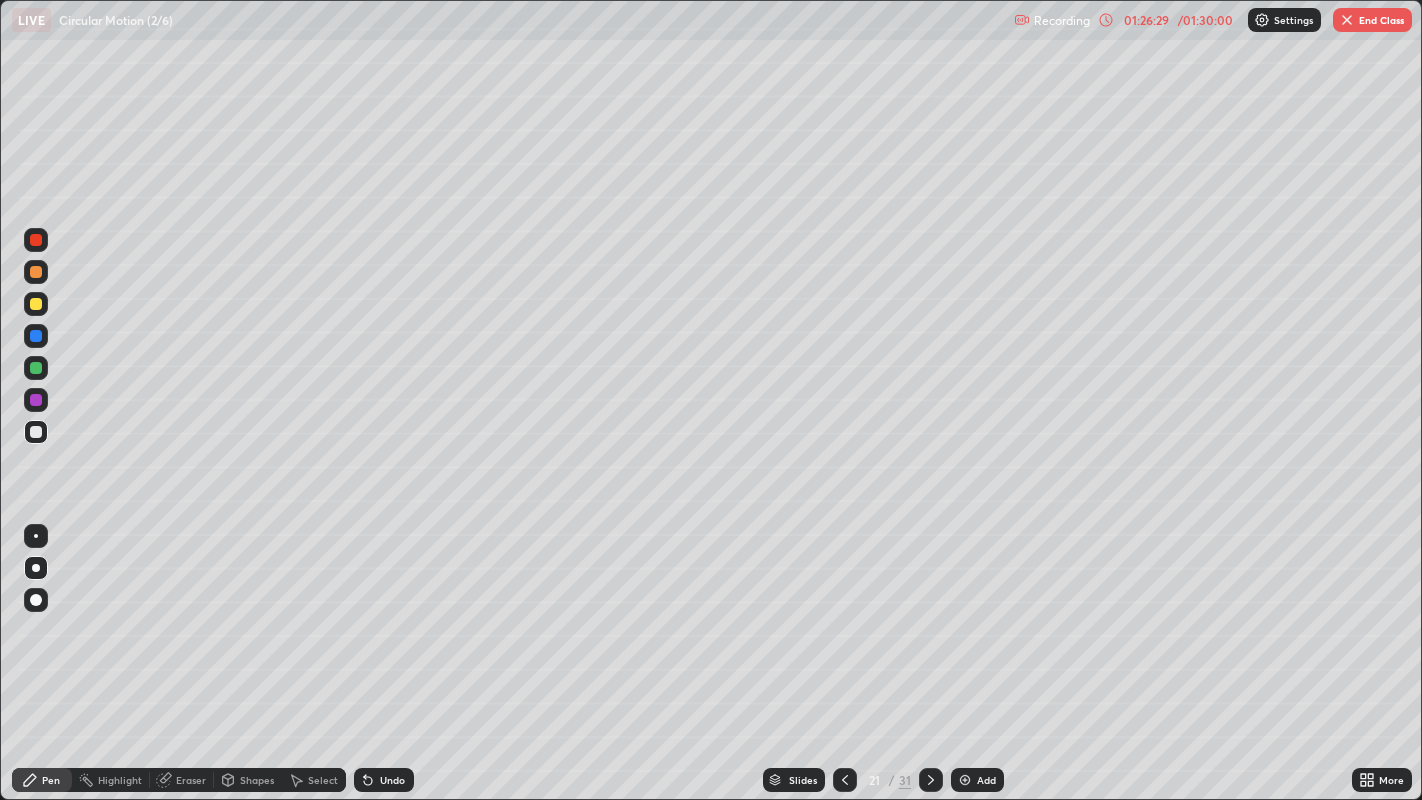click on "Shapes" at bounding box center (257, 780) 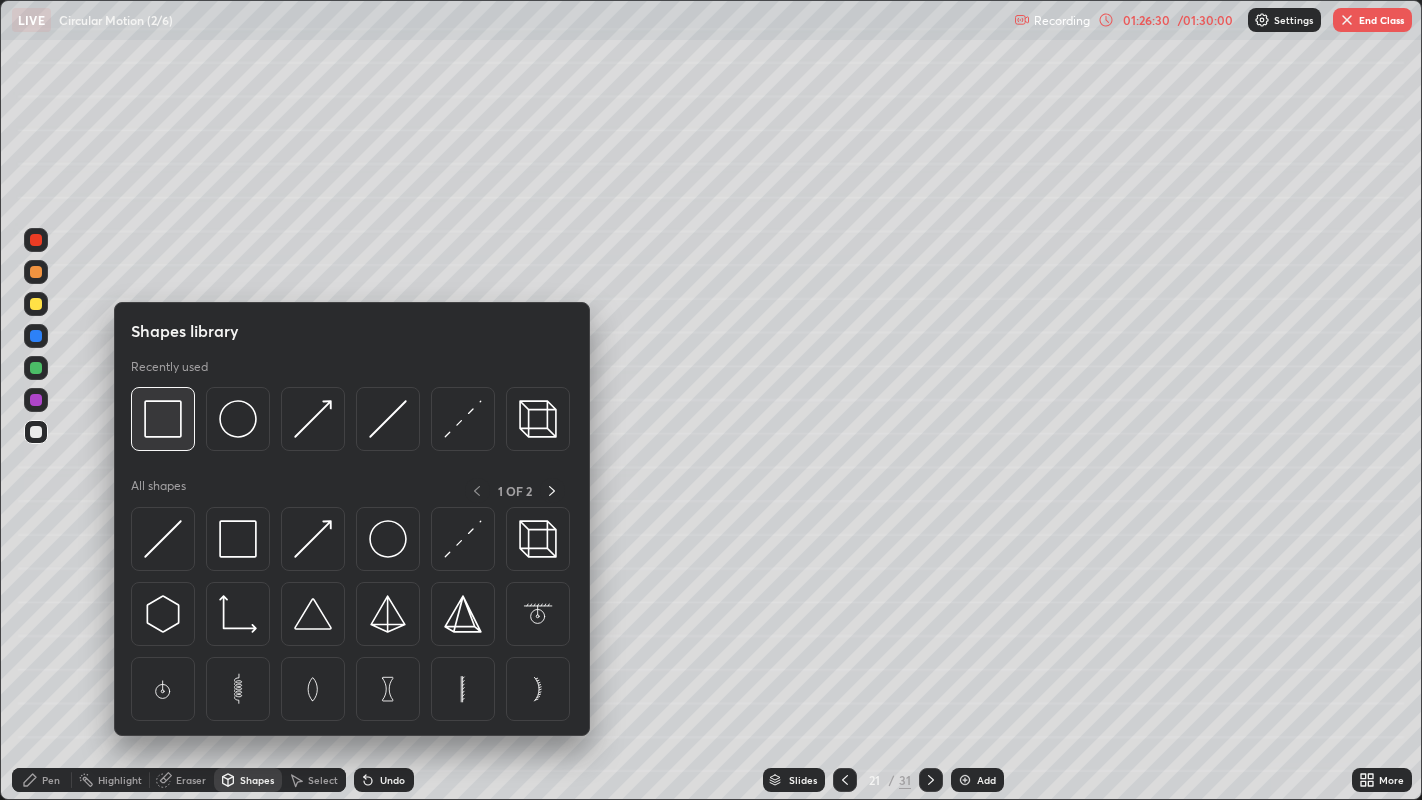 click at bounding box center (163, 419) 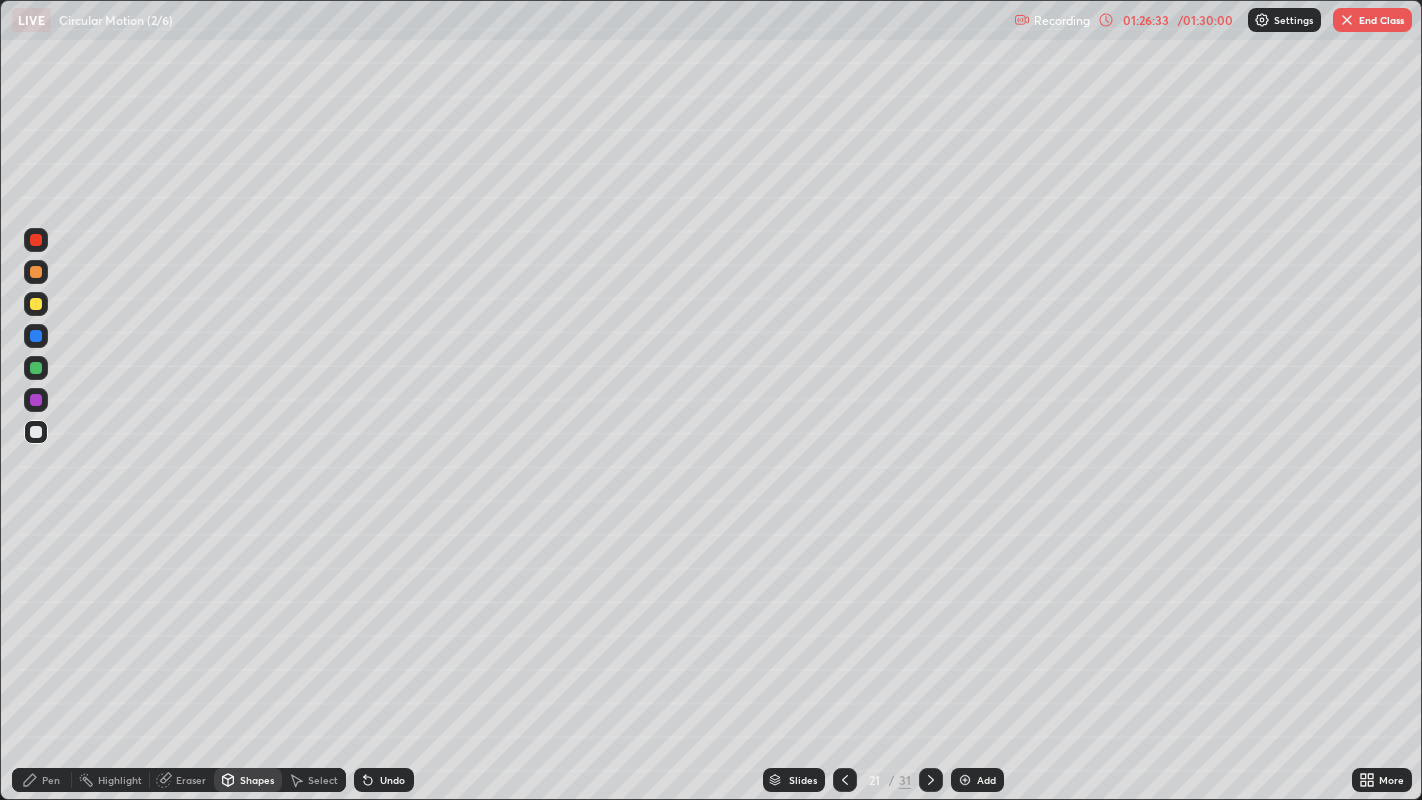 click on "Pen" at bounding box center [42, 780] 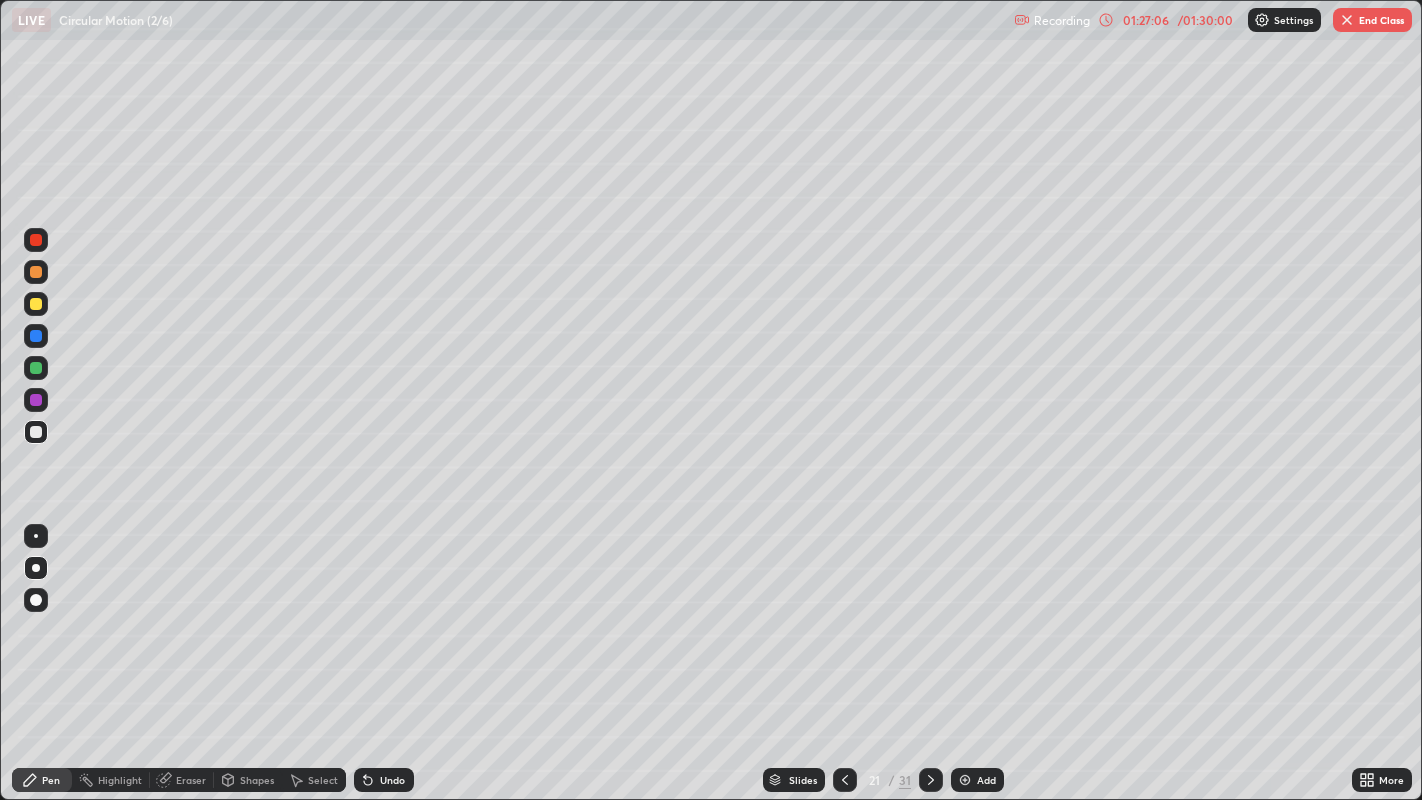 click on "Shapes" at bounding box center [257, 780] 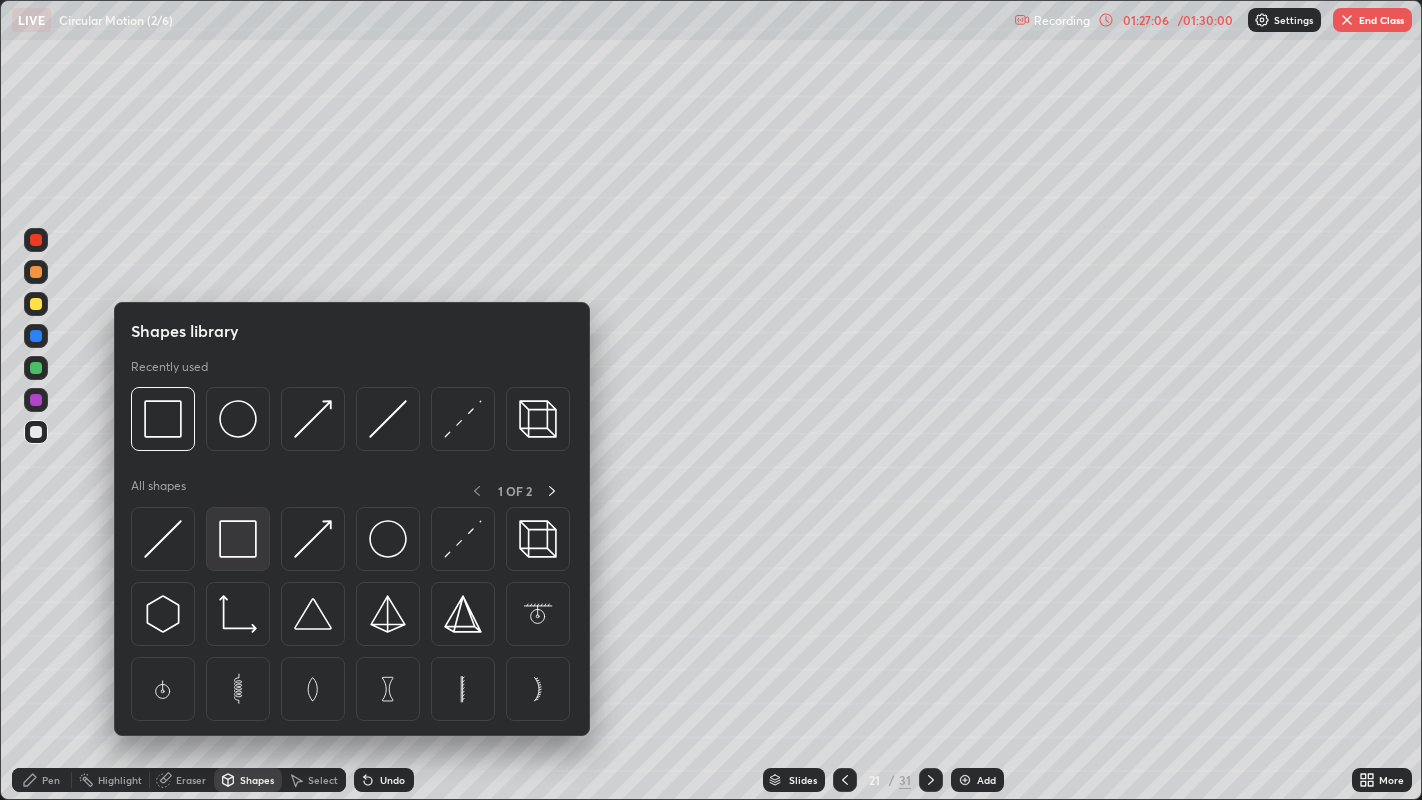 click at bounding box center (238, 539) 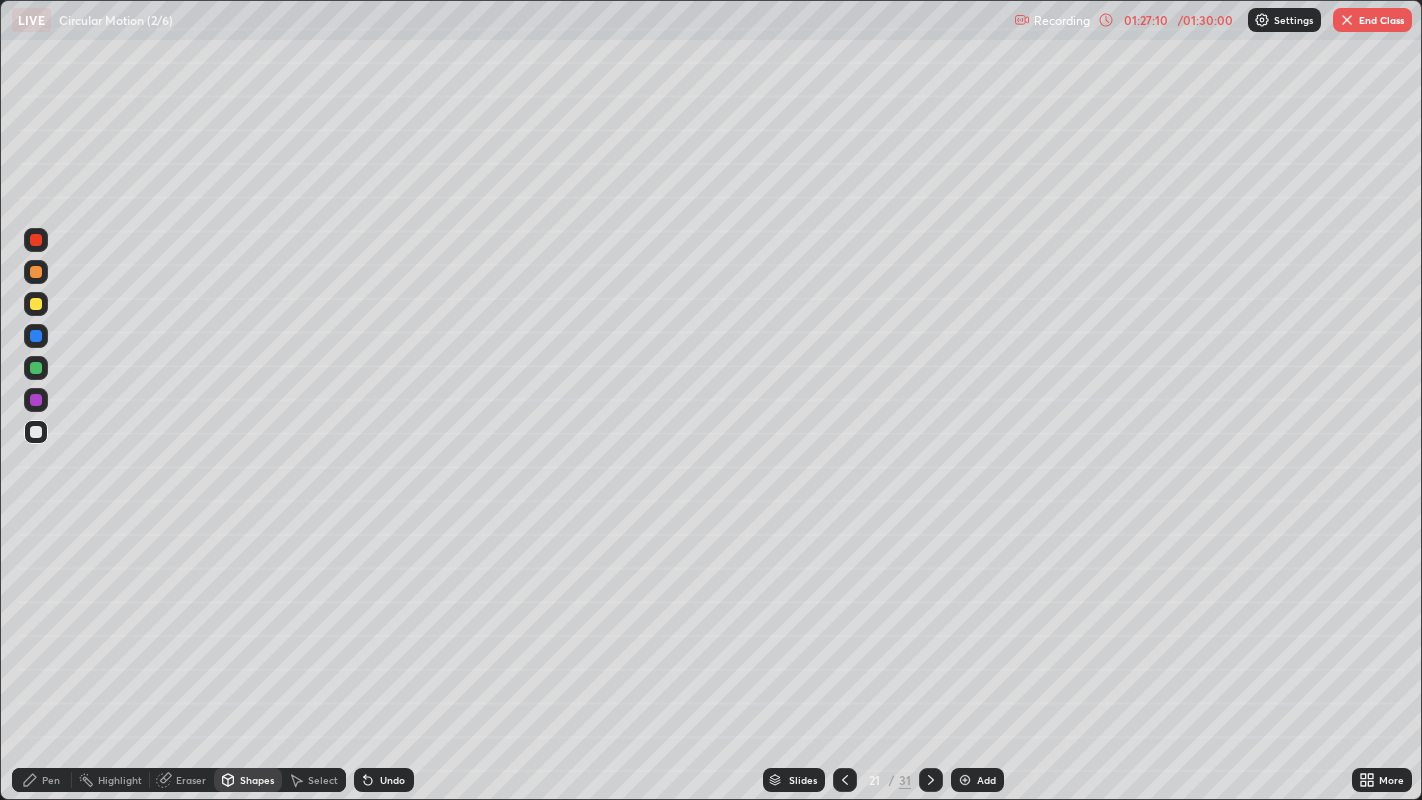 click on "Pen" at bounding box center (51, 780) 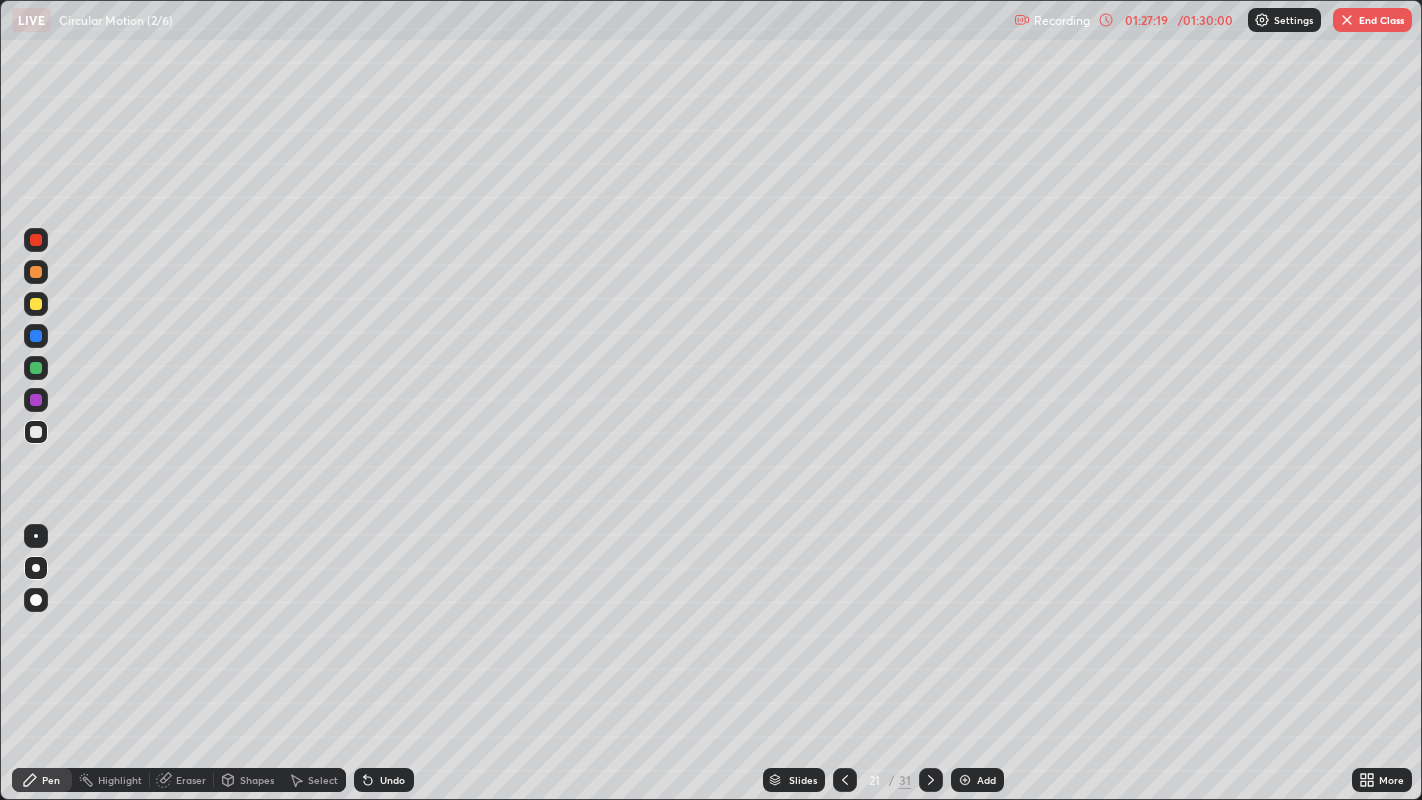 click on "Shapes" at bounding box center [257, 780] 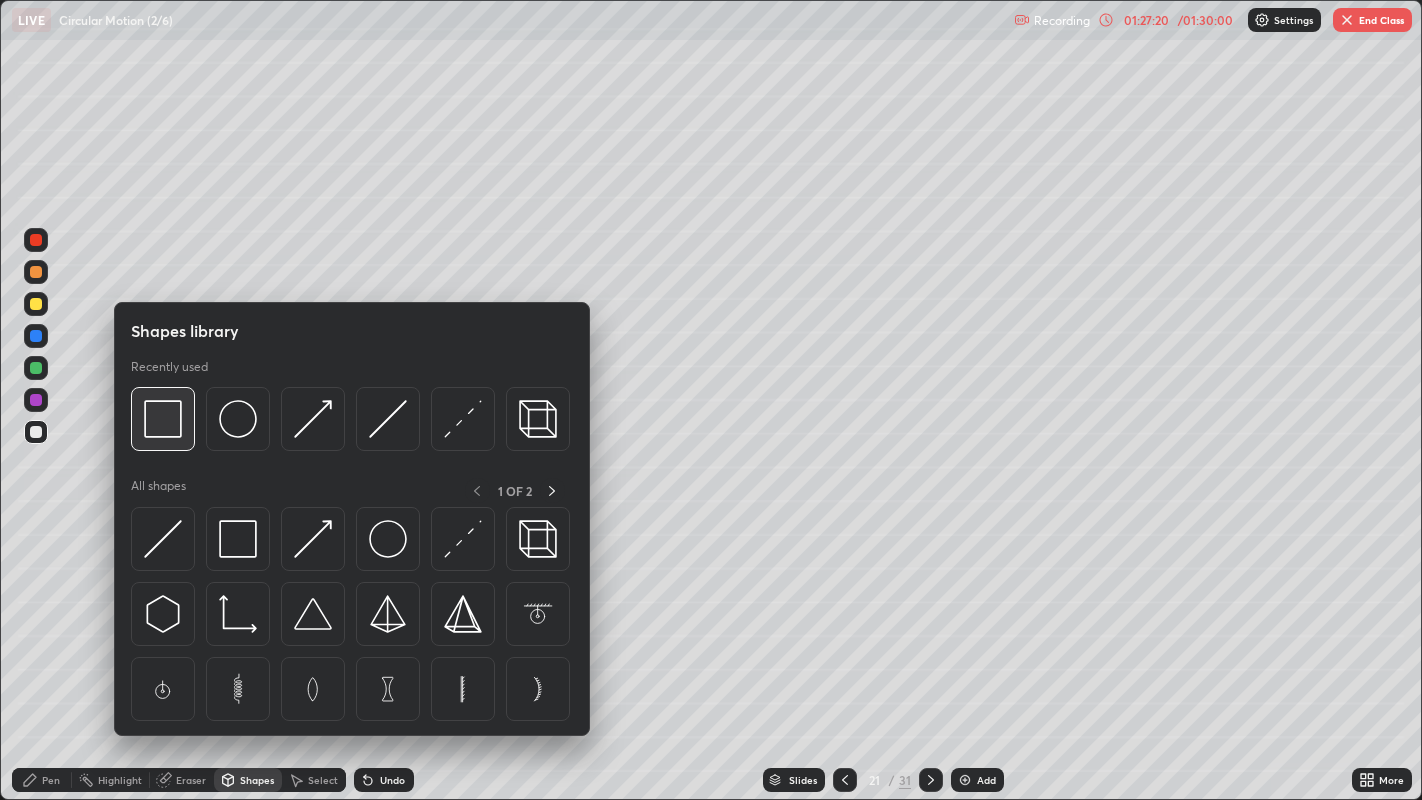 click at bounding box center [163, 419] 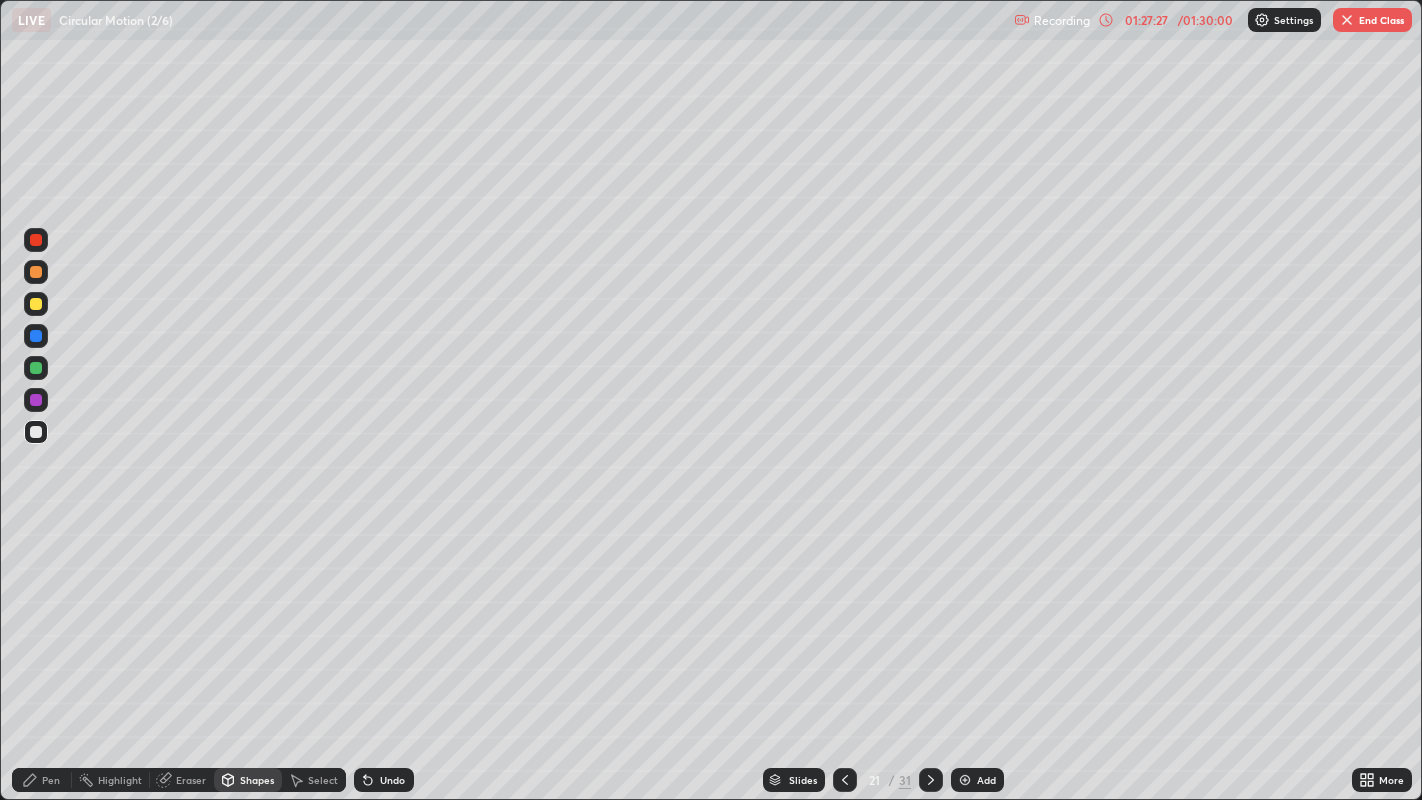 click on "Pen" at bounding box center [51, 780] 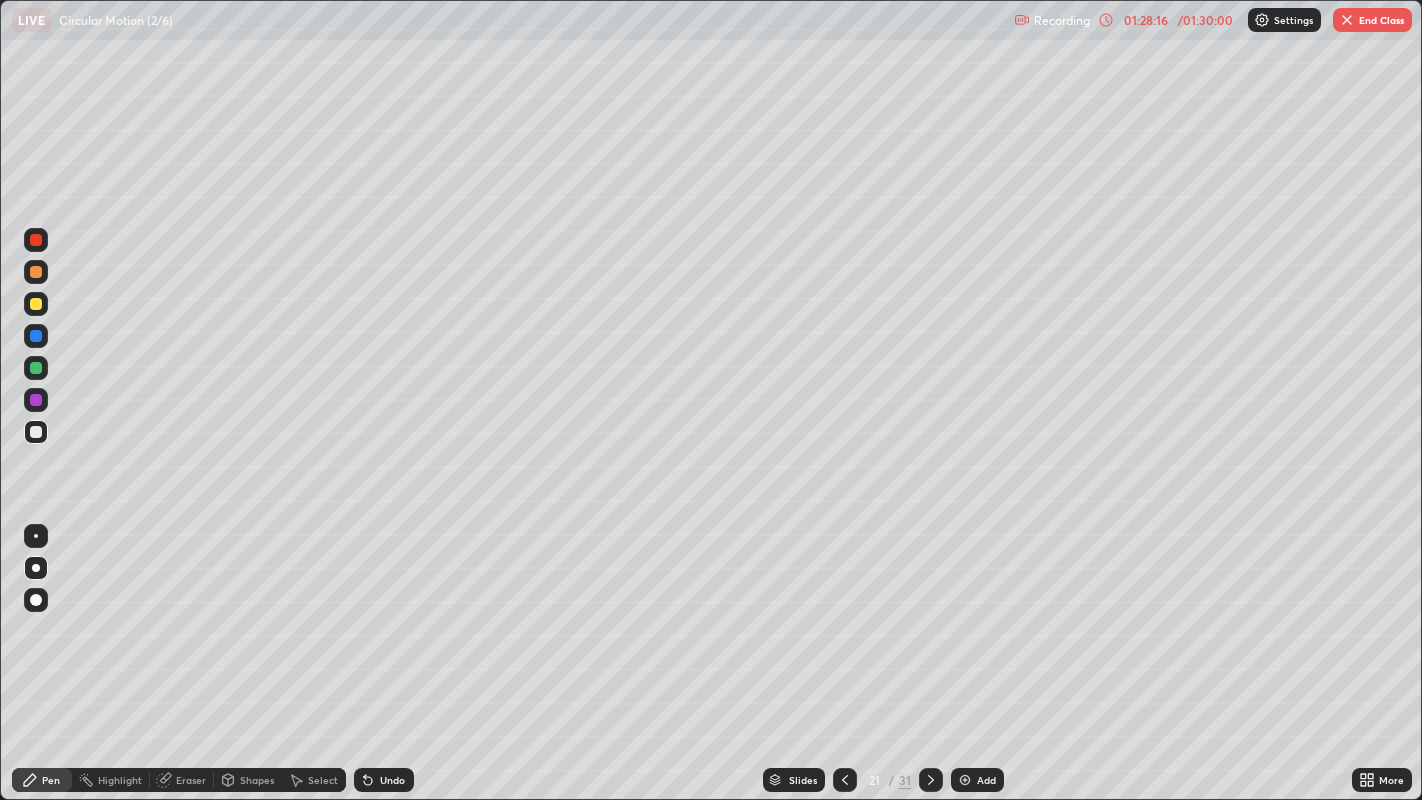 click on "End Class" at bounding box center [1372, 20] 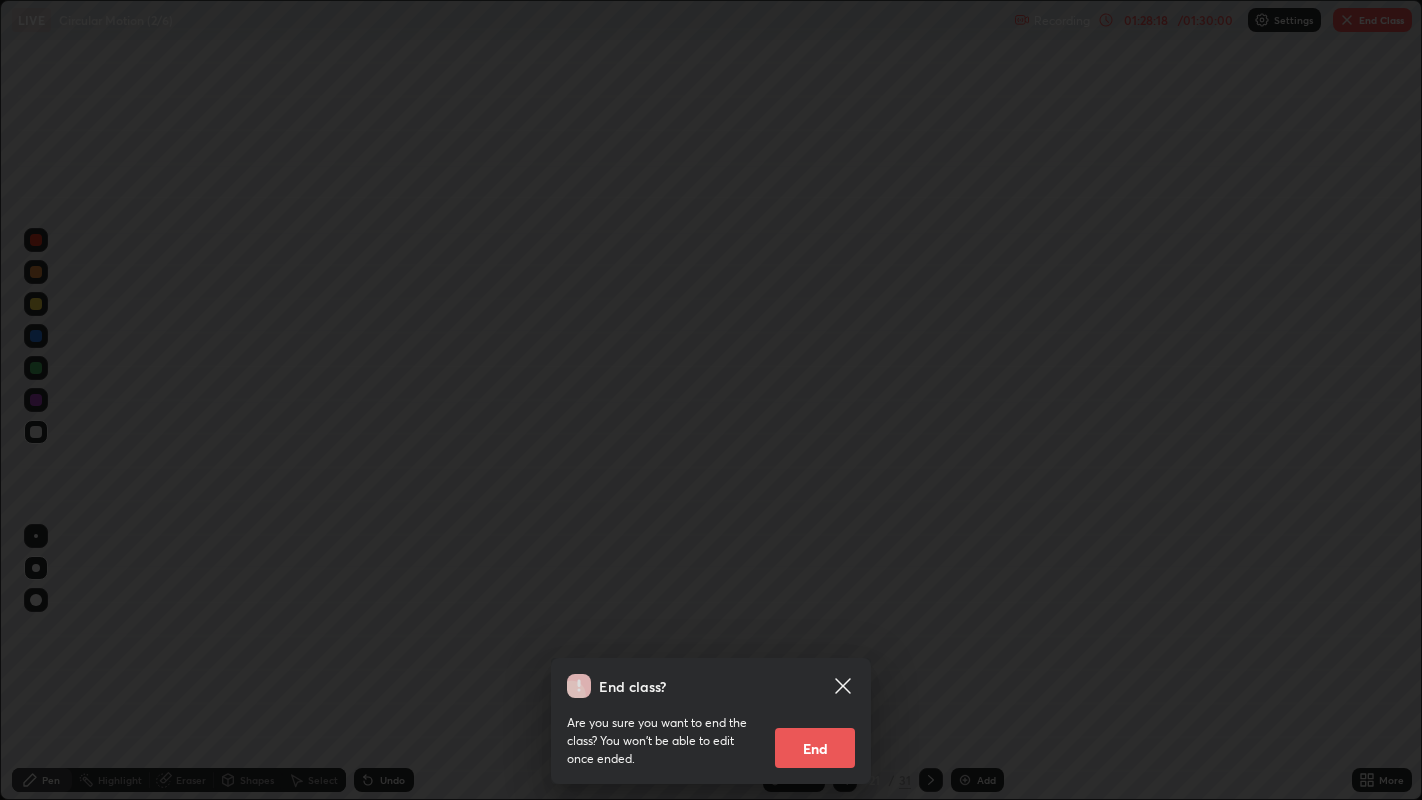 click on "End" at bounding box center [815, 748] 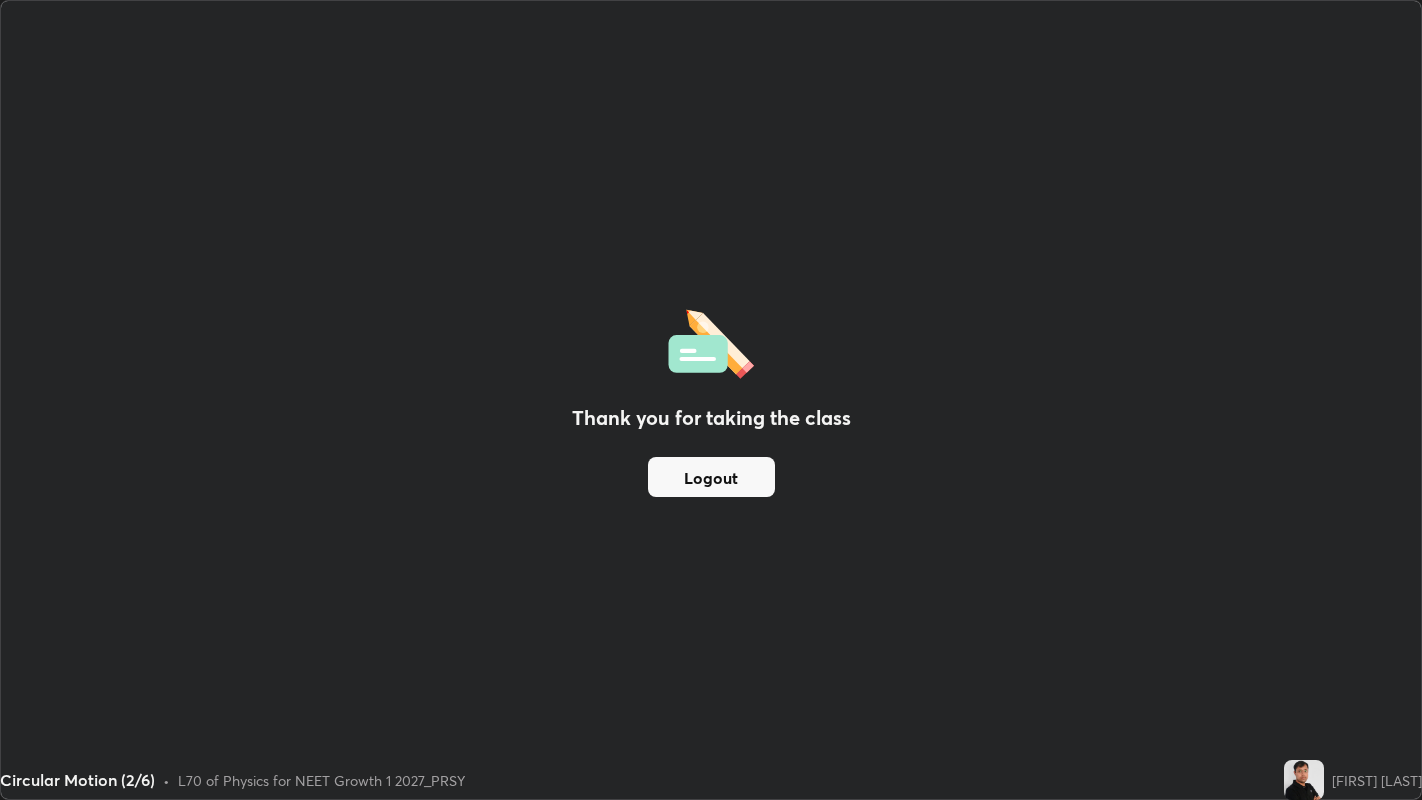 click on "Logout" at bounding box center [711, 477] 